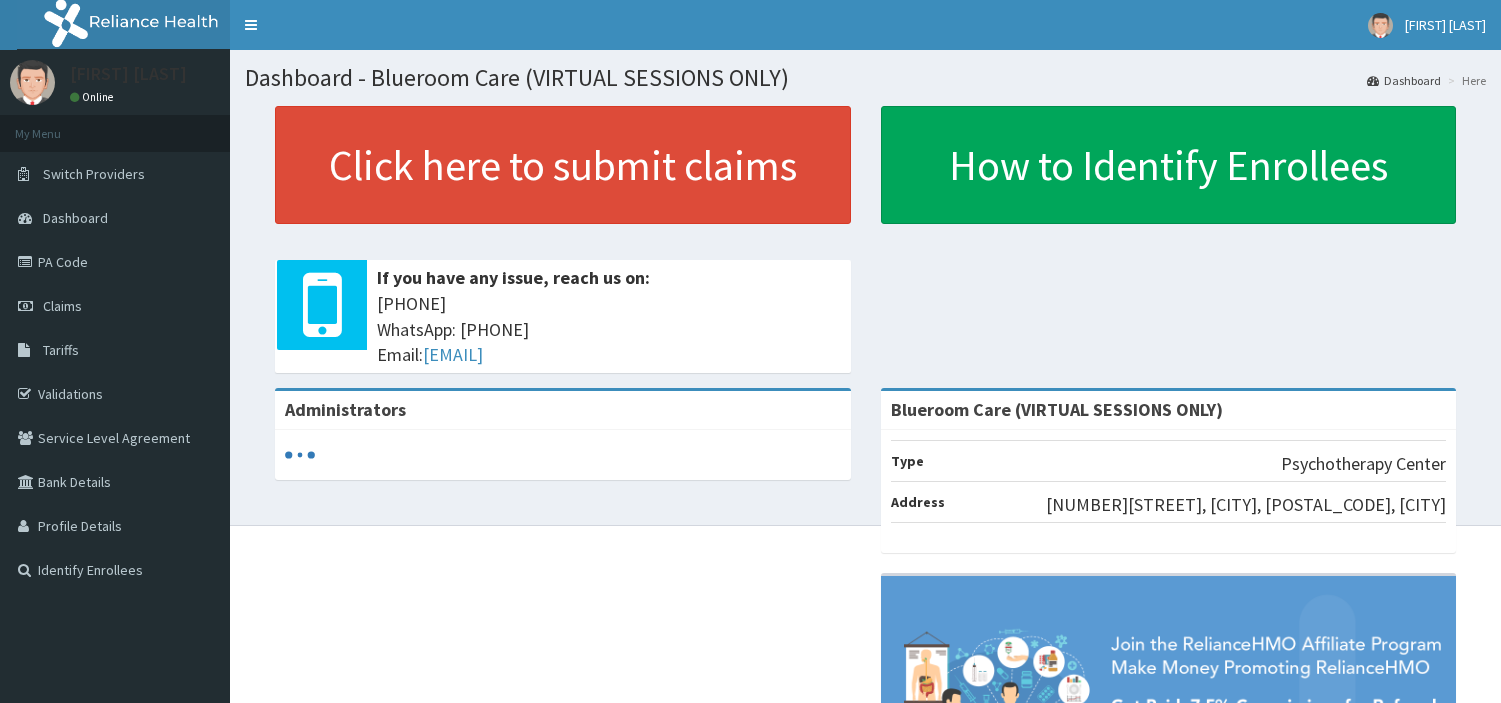 scroll, scrollTop: 0, scrollLeft: 0, axis: both 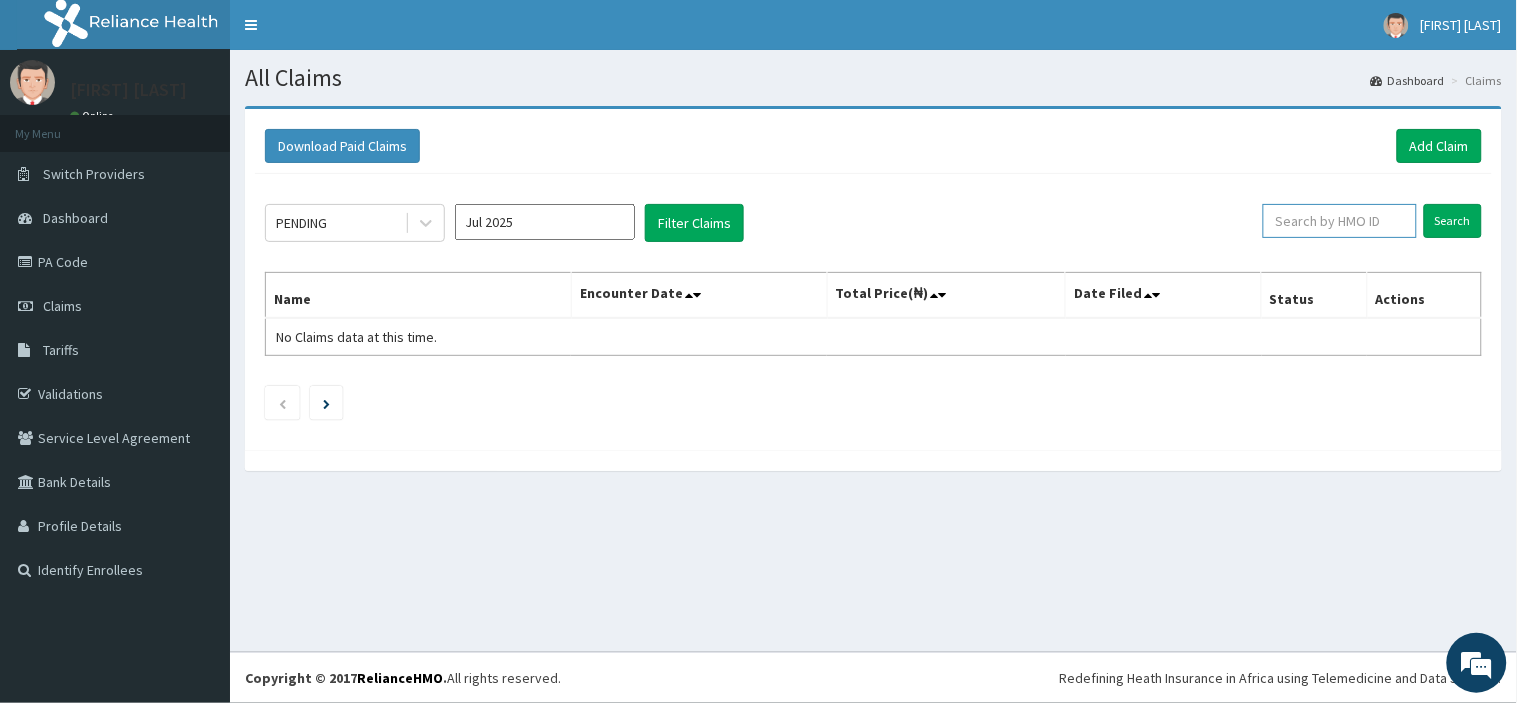 click at bounding box center (1340, 221) 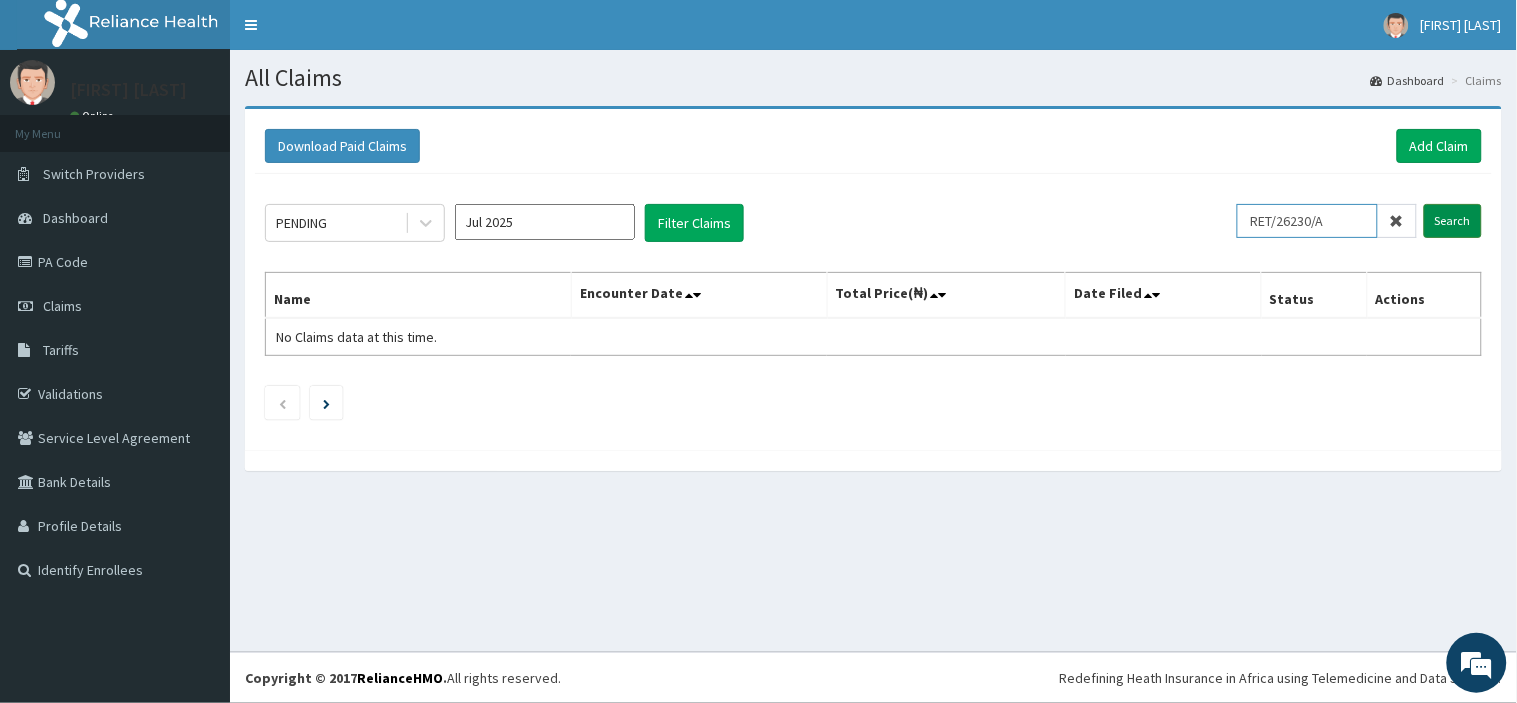 type on "RET/26230/A" 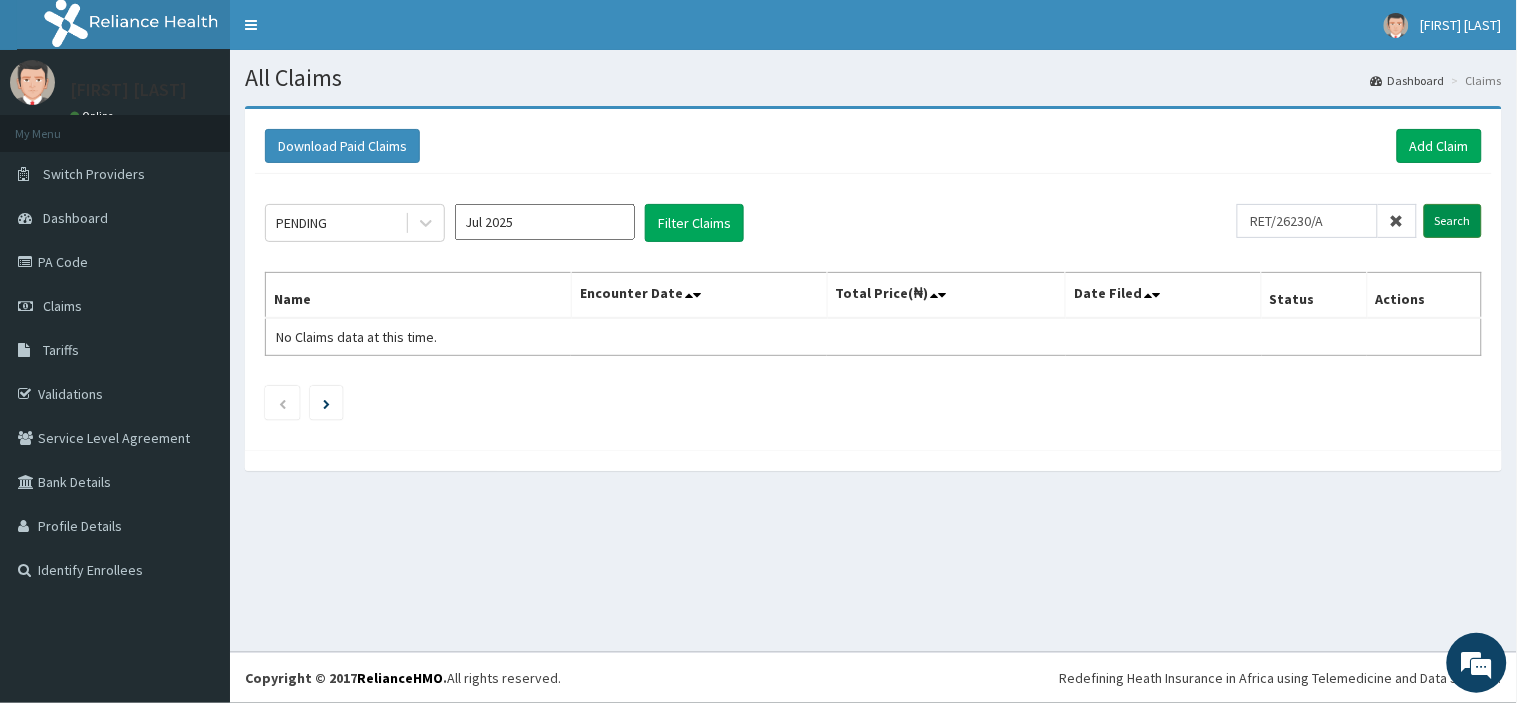 click on "Search" at bounding box center [1453, 221] 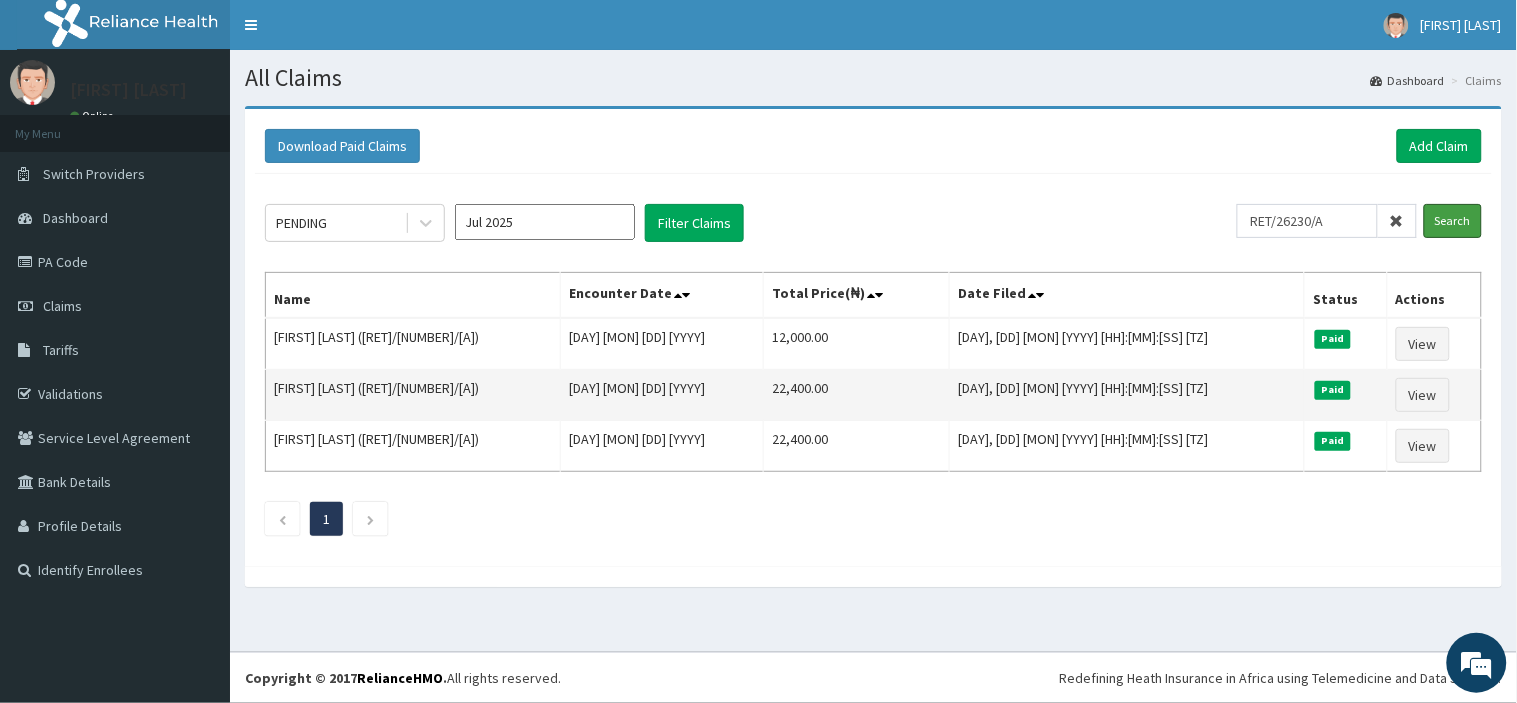 scroll, scrollTop: 0, scrollLeft: 0, axis: both 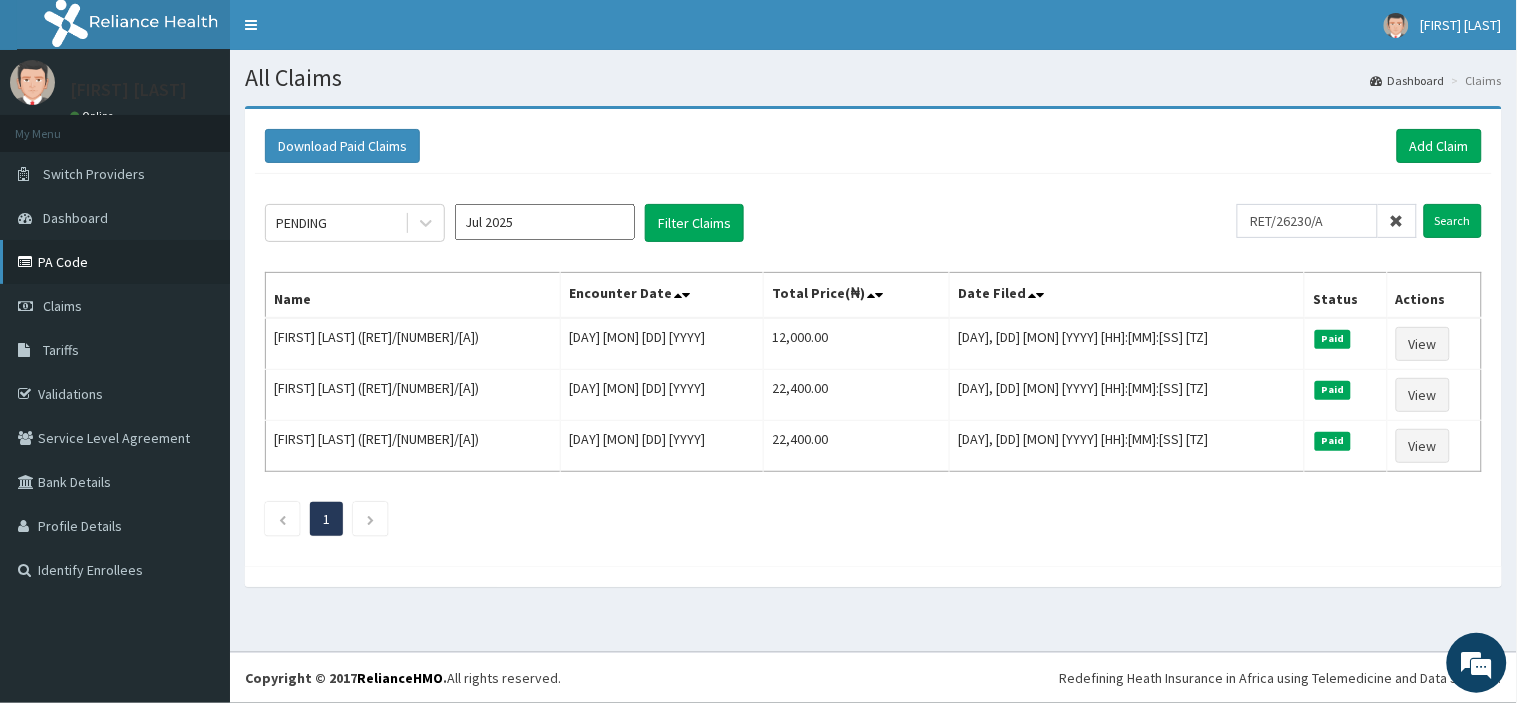 click on "PA Code" at bounding box center [115, 262] 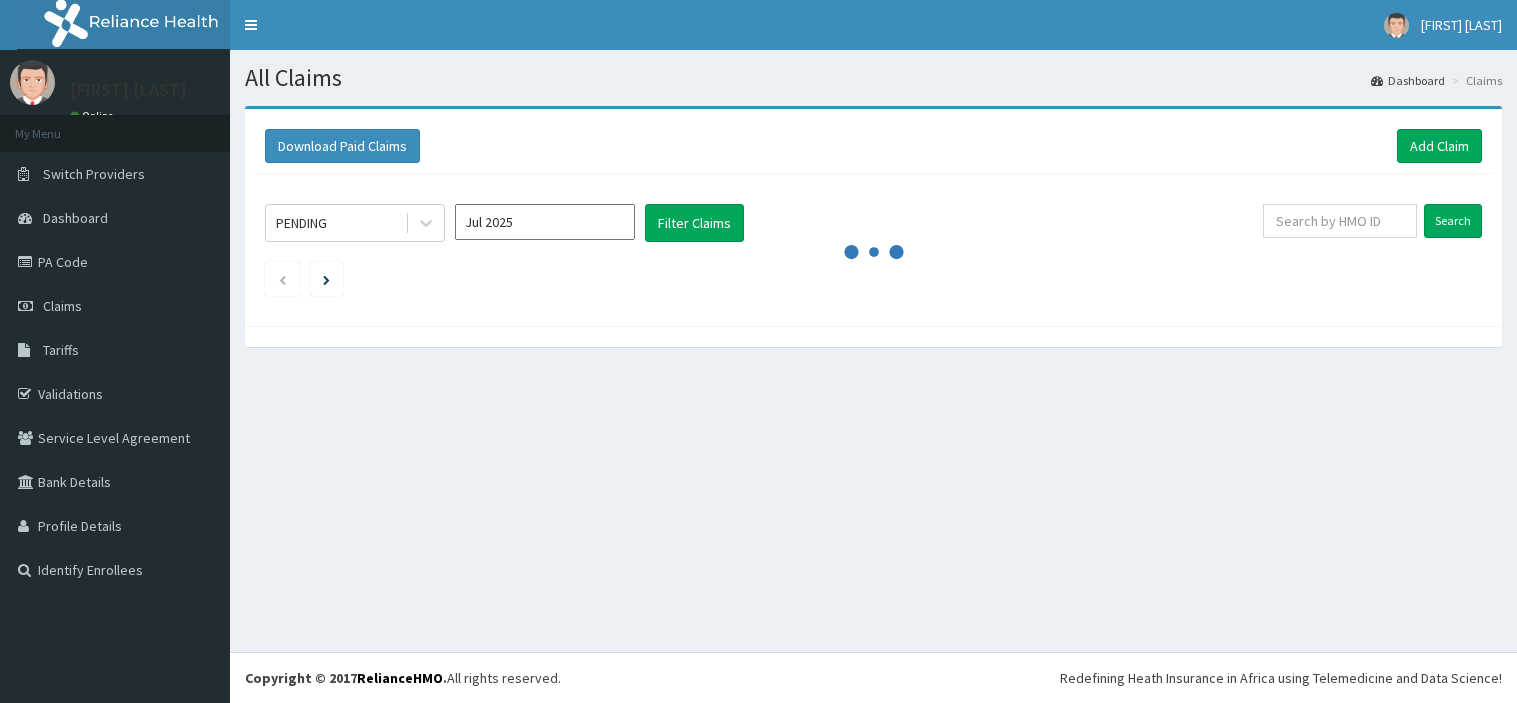 scroll, scrollTop: 0, scrollLeft: 0, axis: both 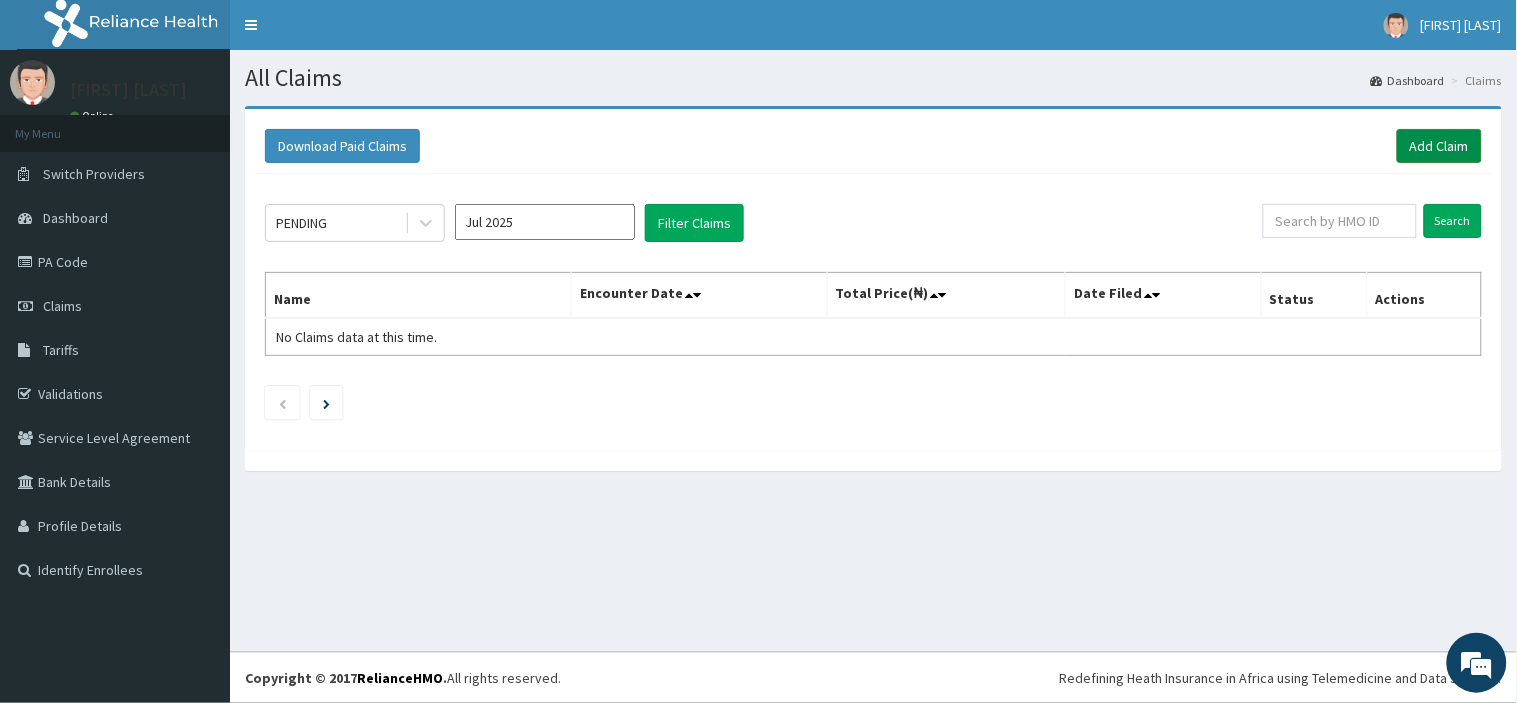 click on "Add Claim" at bounding box center [1439, 146] 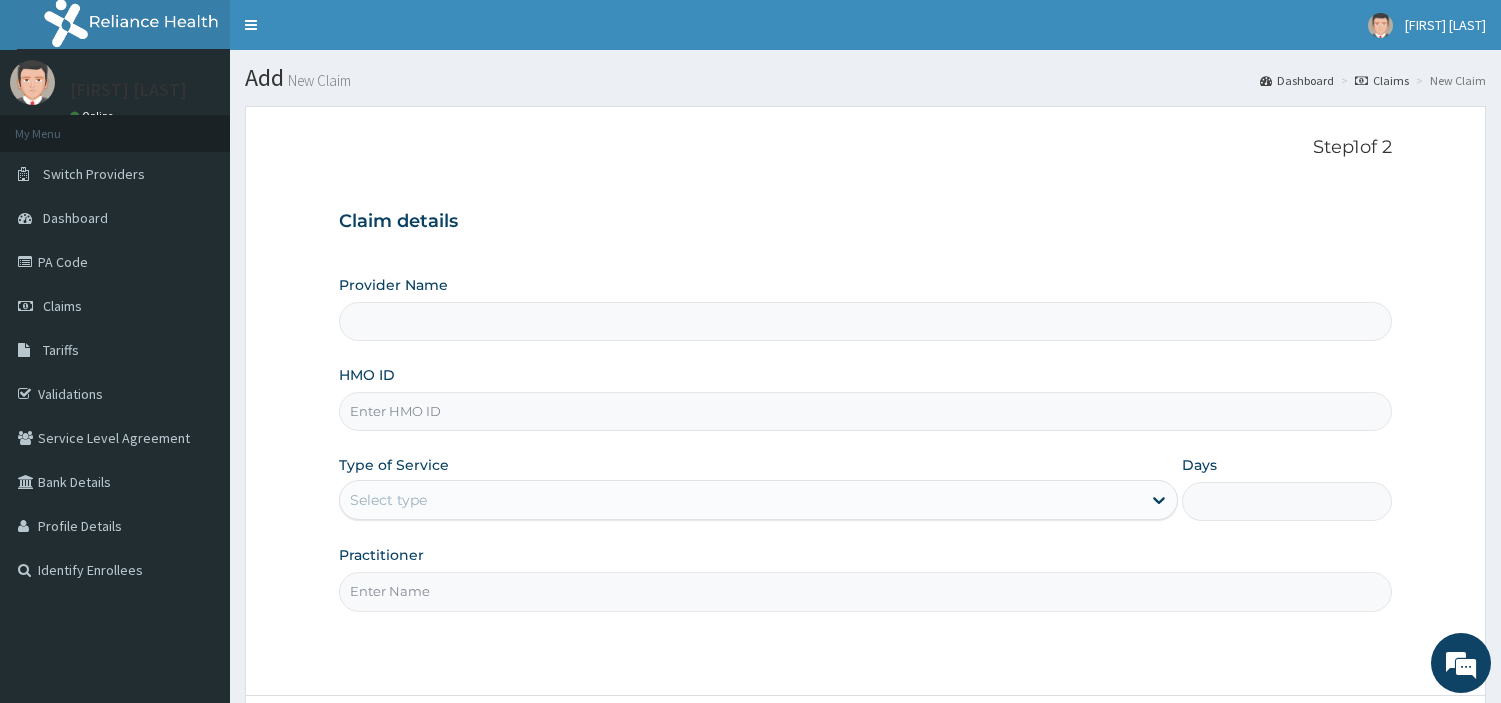 scroll, scrollTop: 0, scrollLeft: 0, axis: both 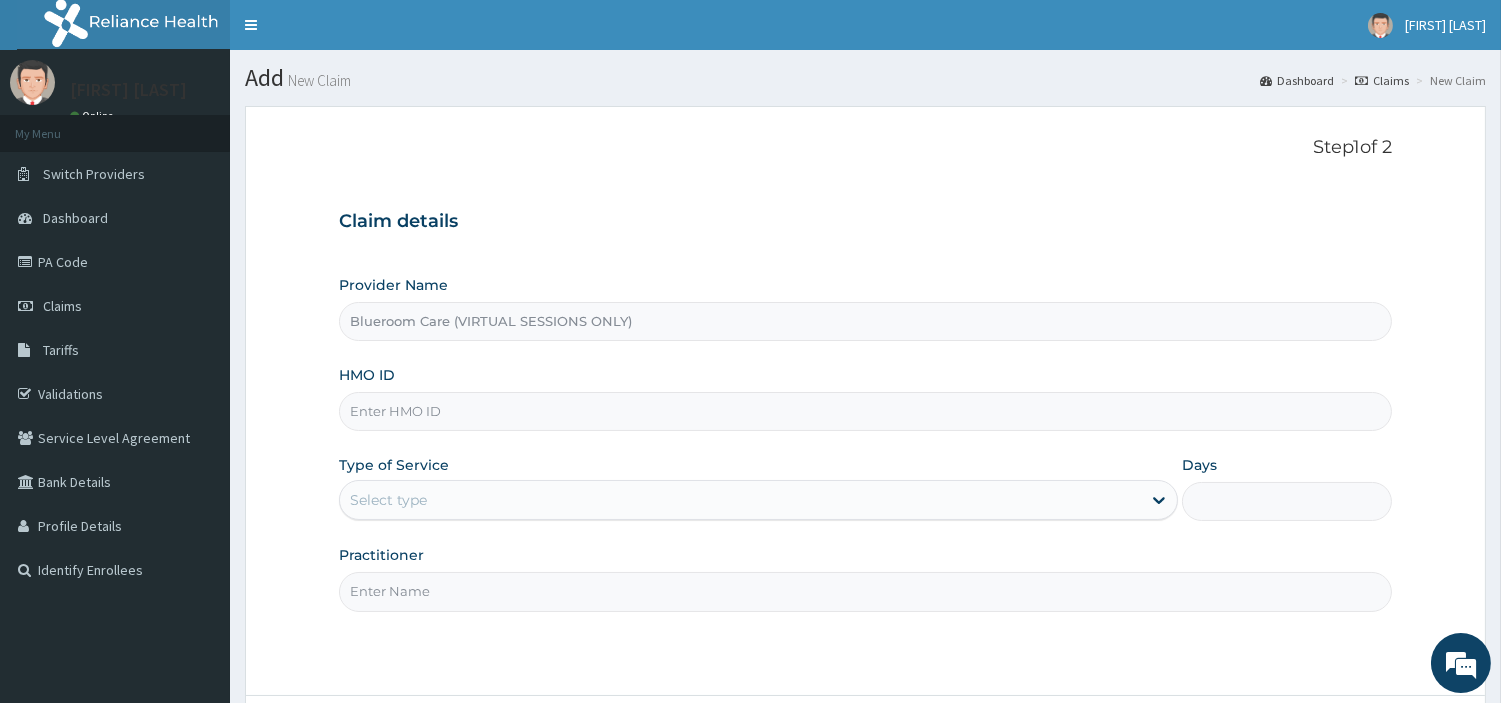 click on "HMO ID" at bounding box center (865, 411) 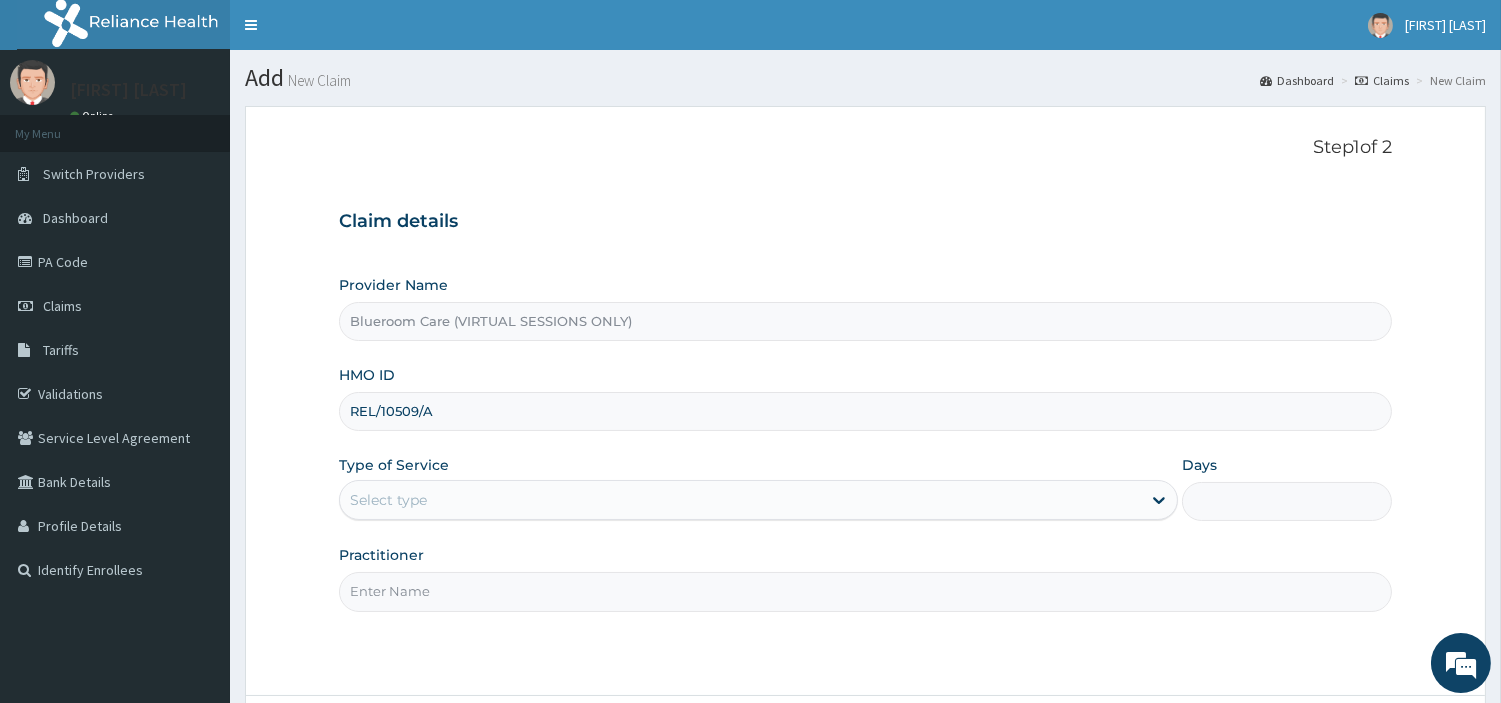 type on "REL/10509/A" 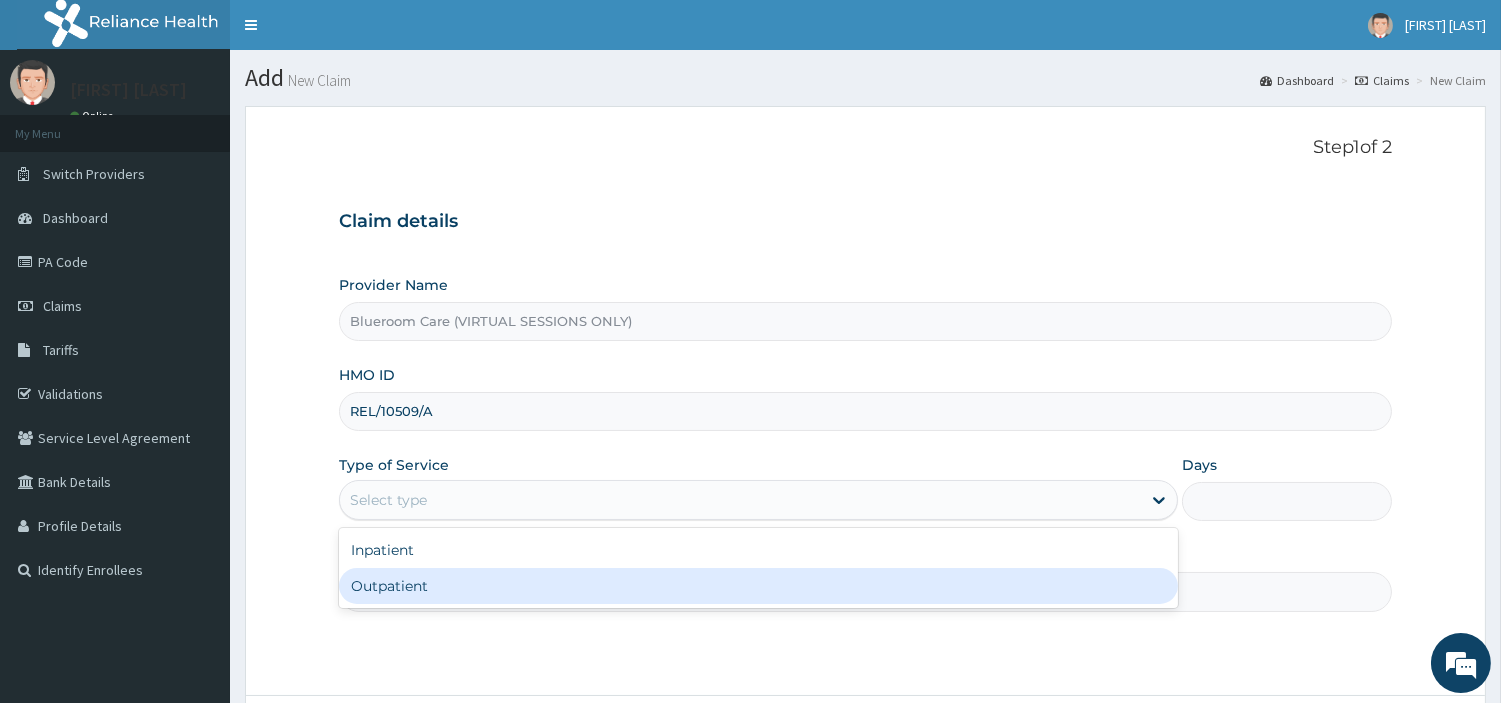 click on "Outpatient" at bounding box center [758, 586] 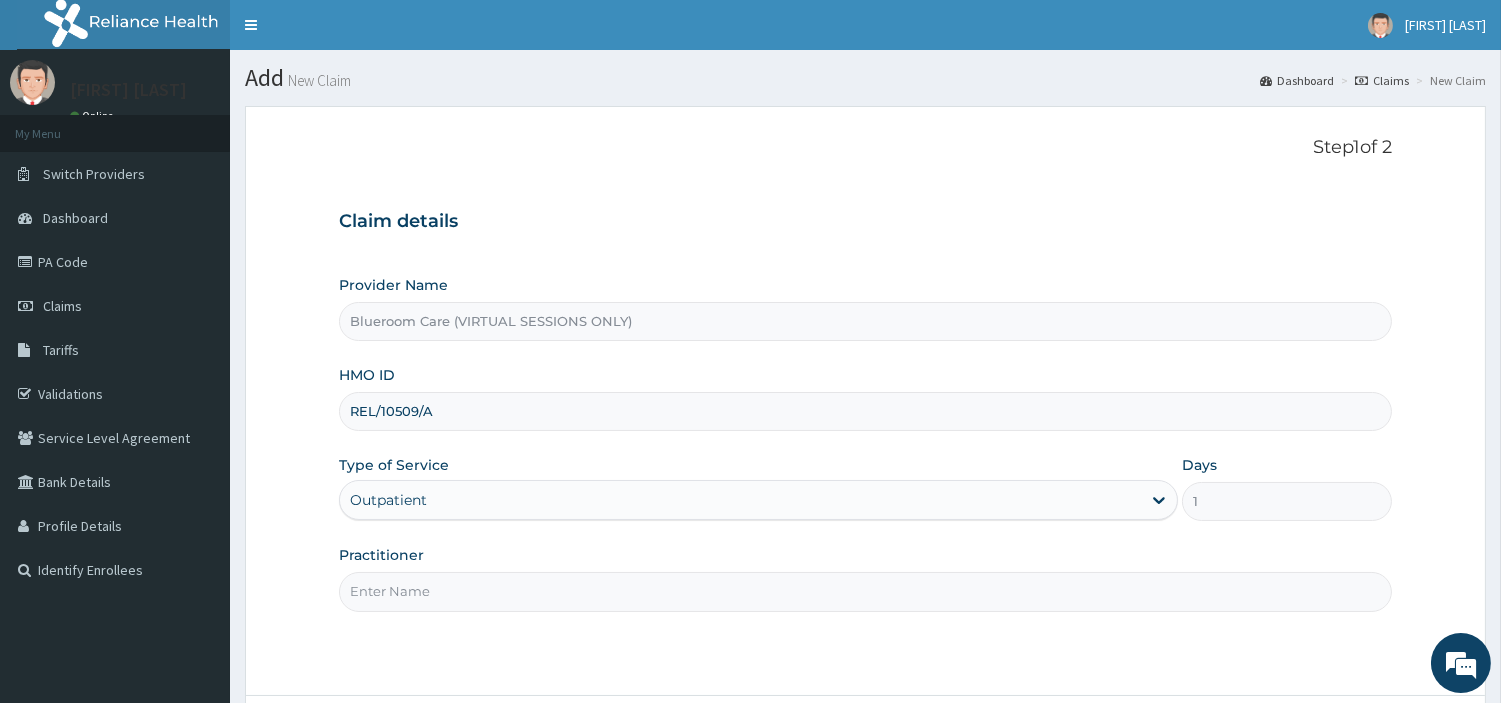 click on "Practitioner" at bounding box center [865, 591] 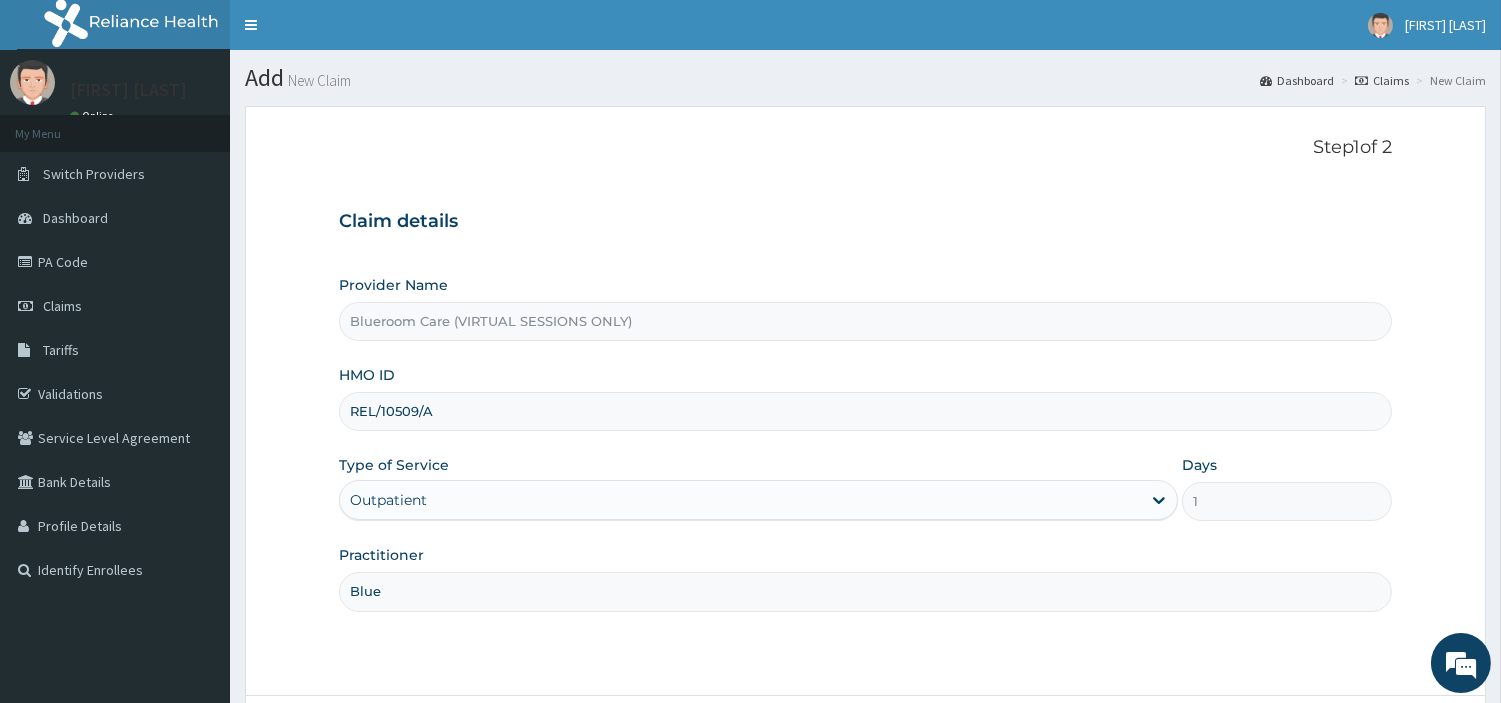 scroll, scrollTop: 0, scrollLeft: 0, axis: both 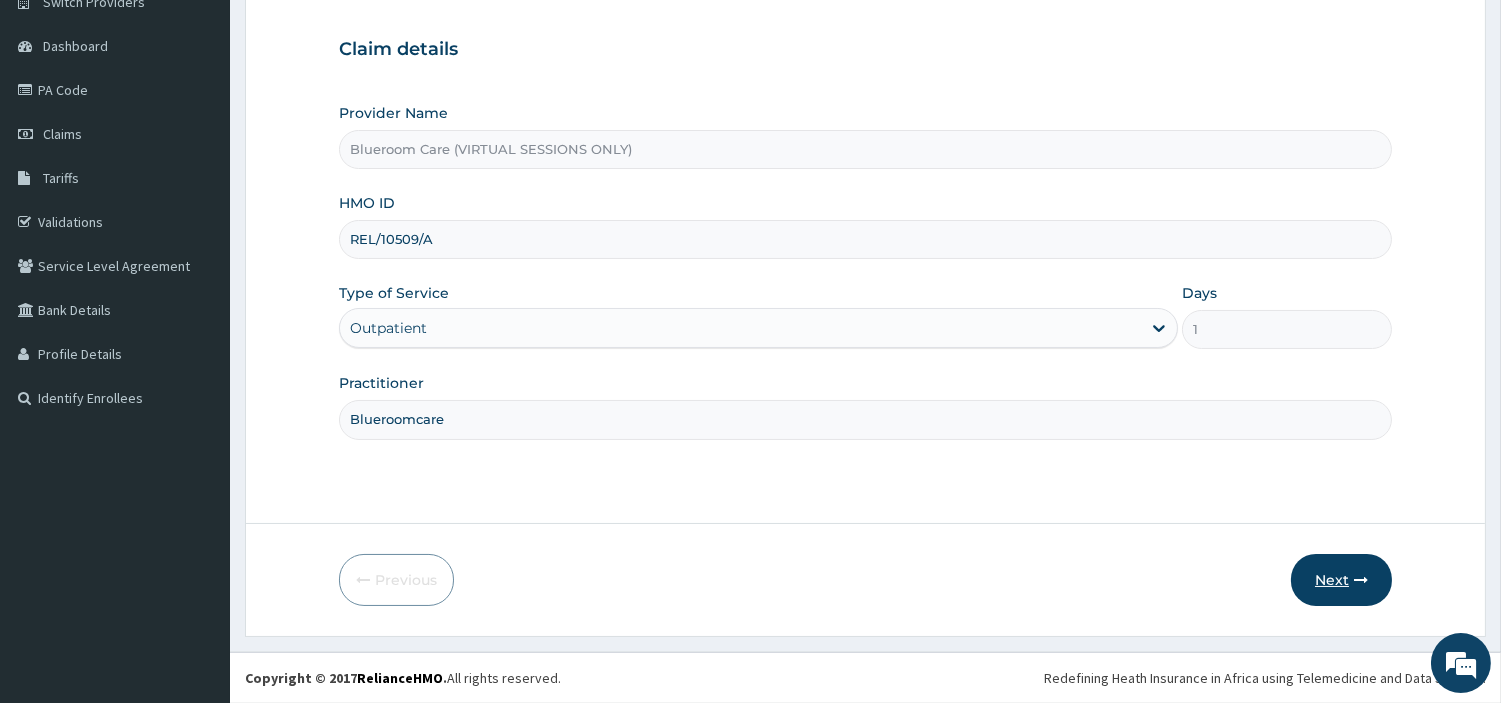 type on "Blueroomcare" 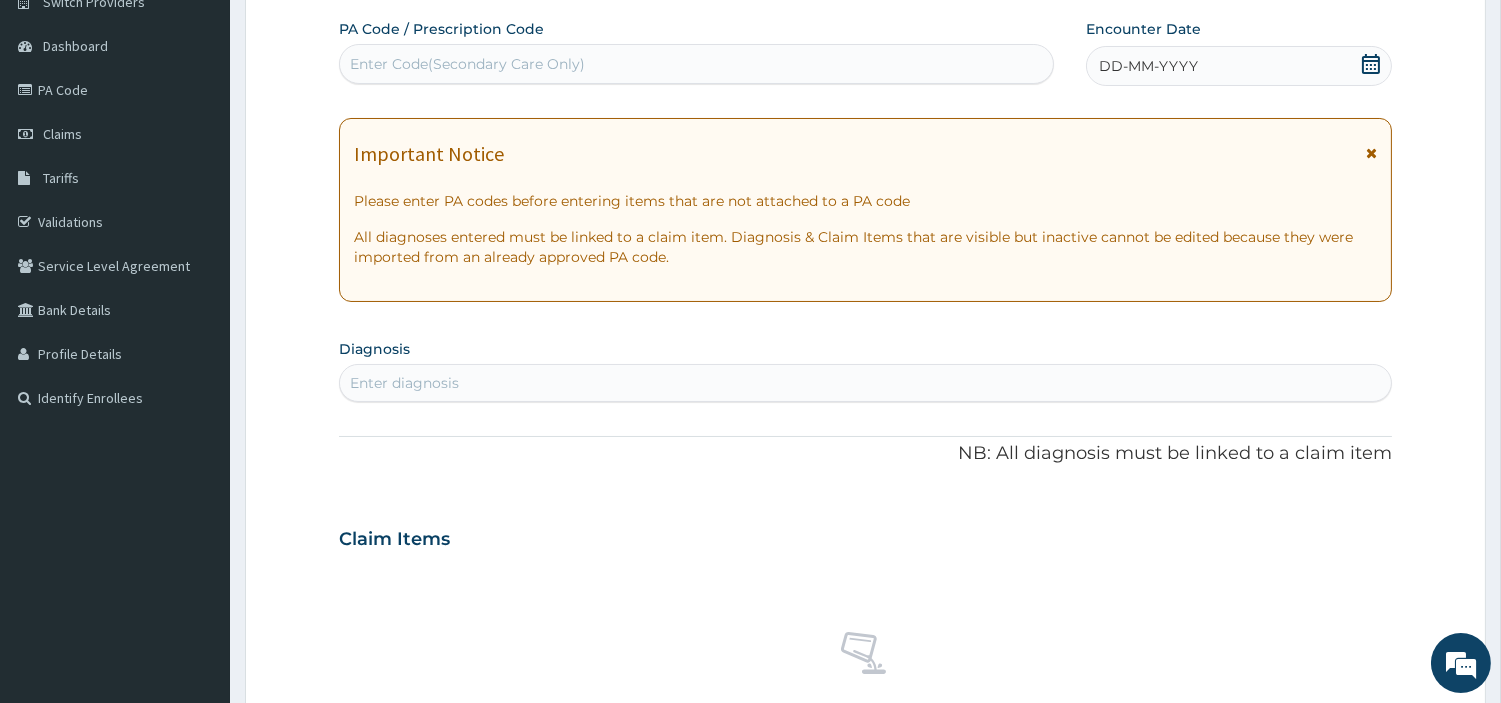 click on "Enter Code(Secondary Care Only)" at bounding box center [696, 64] 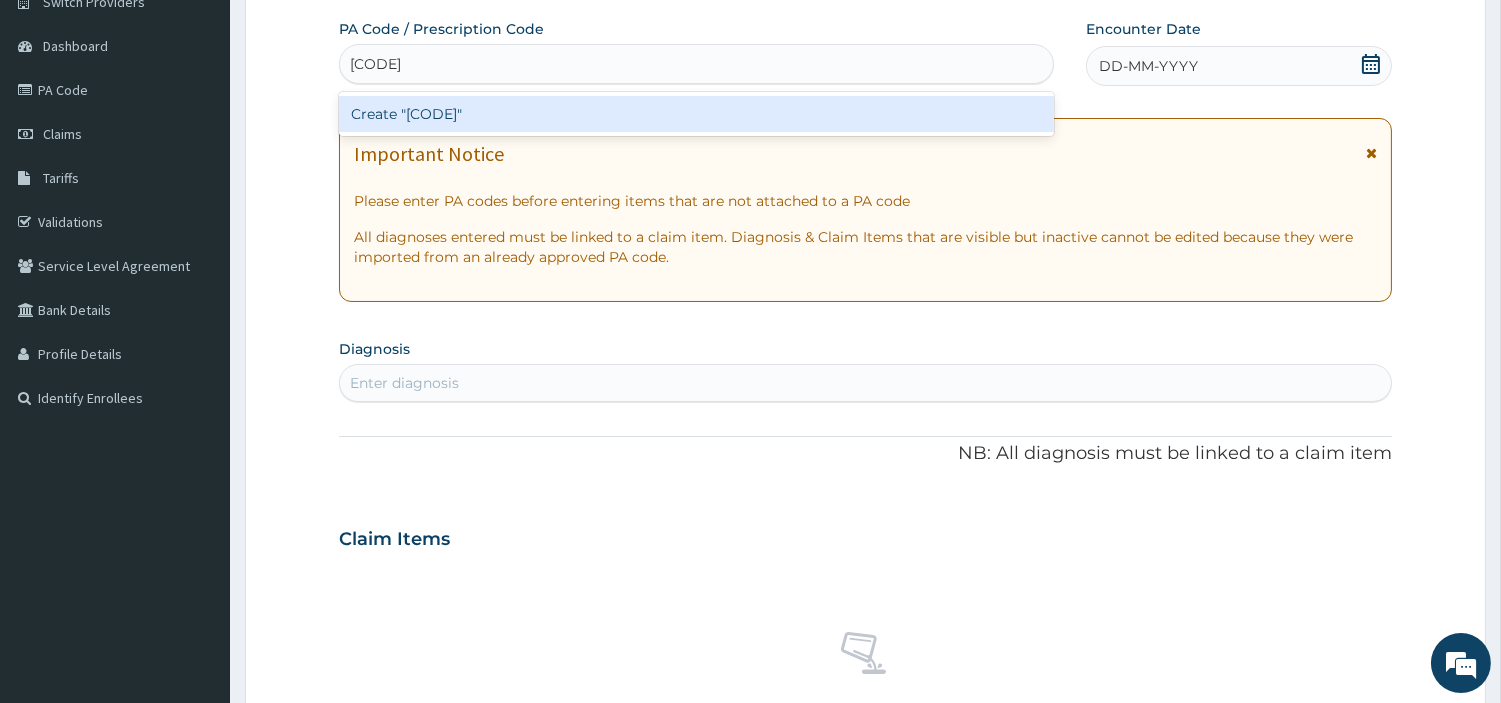 click on "Create "PA/D78BF5"" at bounding box center [696, 114] 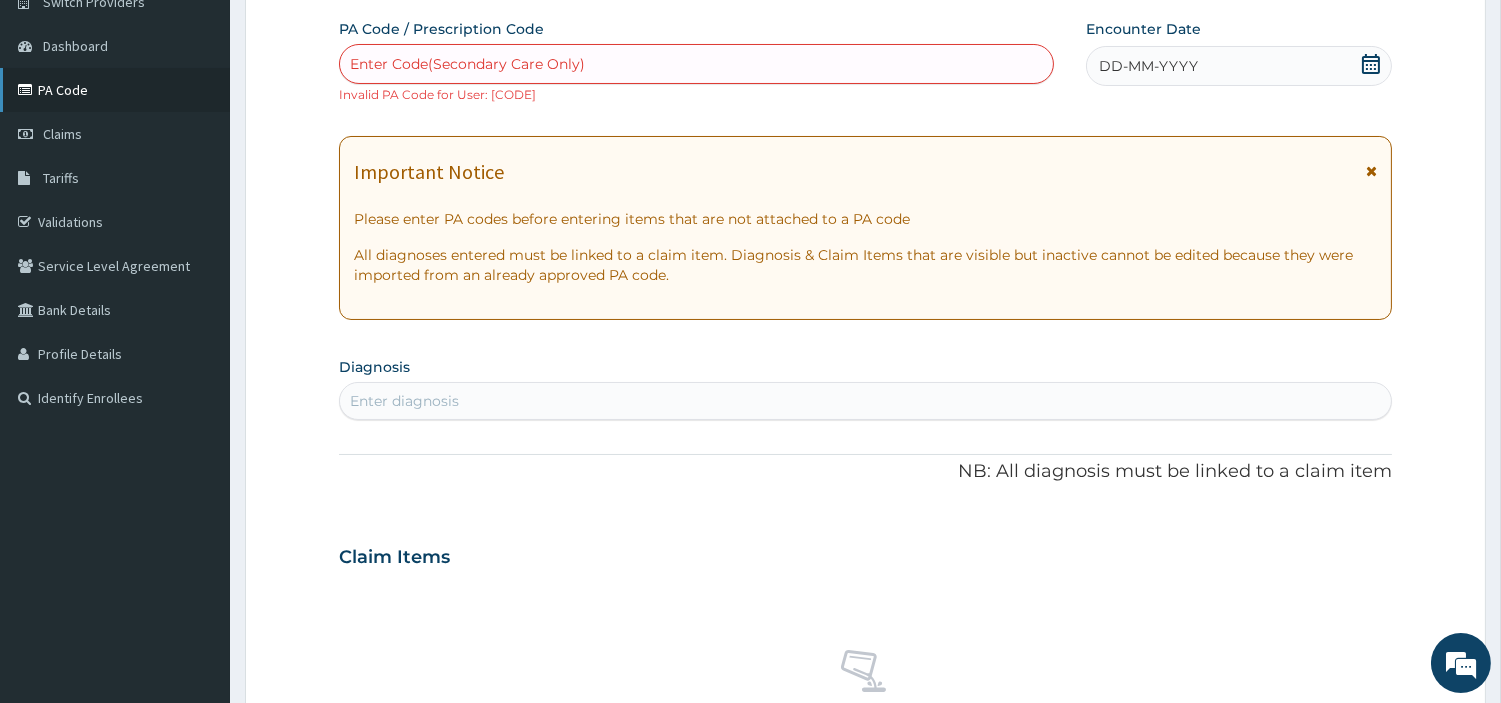 click on "PA Code" at bounding box center [115, 90] 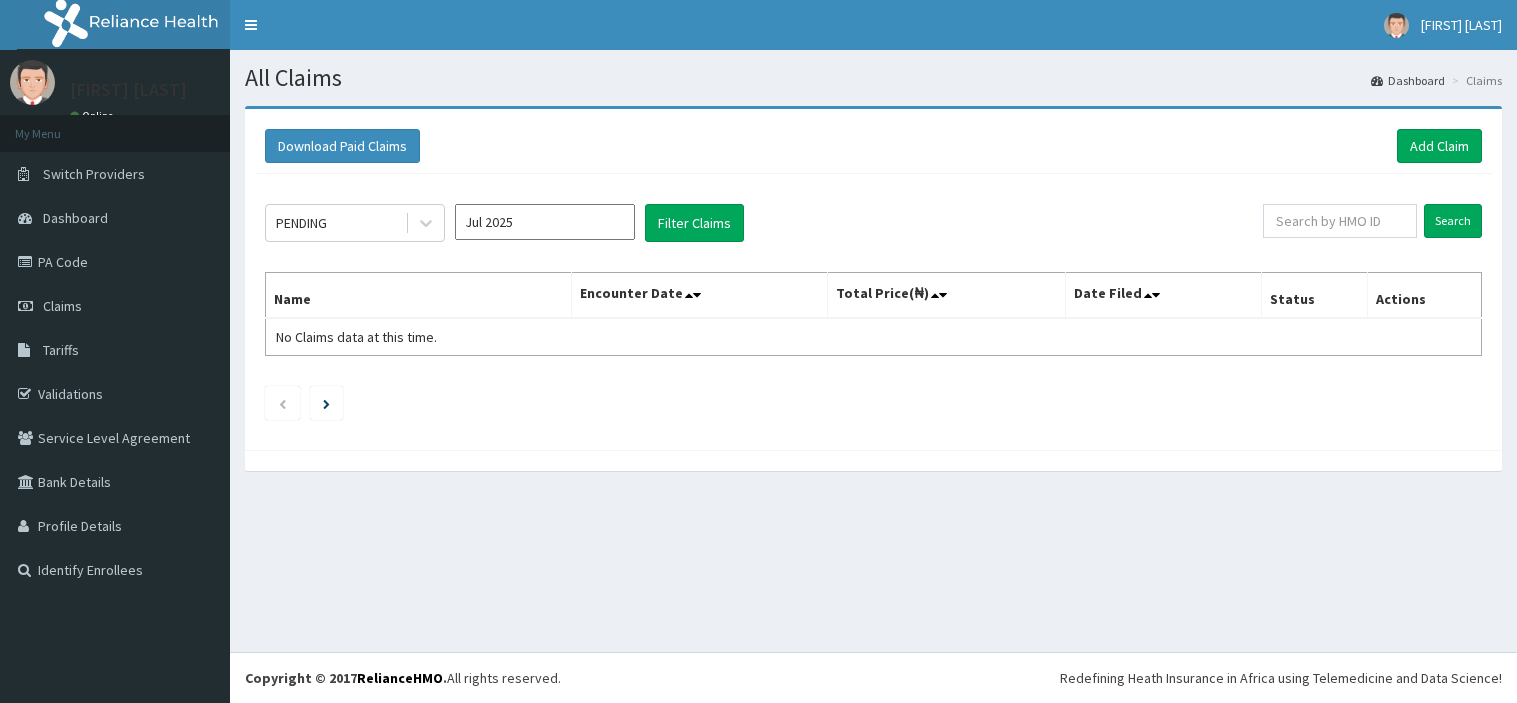 scroll, scrollTop: 0, scrollLeft: 0, axis: both 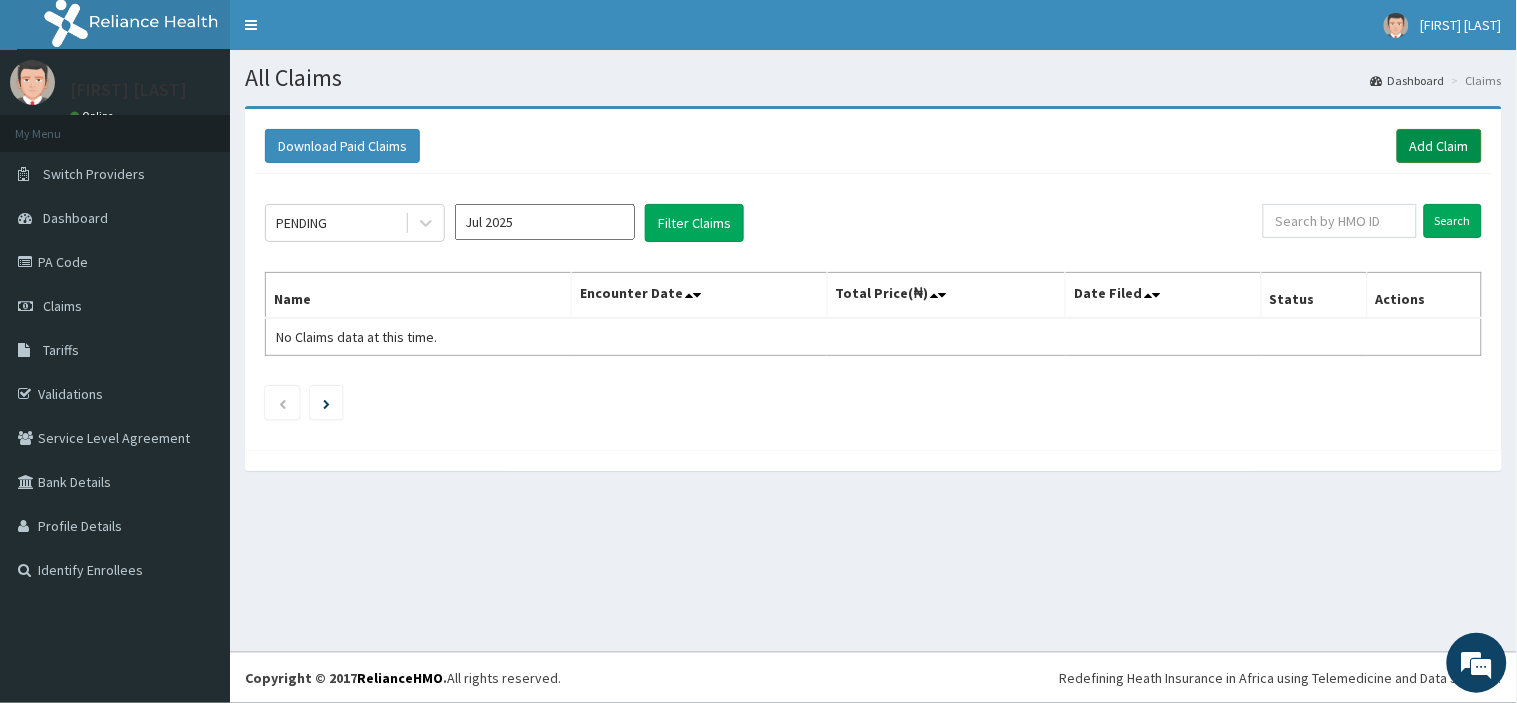 click on "Add Claim" at bounding box center [1439, 146] 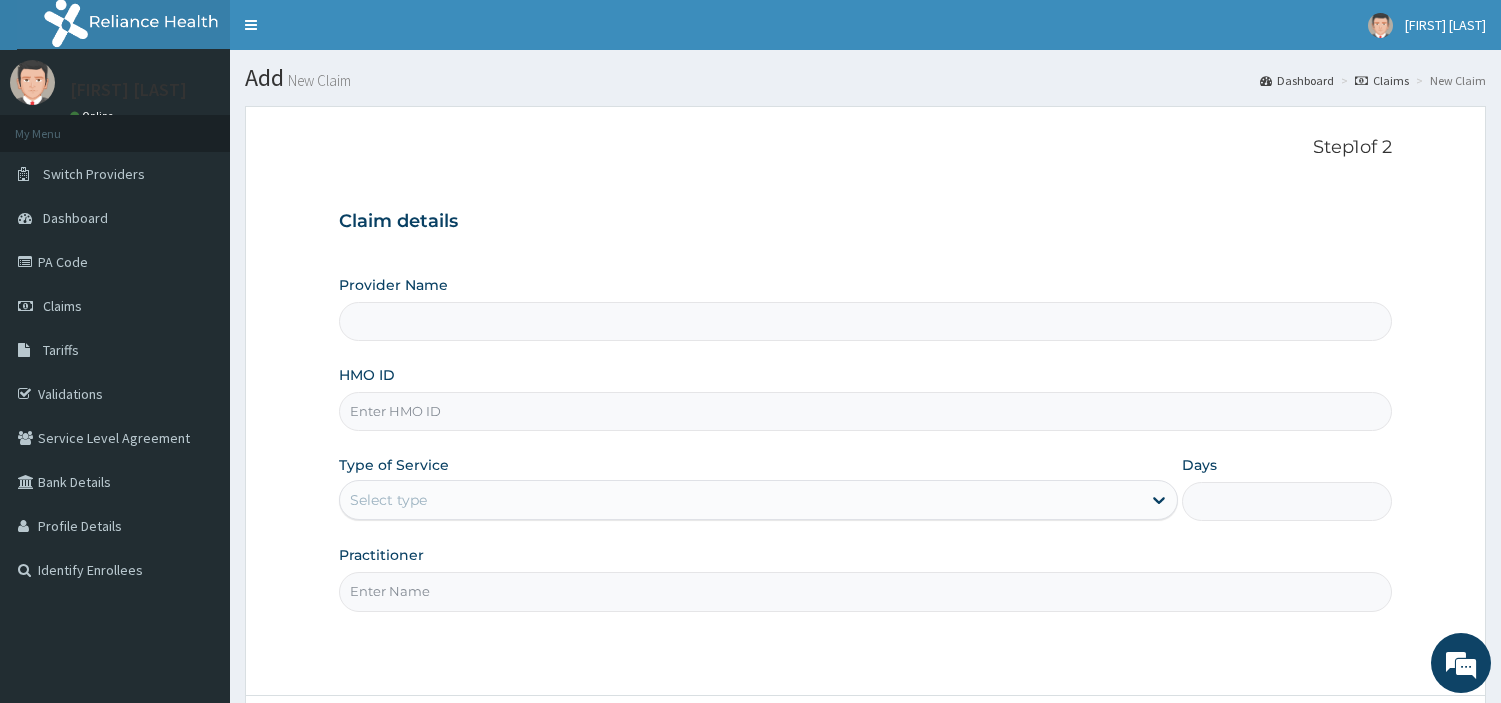 scroll, scrollTop: 0, scrollLeft: 0, axis: both 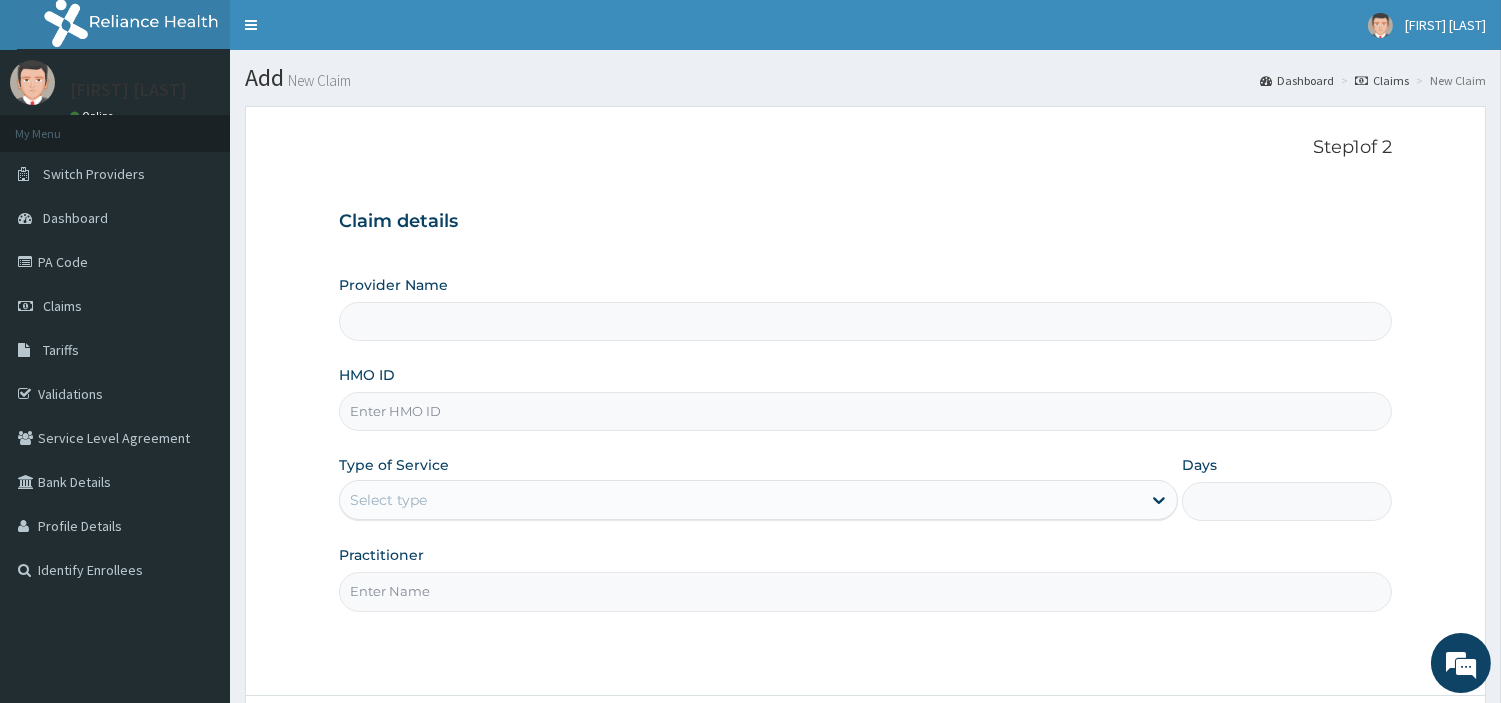 click on "HMO ID" at bounding box center (865, 411) 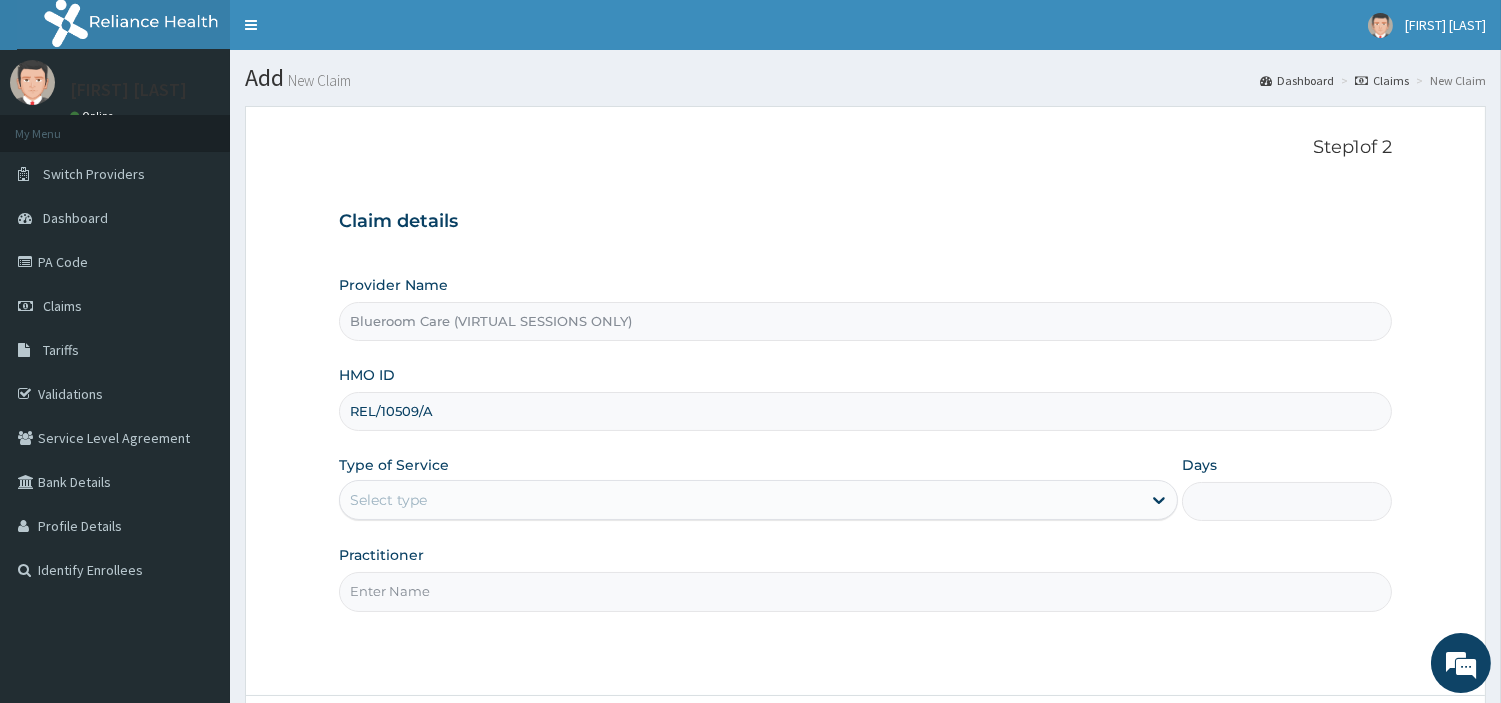 type on "REL/10509/A" 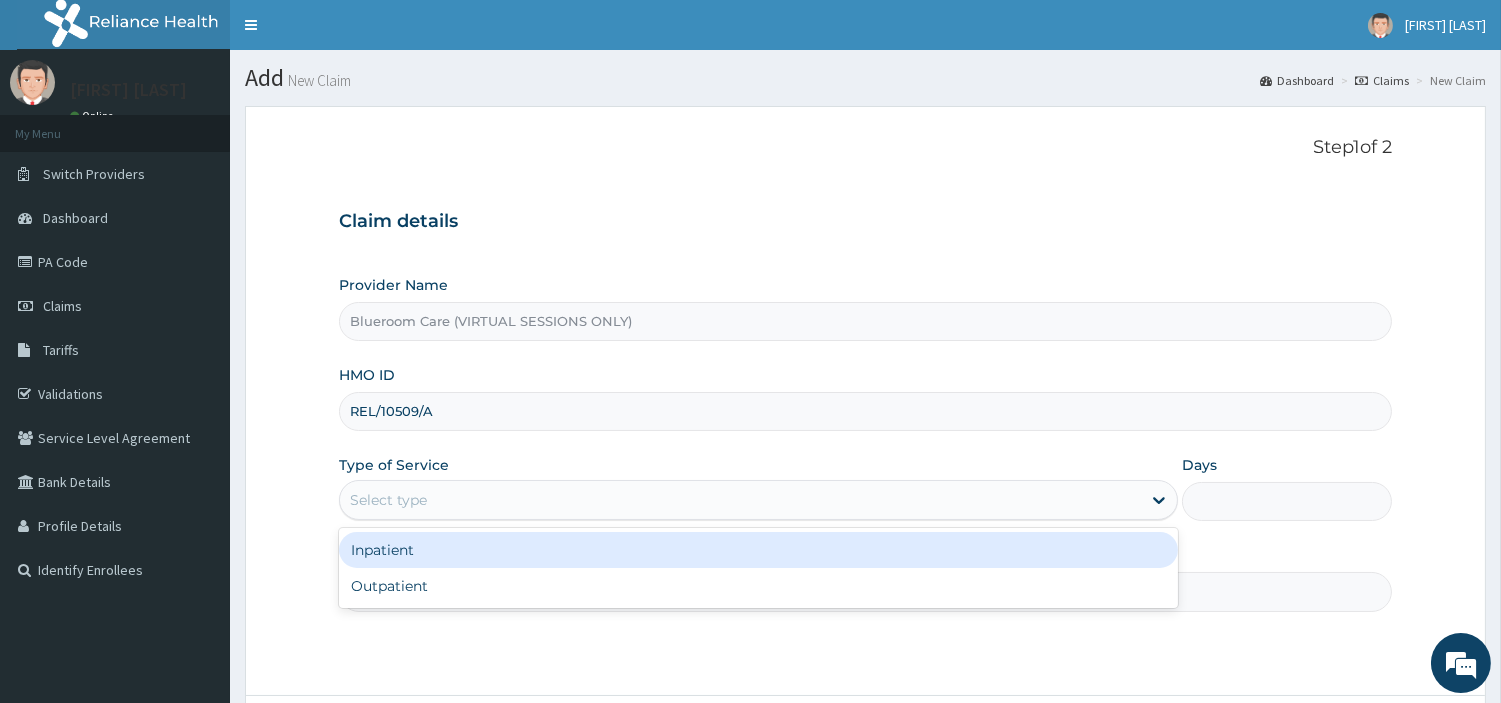 click on "Select type" at bounding box center (740, 500) 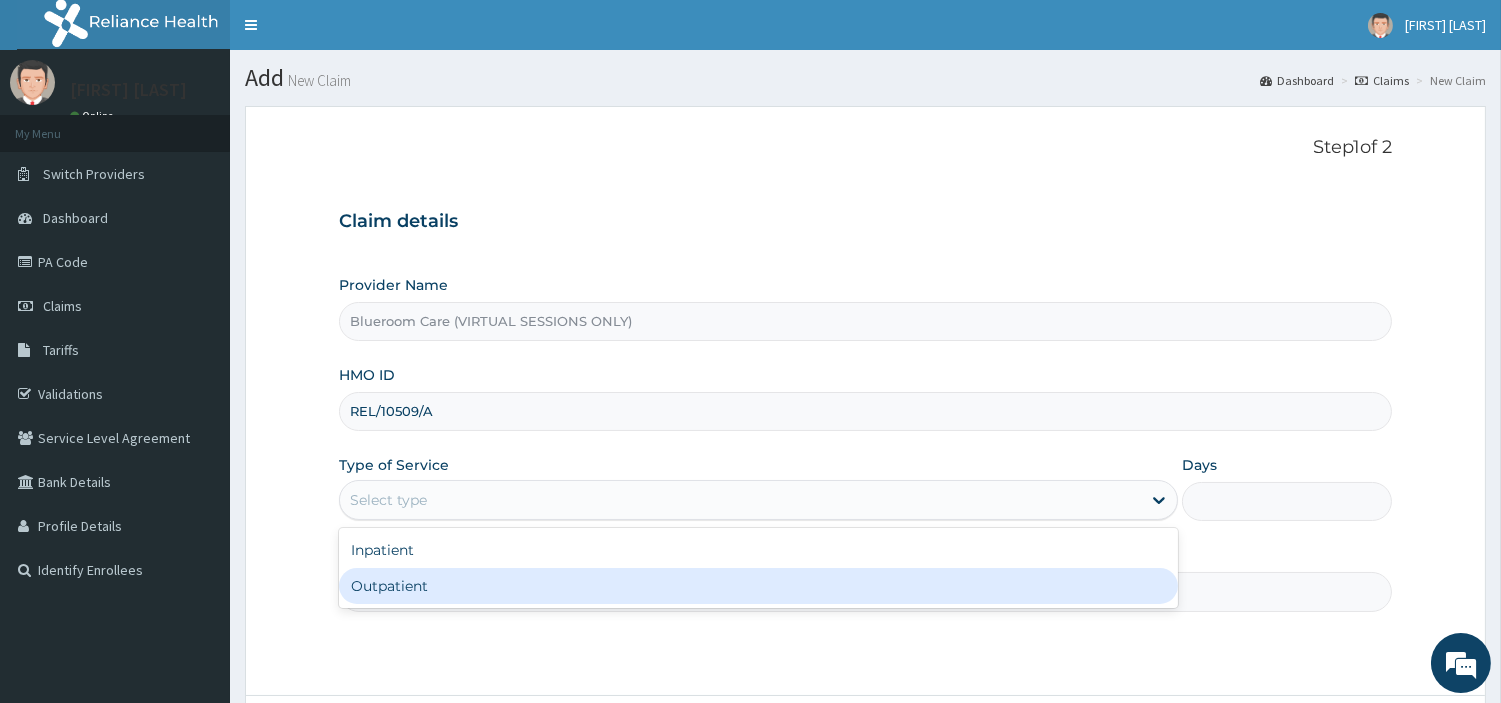 click on "Outpatient" at bounding box center [758, 586] 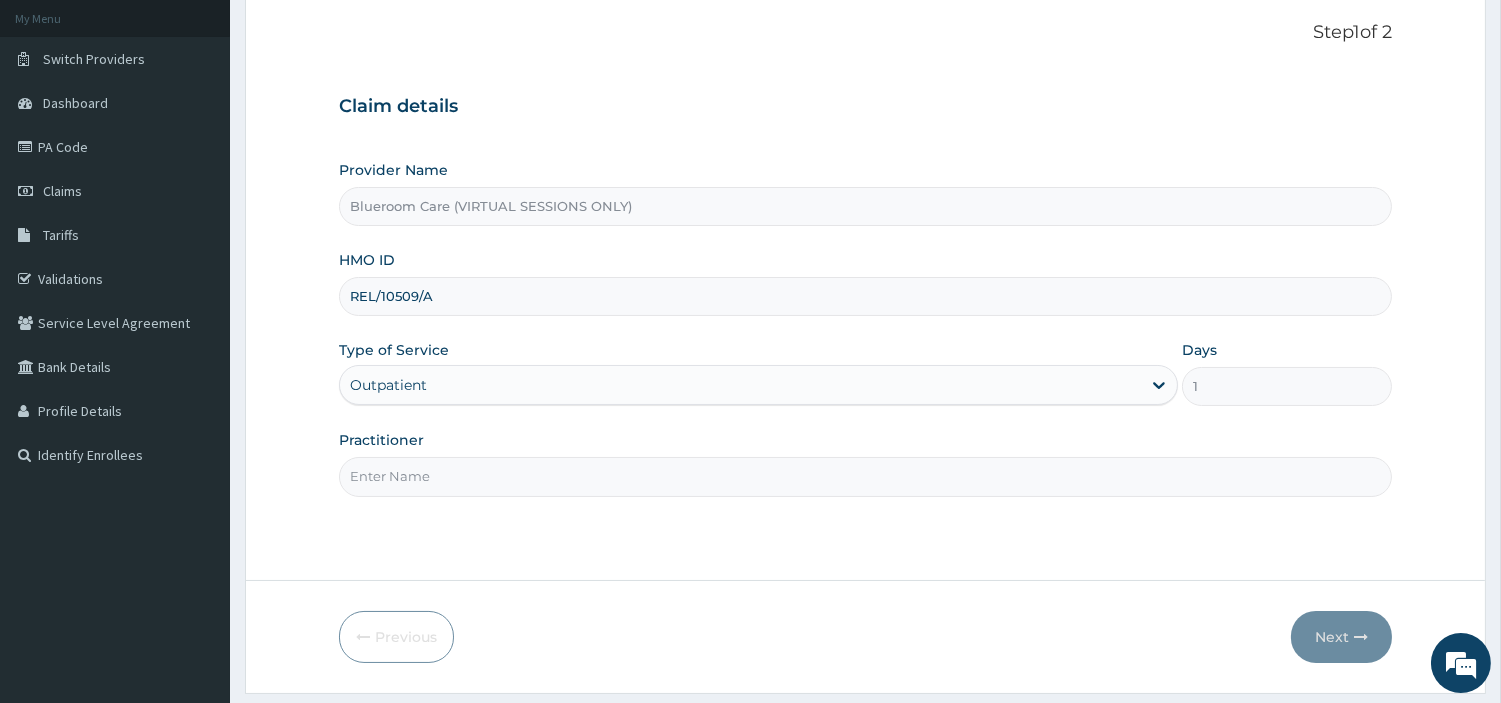scroll, scrollTop: 172, scrollLeft: 0, axis: vertical 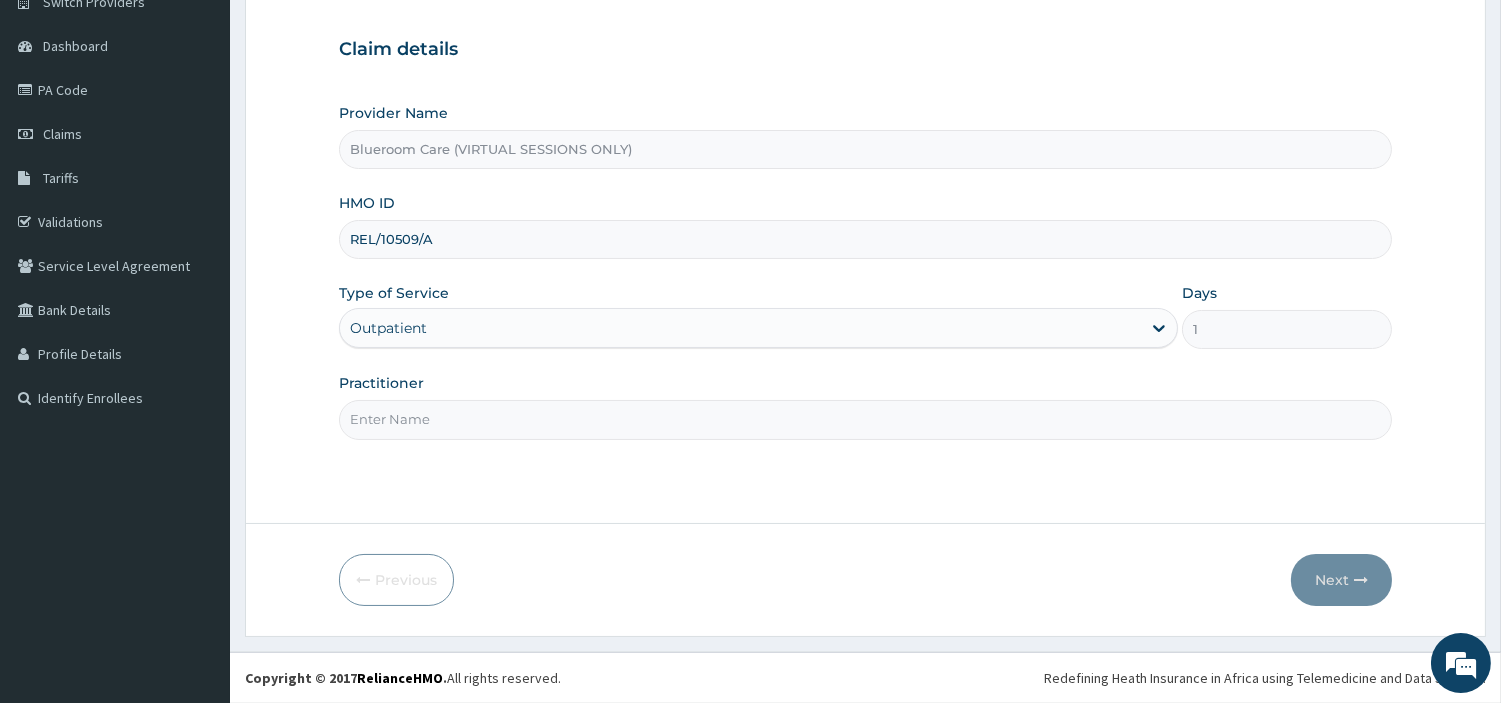 click on "Practitioner" at bounding box center (865, 419) 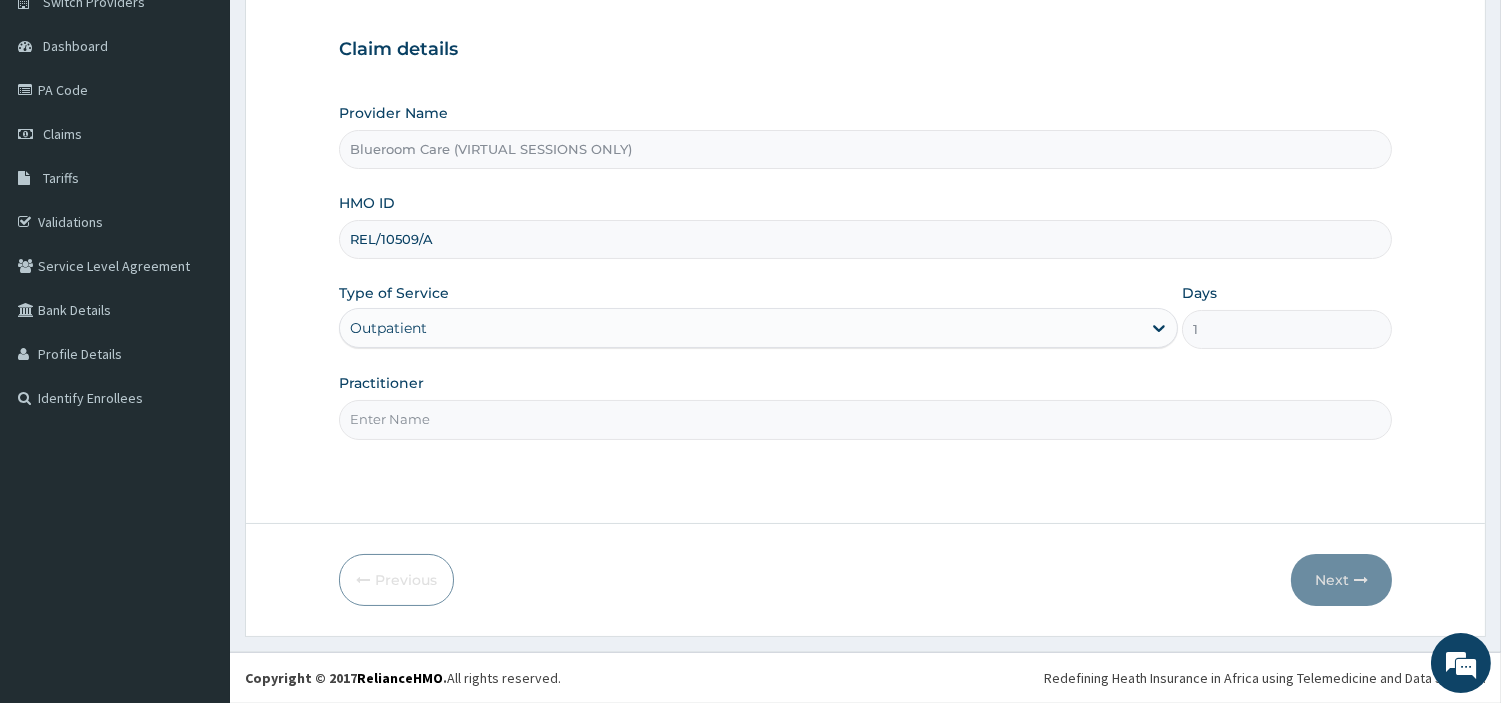scroll, scrollTop: 0, scrollLeft: 0, axis: both 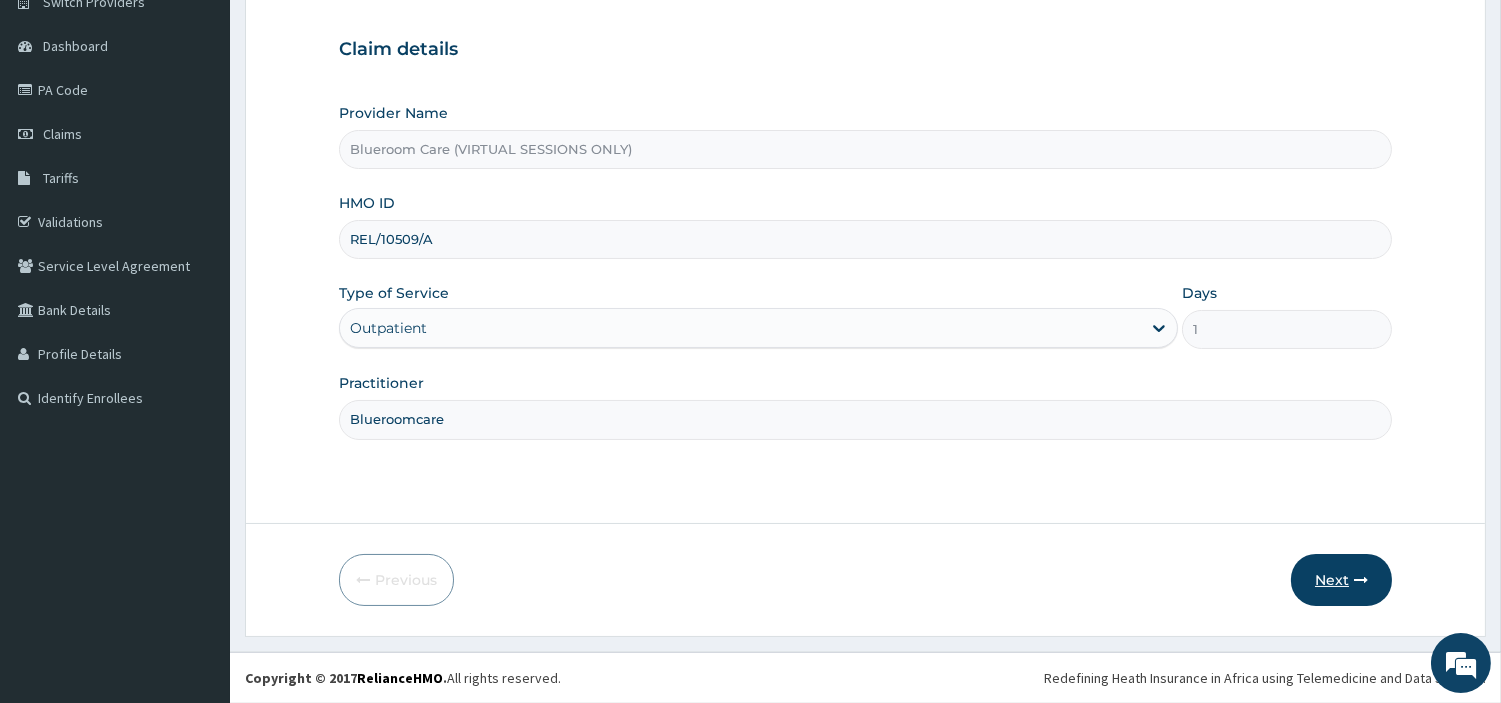 type on "Blueroomcare" 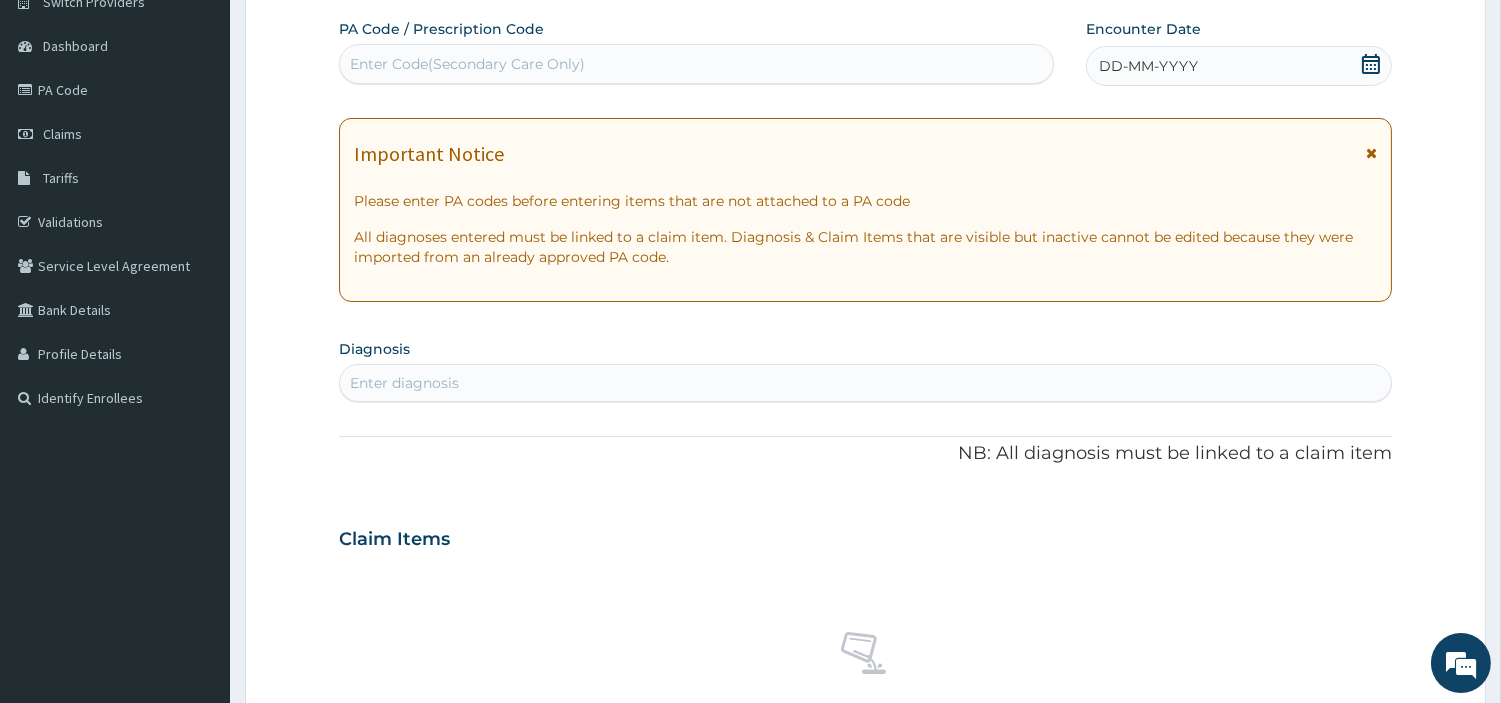 click on "Enter Code(Secondary Care Only)" at bounding box center [467, 64] 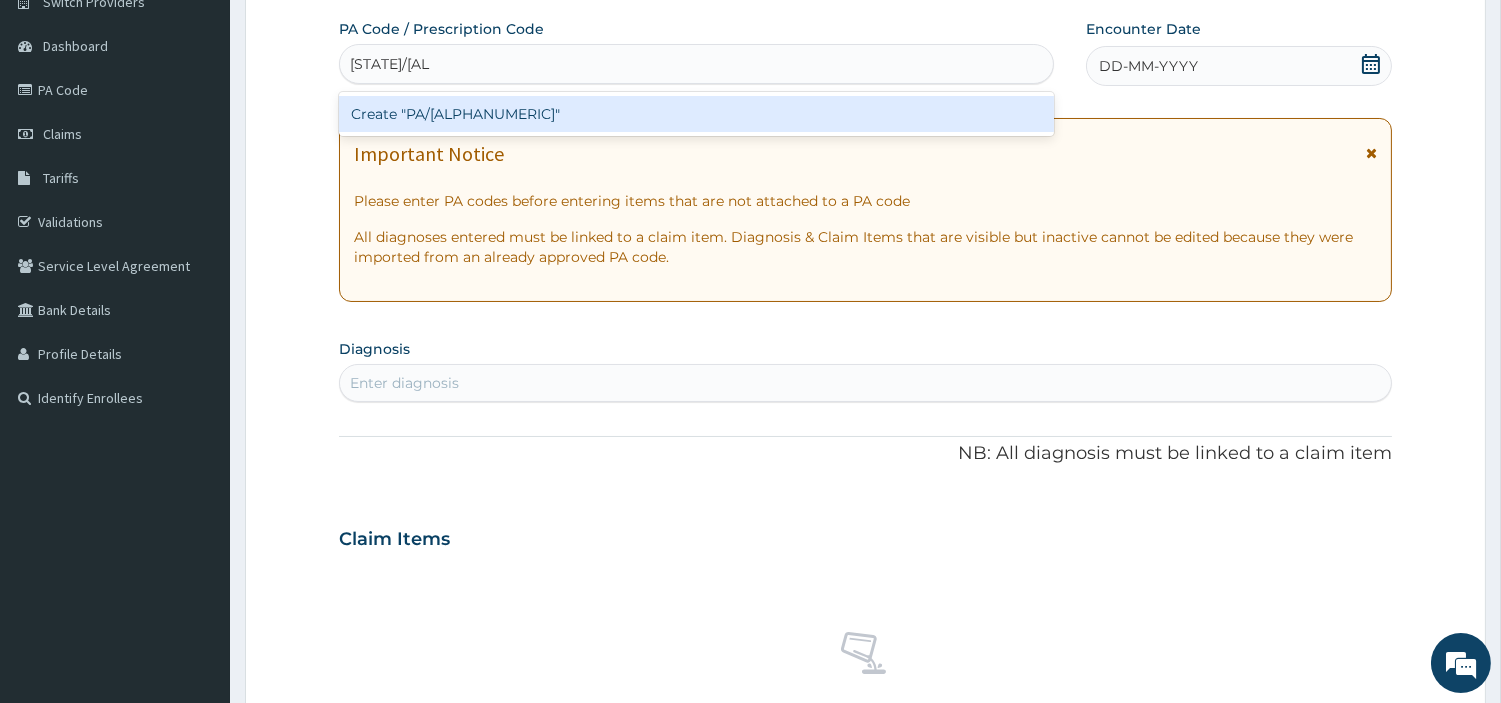 click on "Create "PA/9D5982"" at bounding box center [696, 114] 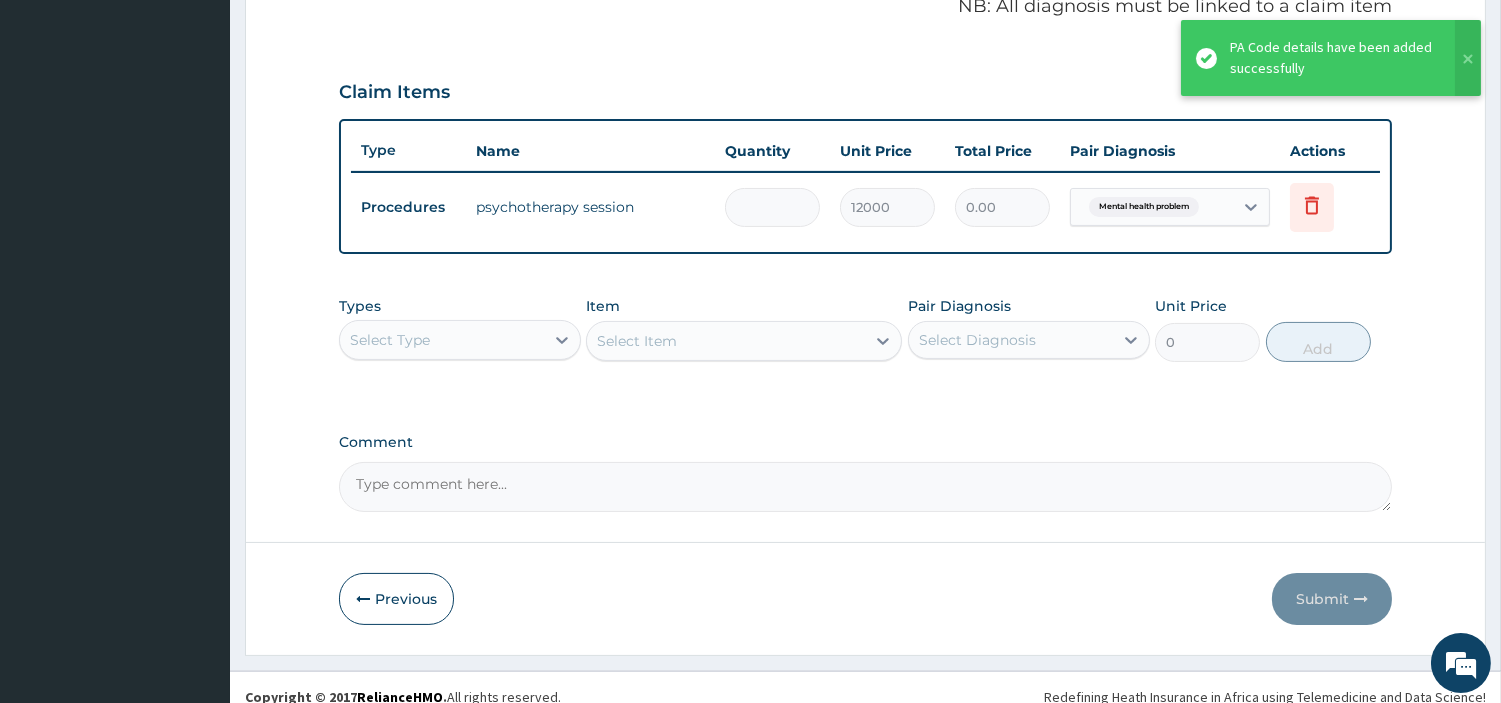 scroll, scrollTop: 642, scrollLeft: 0, axis: vertical 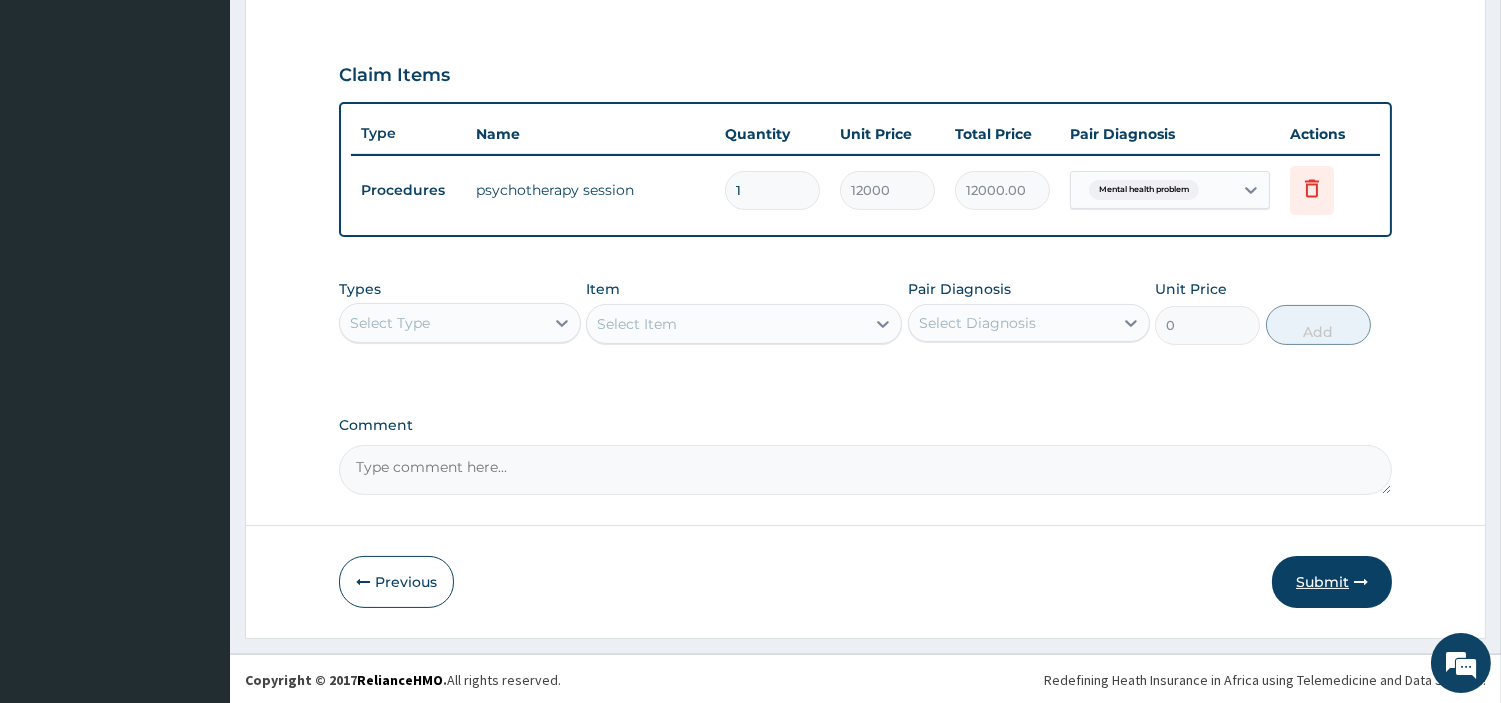 type on "1" 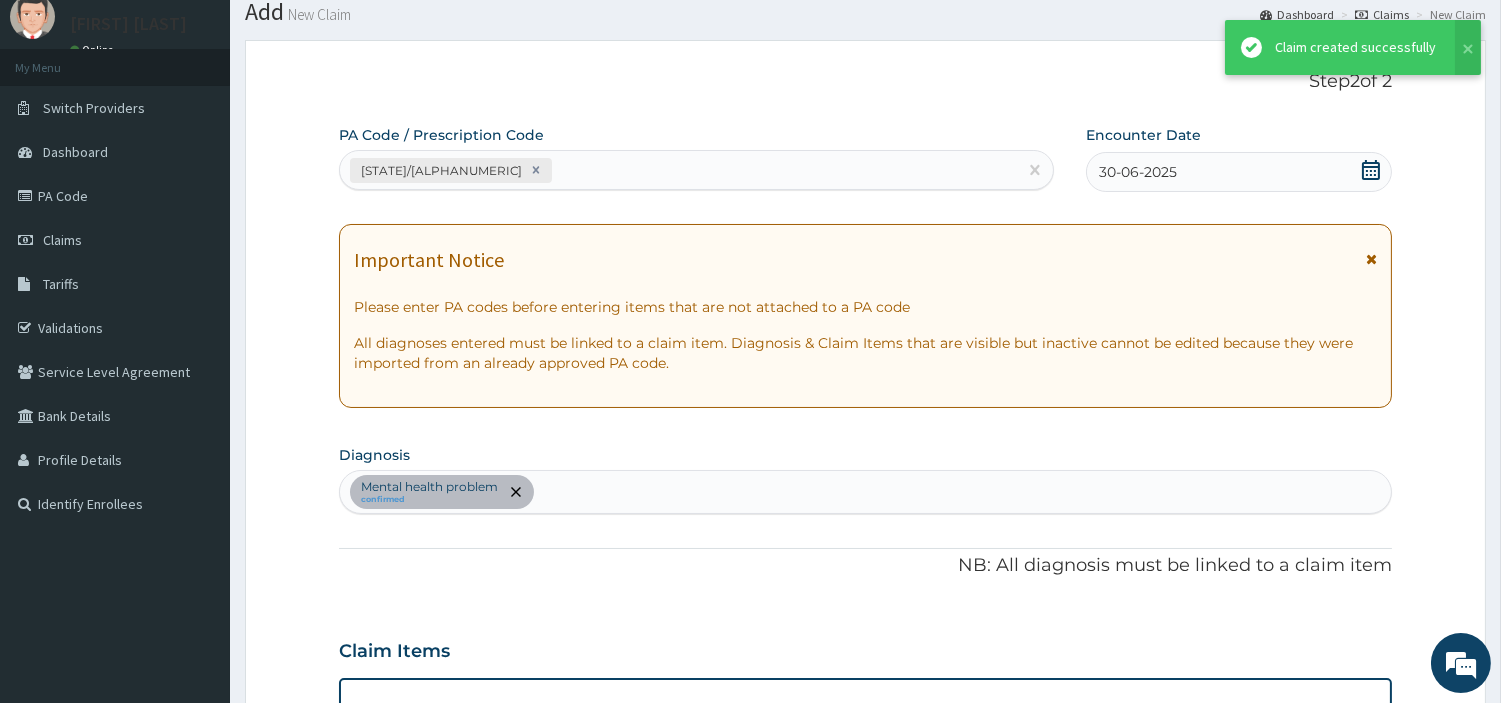 scroll, scrollTop: 642, scrollLeft: 0, axis: vertical 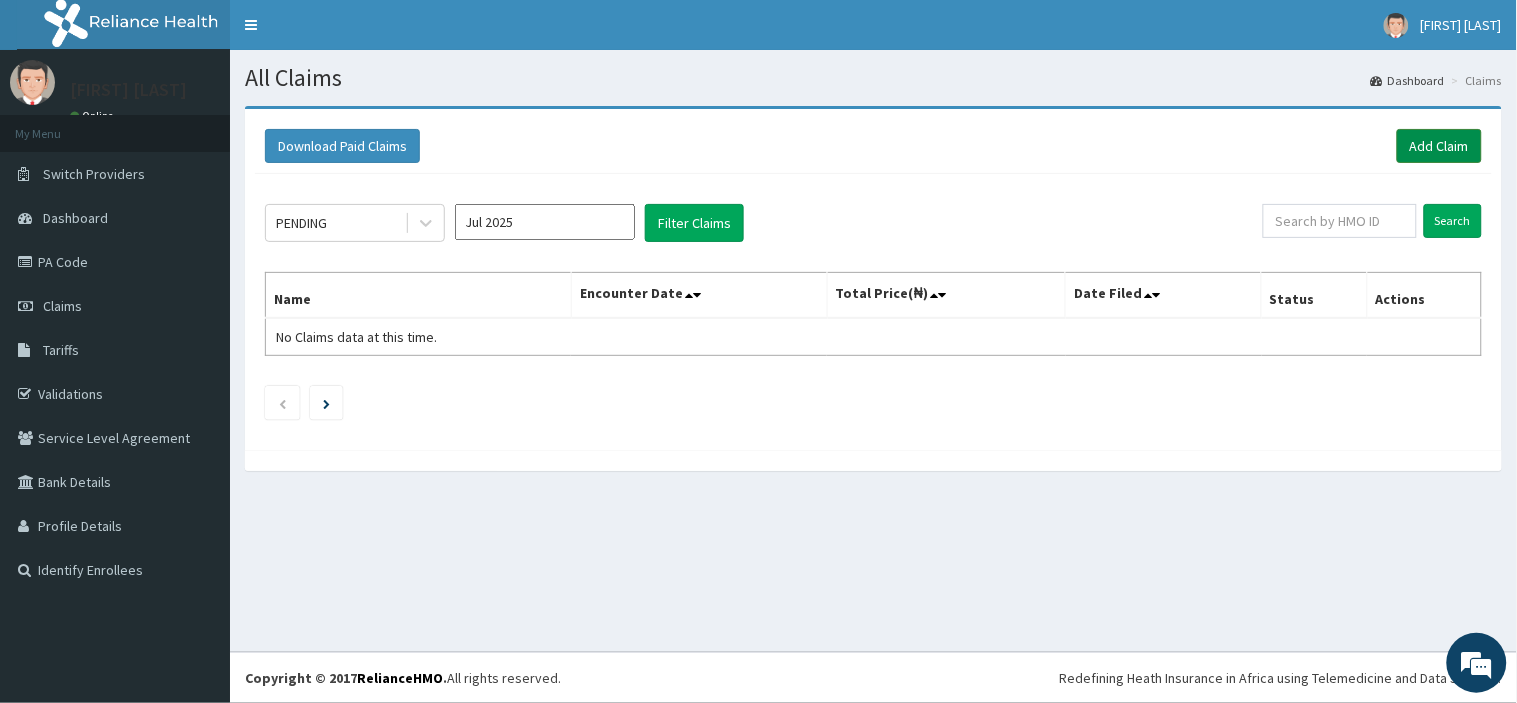 click on "Add Claim" at bounding box center (1439, 146) 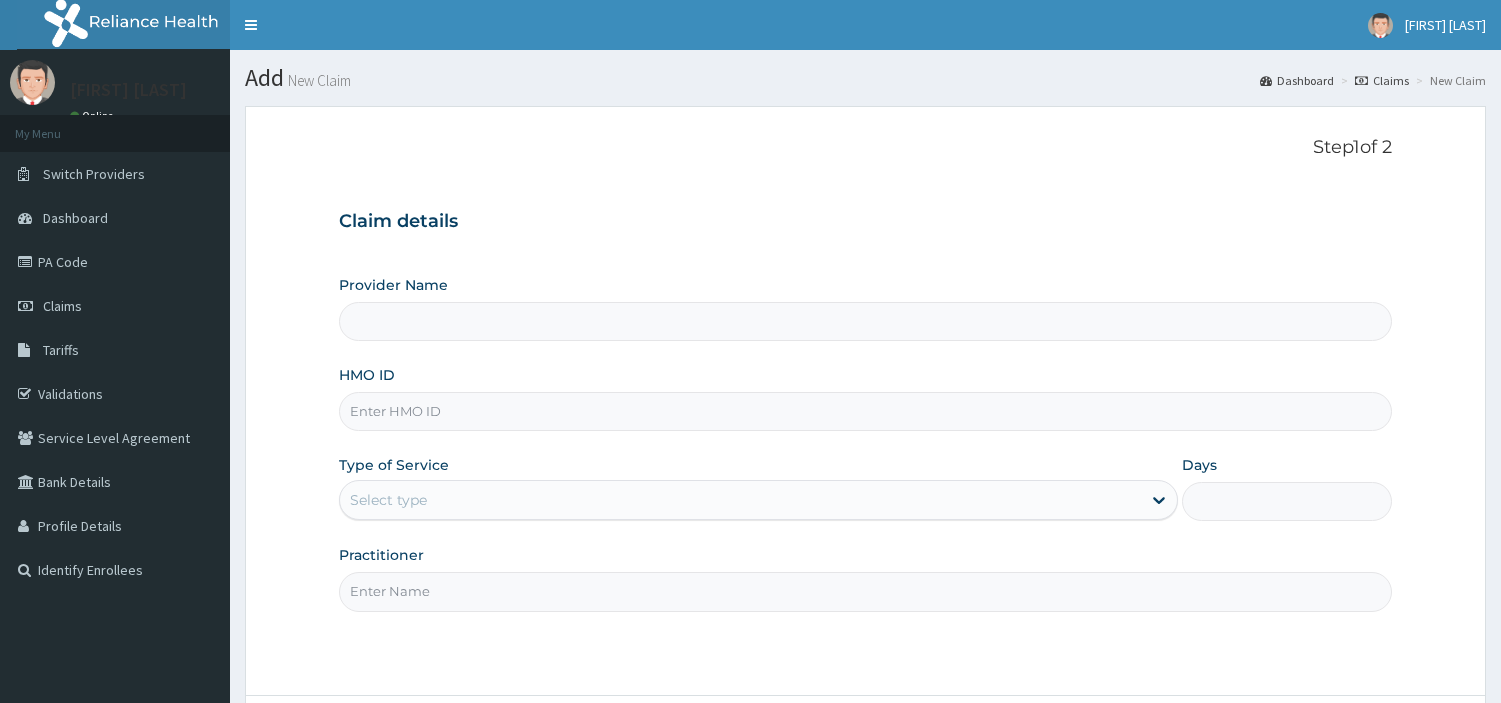 scroll, scrollTop: 0, scrollLeft: 0, axis: both 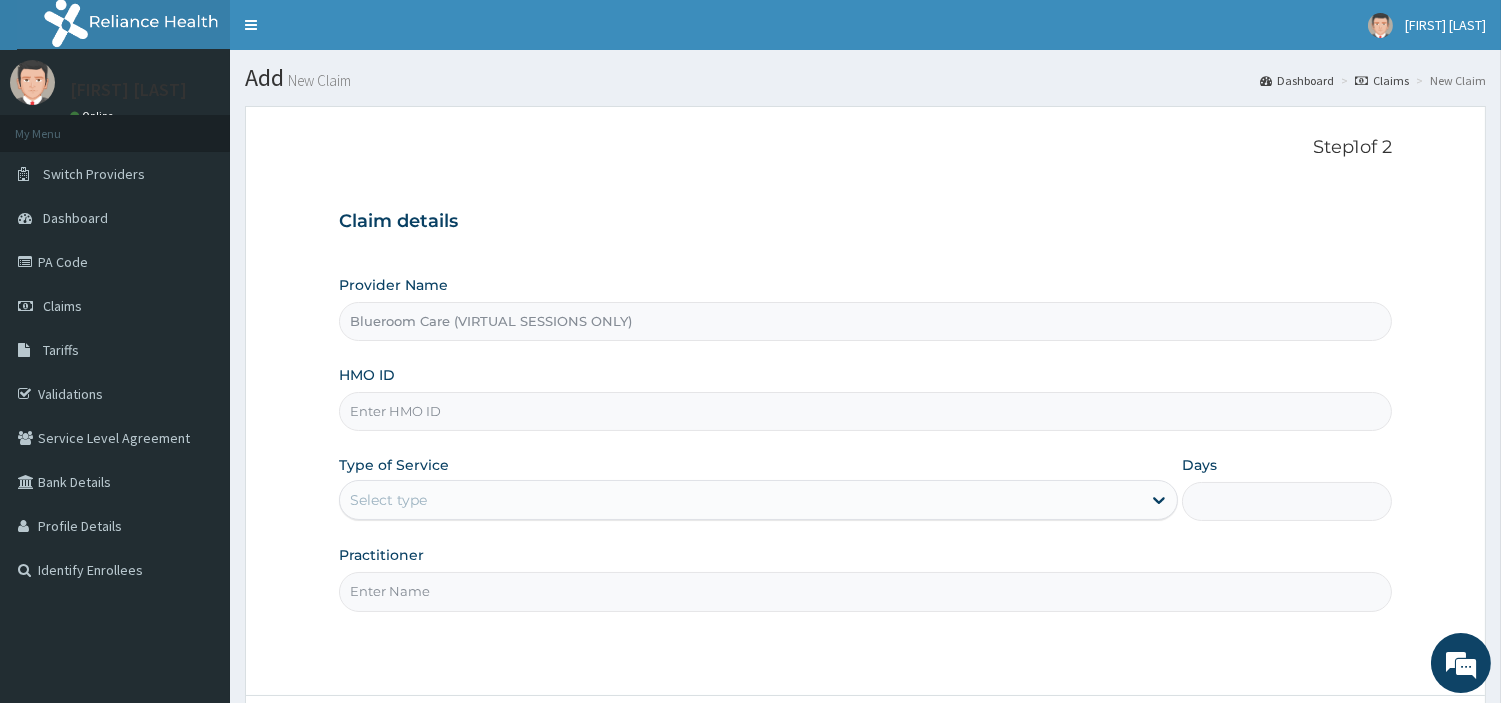 click on "HMO ID" at bounding box center [865, 411] 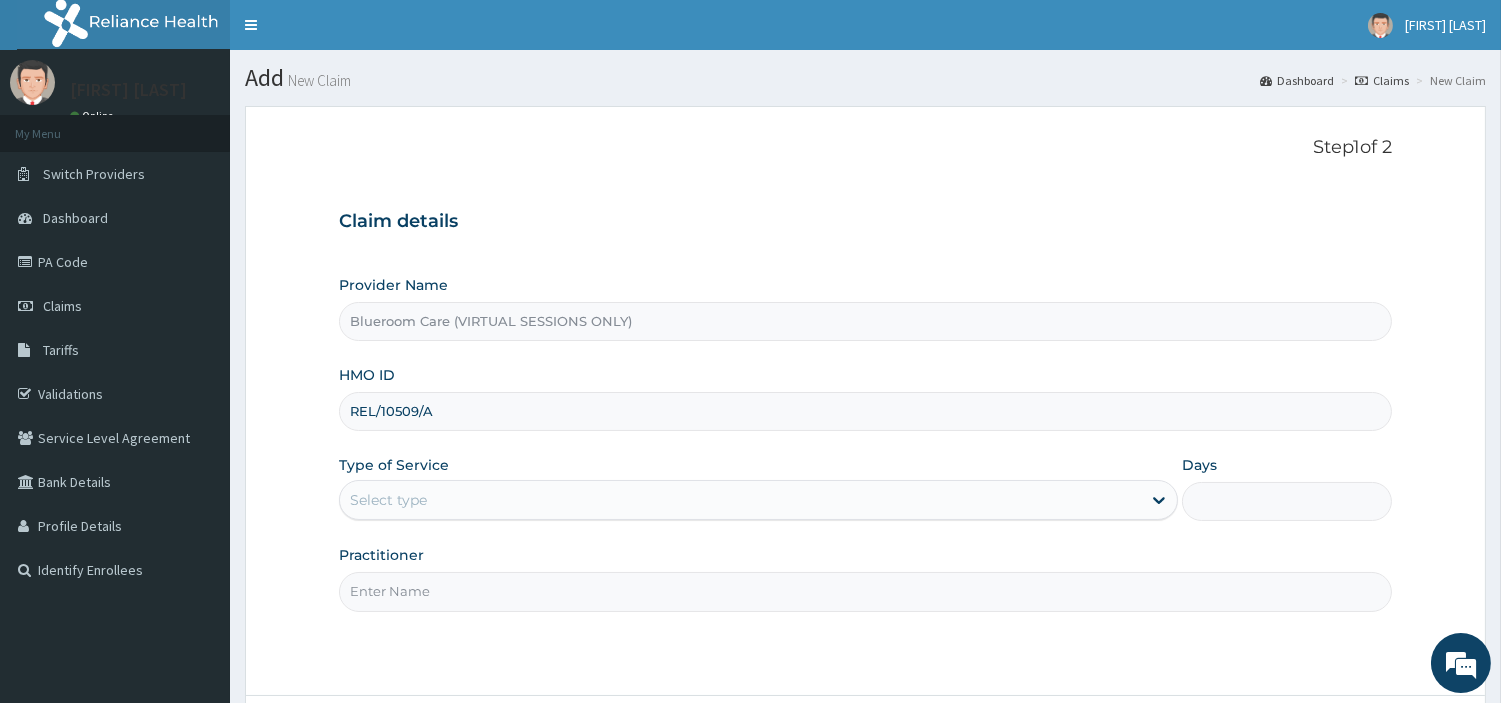 type on "REL/10509/A" 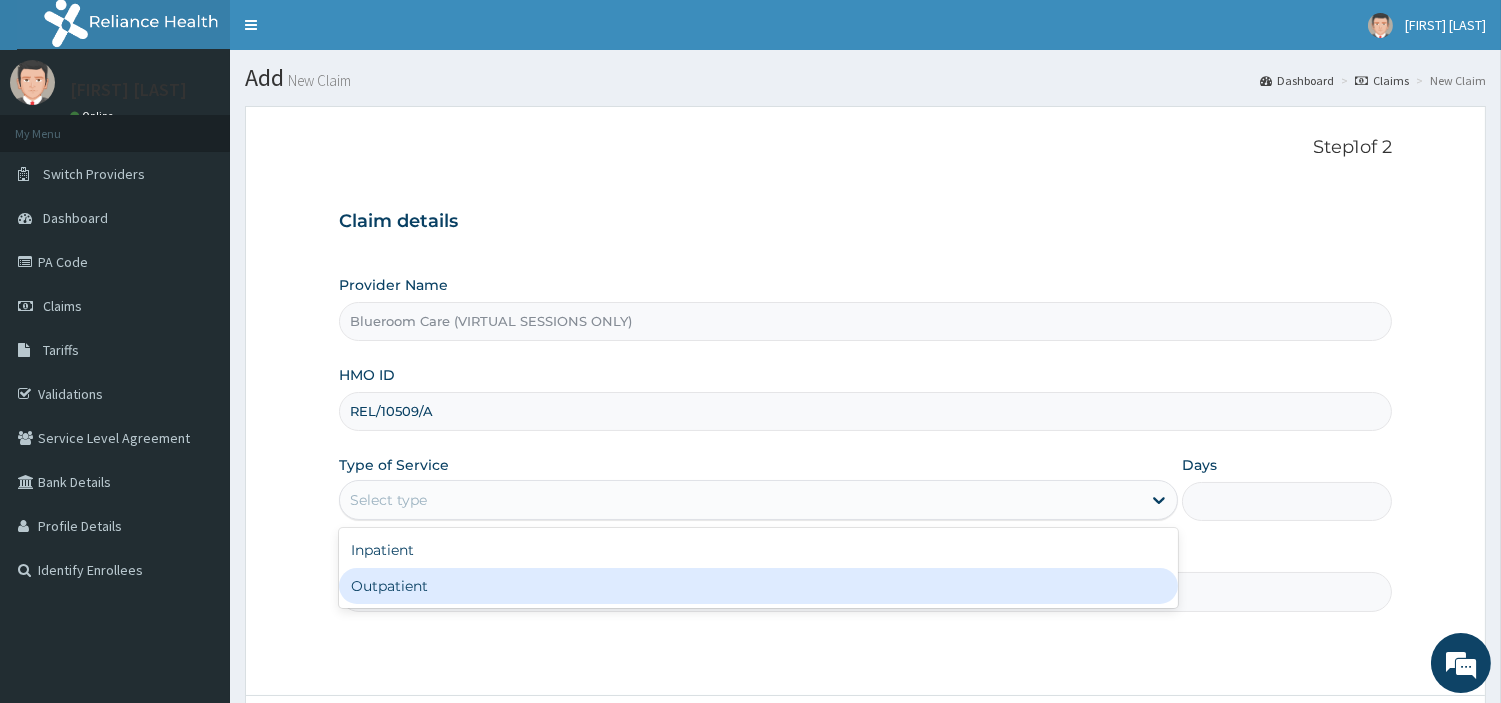 click on "Outpatient" at bounding box center (758, 586) 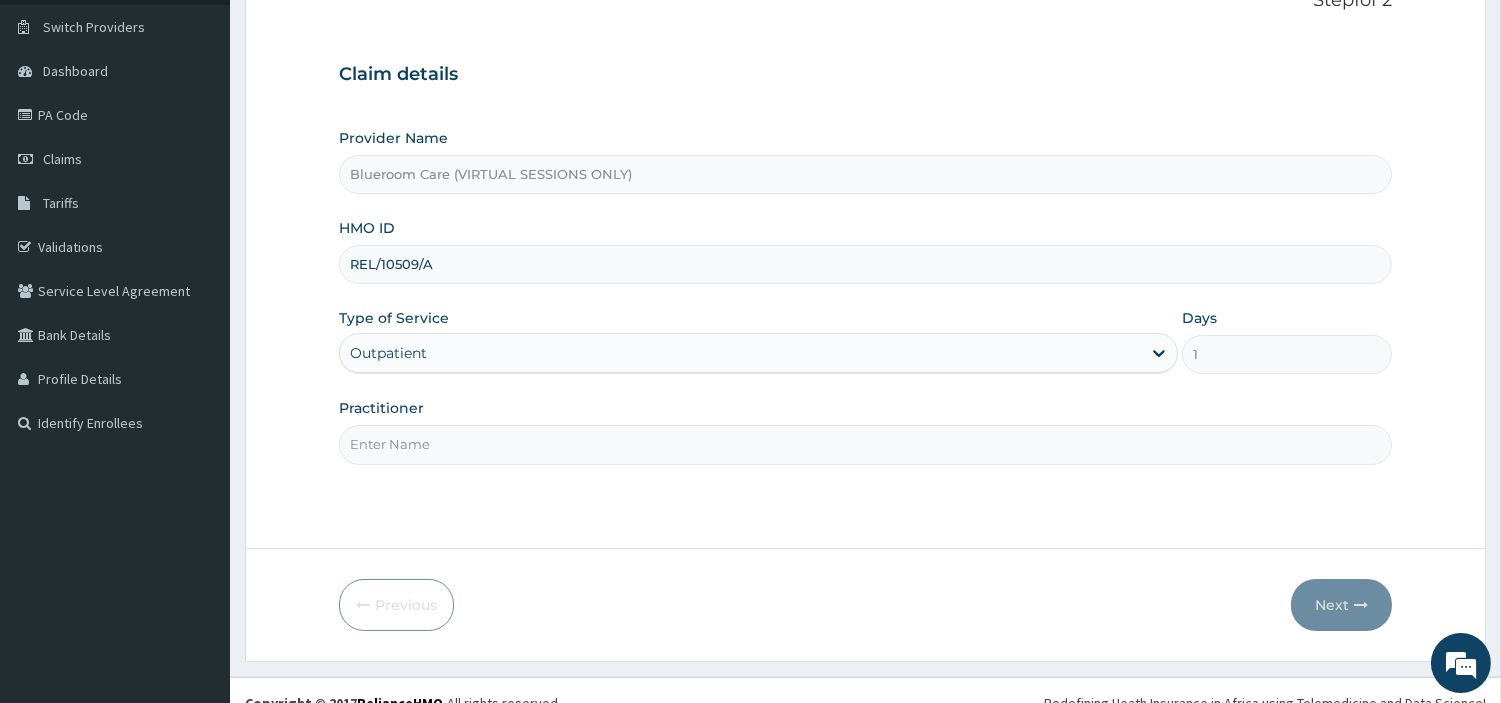 scroll, scrollTop: 172, scrollLeft: 0, axis: vertical 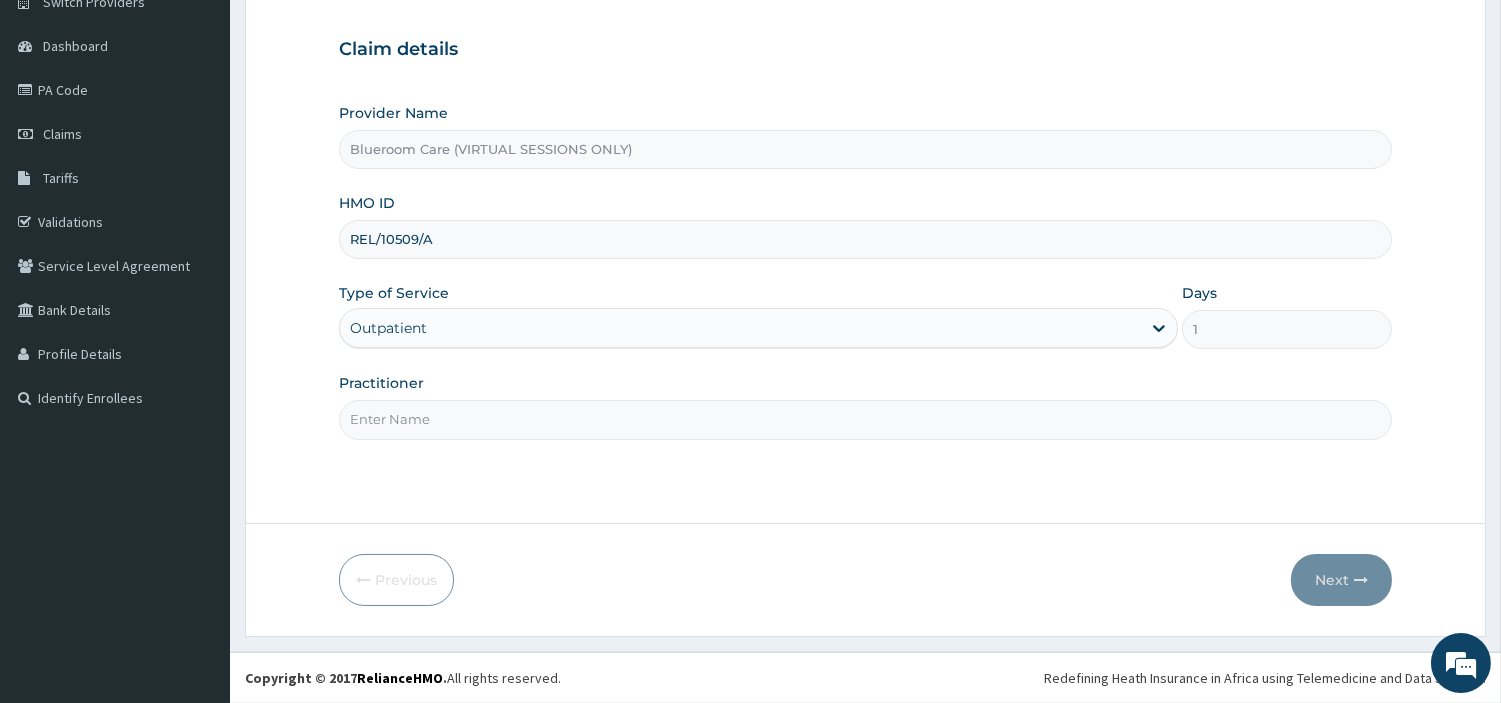 click on "Practitioner" at bounding box center (865, 419) 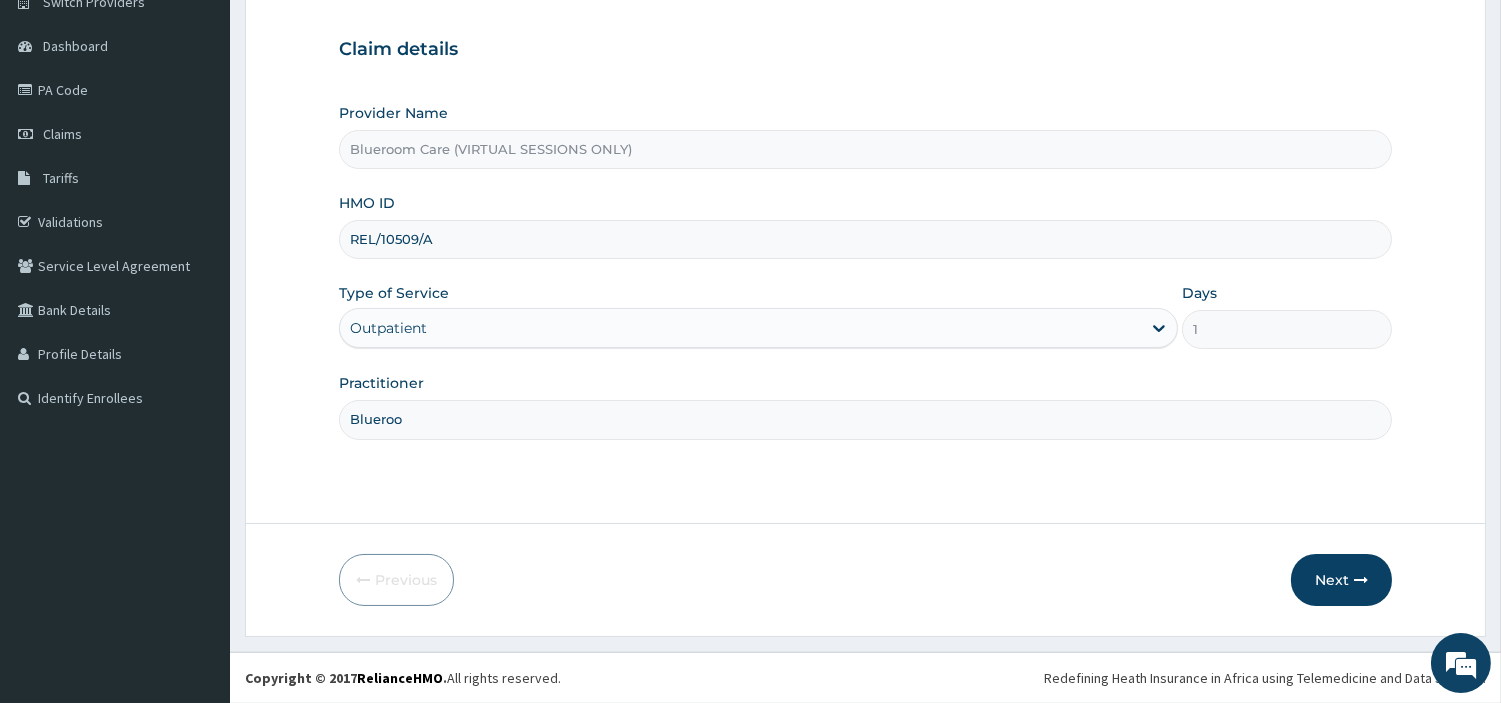 scroll, scrollTop: 0, scrollLeft: 0, axis: both 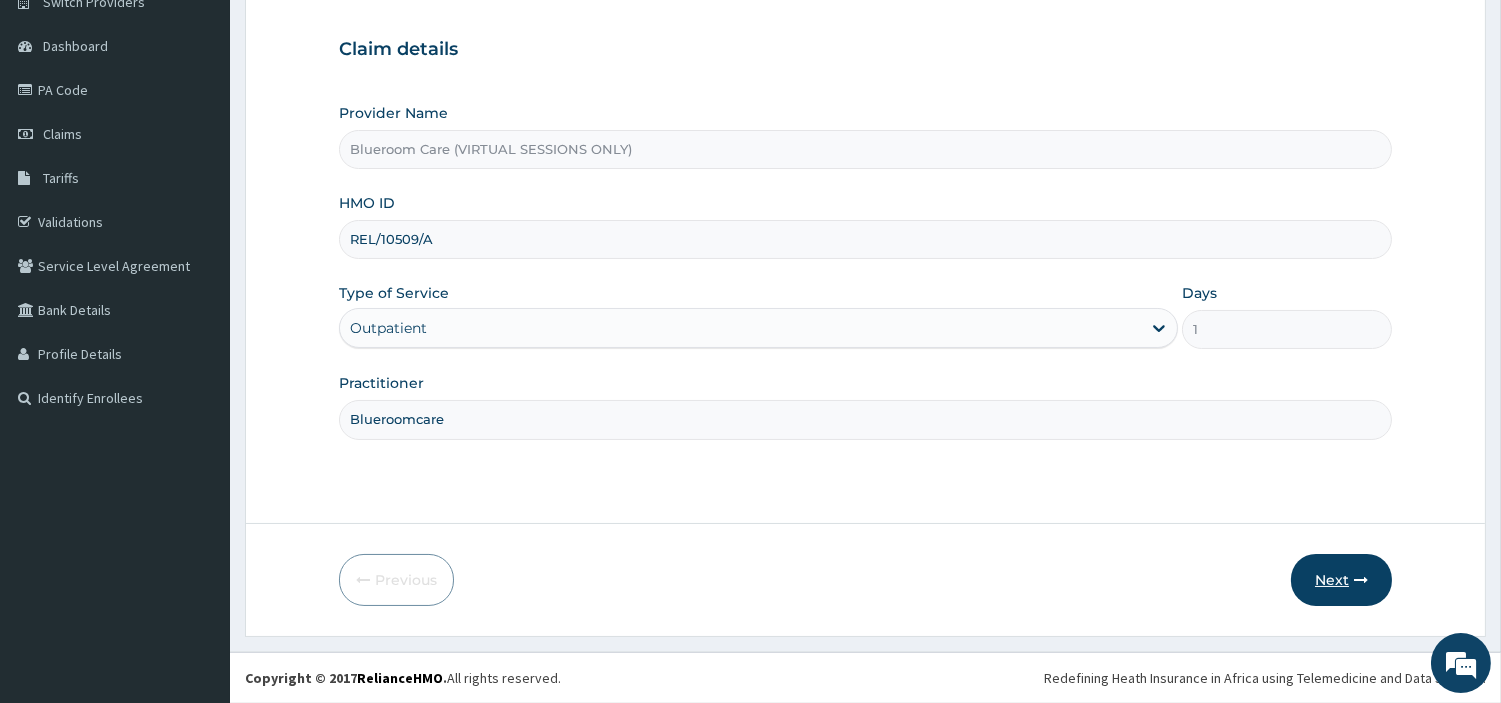 type on "Blueroomcare" 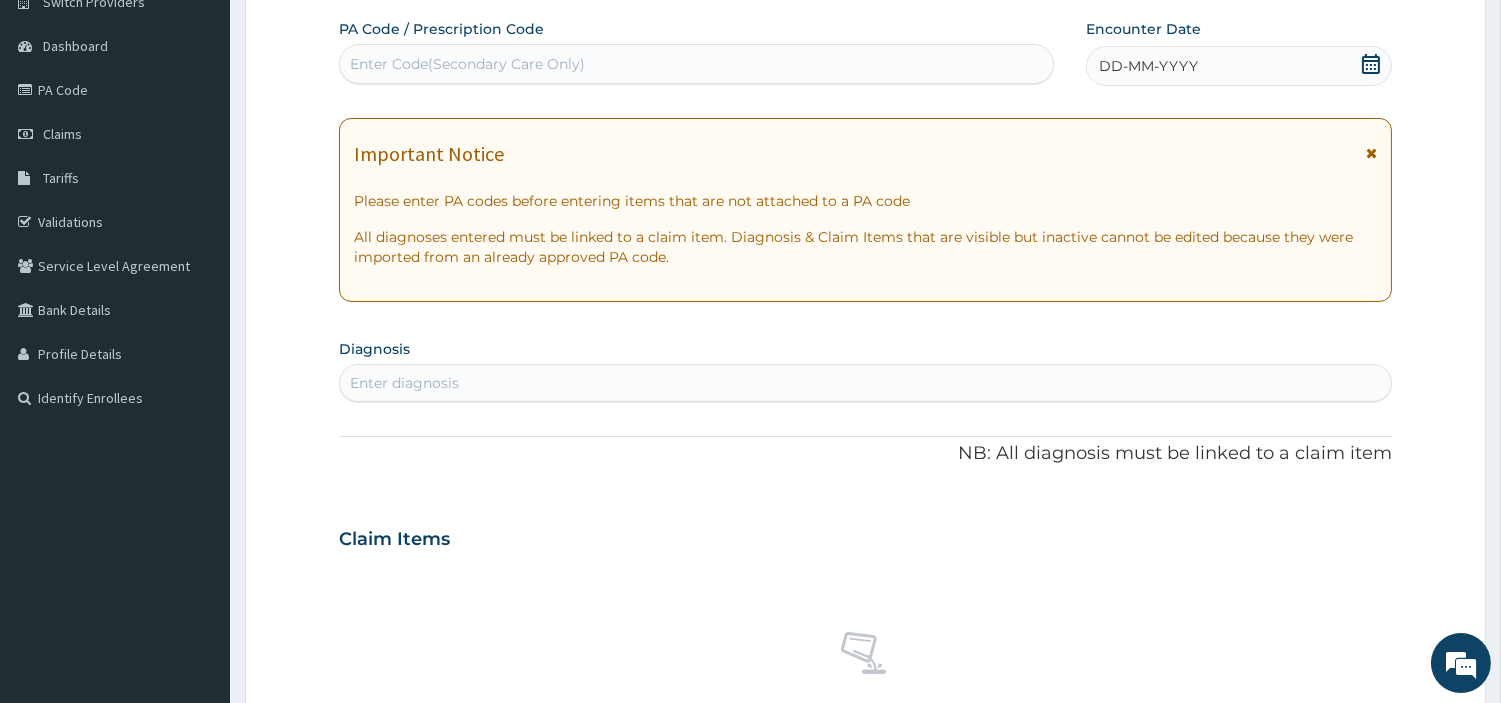 click on "Enter Code(Secondary Care Only)" at bounding box center (467, 64) 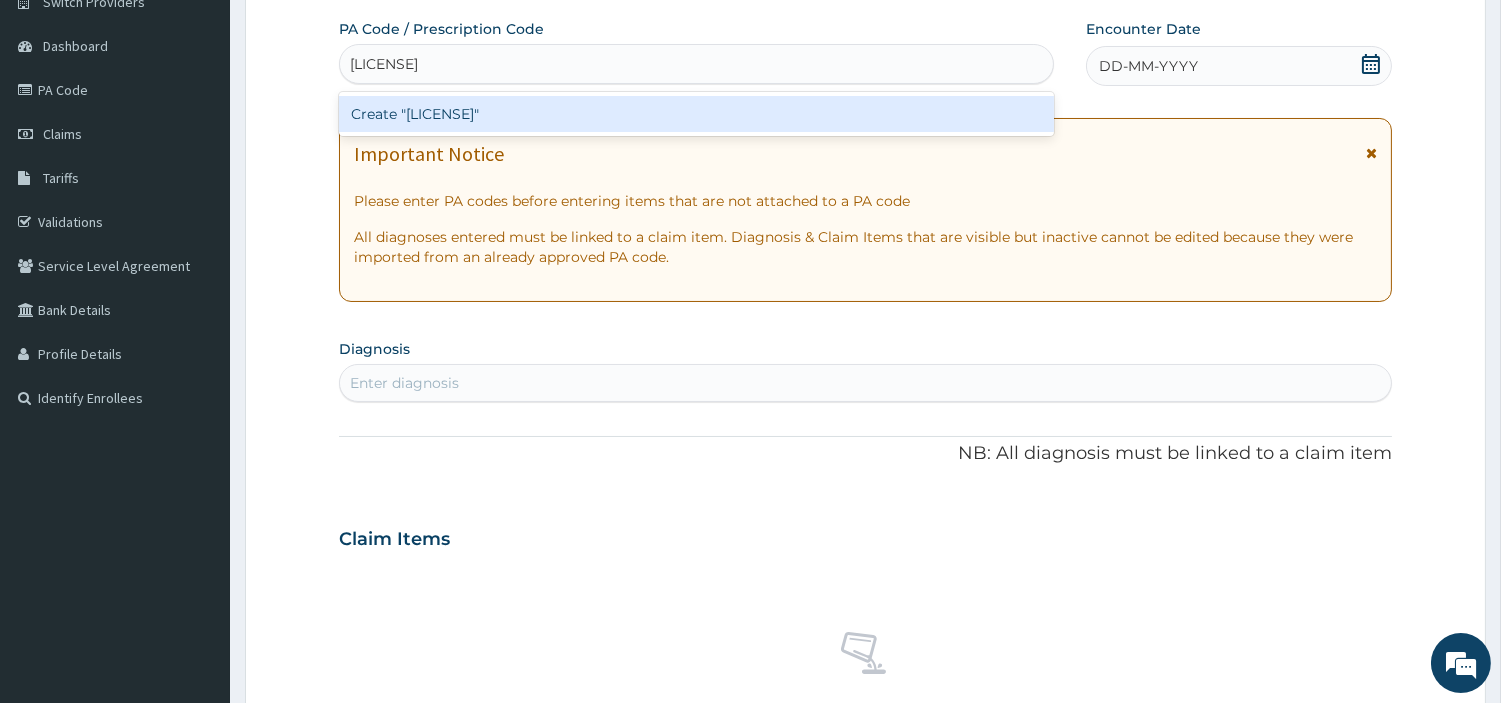 click on "Create "PA/D03938"" at bounding box center (696, 114) 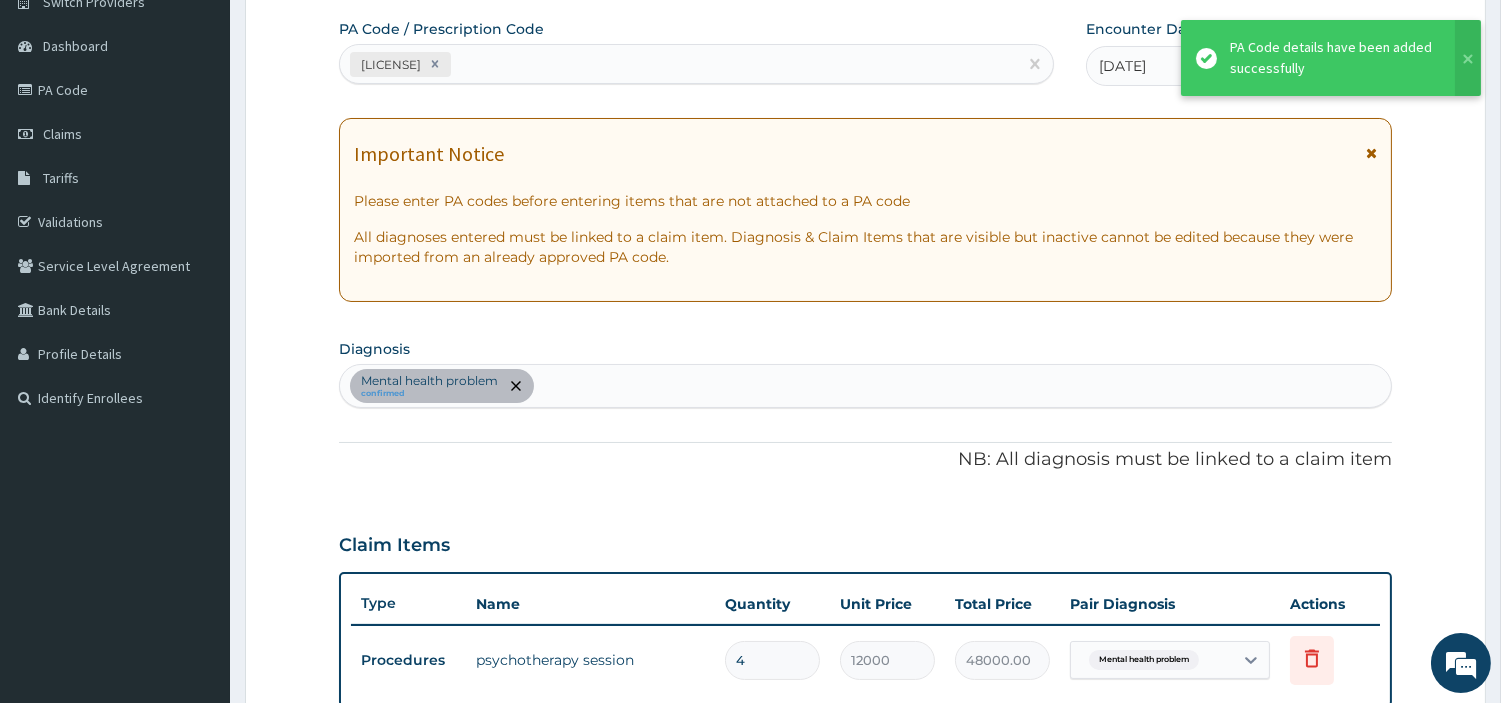 scroll, scrollTop: 642, scrollLeft: 0, axis: vertical 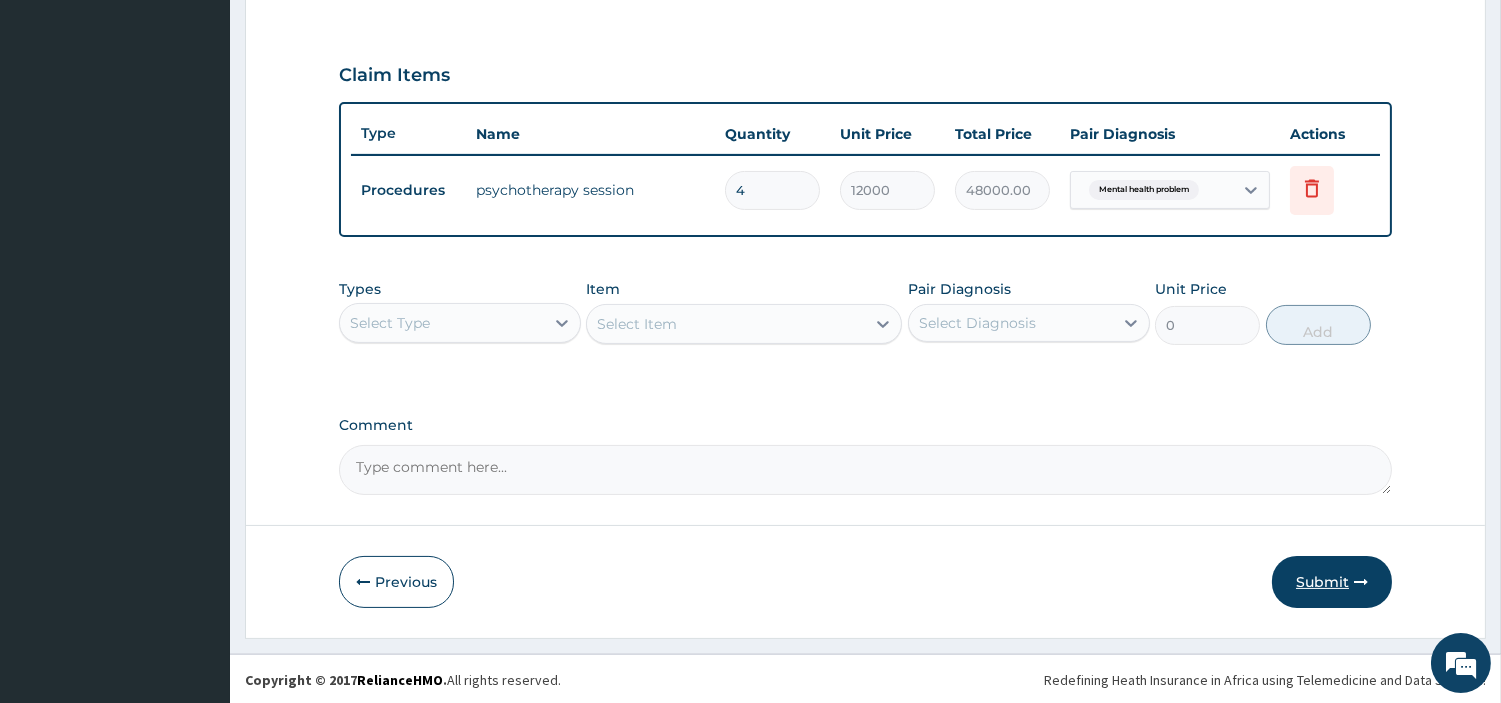 click on "Submit" at bounding box center (1332, 582) 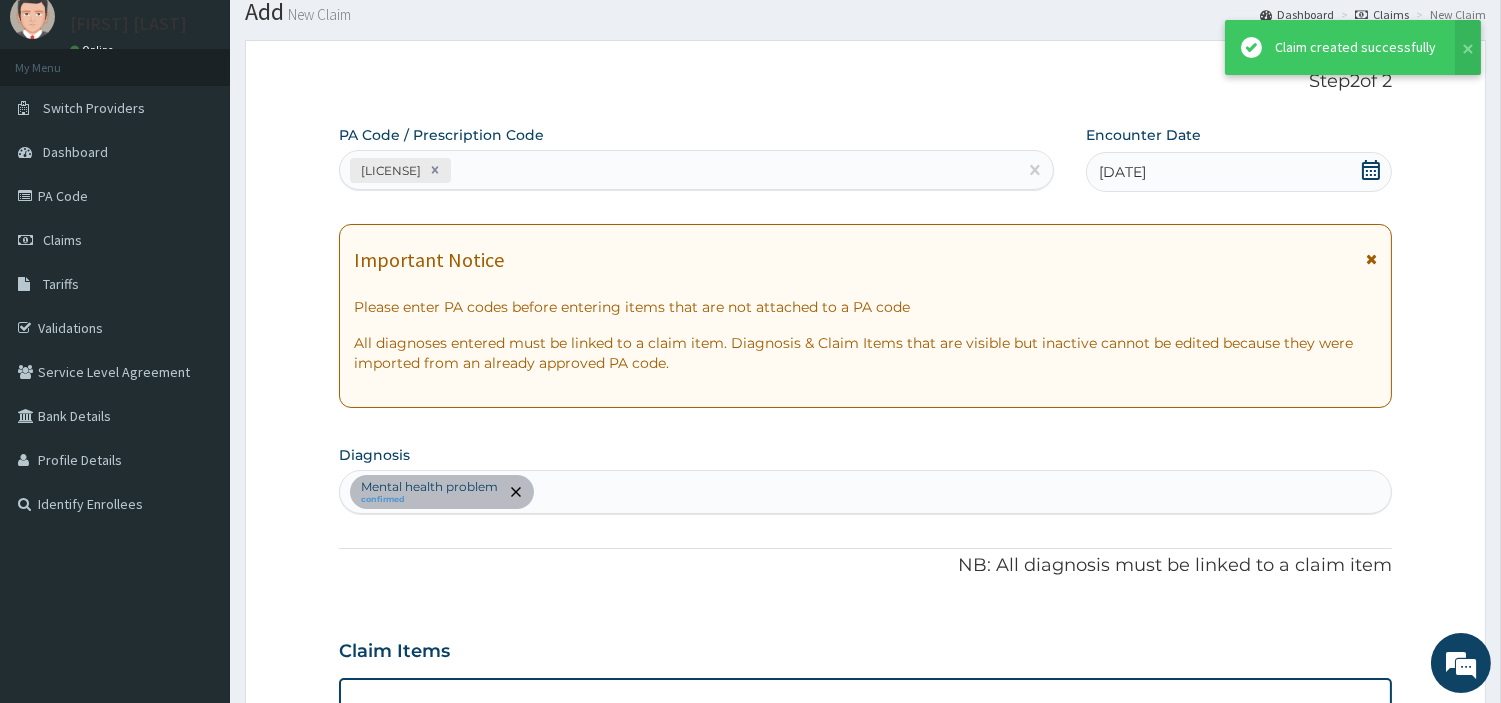 scroll, scrollTop: 642, scrollLeft: 0, axis: vertical 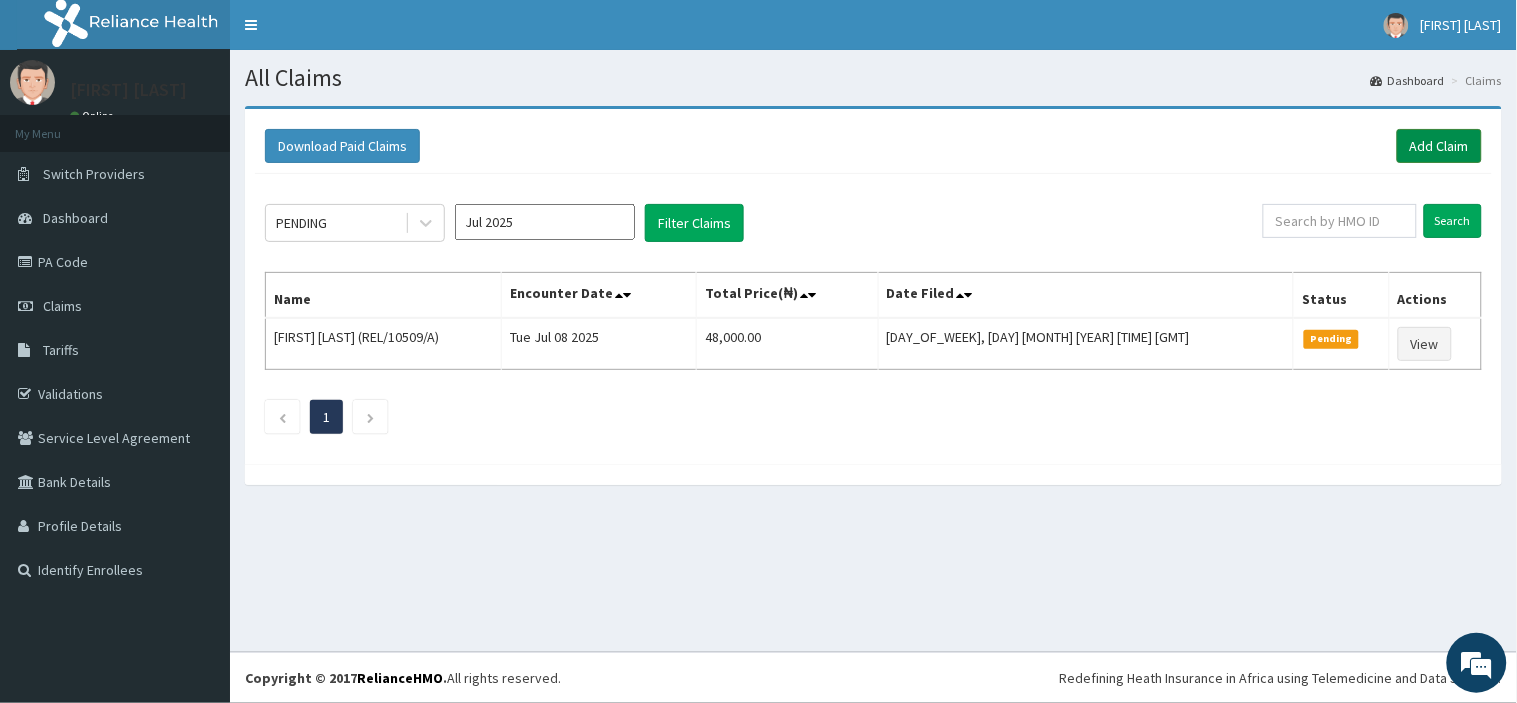 click on "Add Claim" at bounding box center (1439, 146) 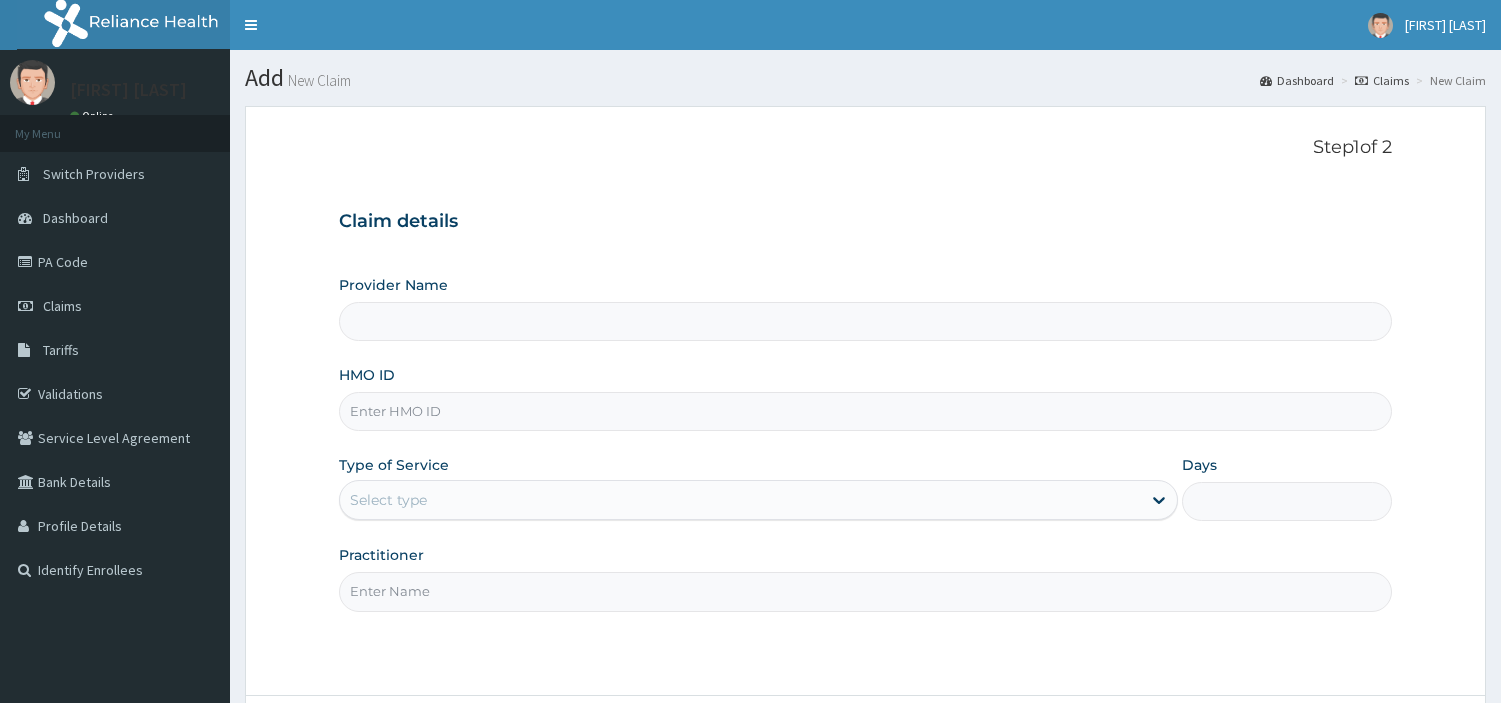 scroll, scrollTop: 0, scrollLeft: 0, axis: both 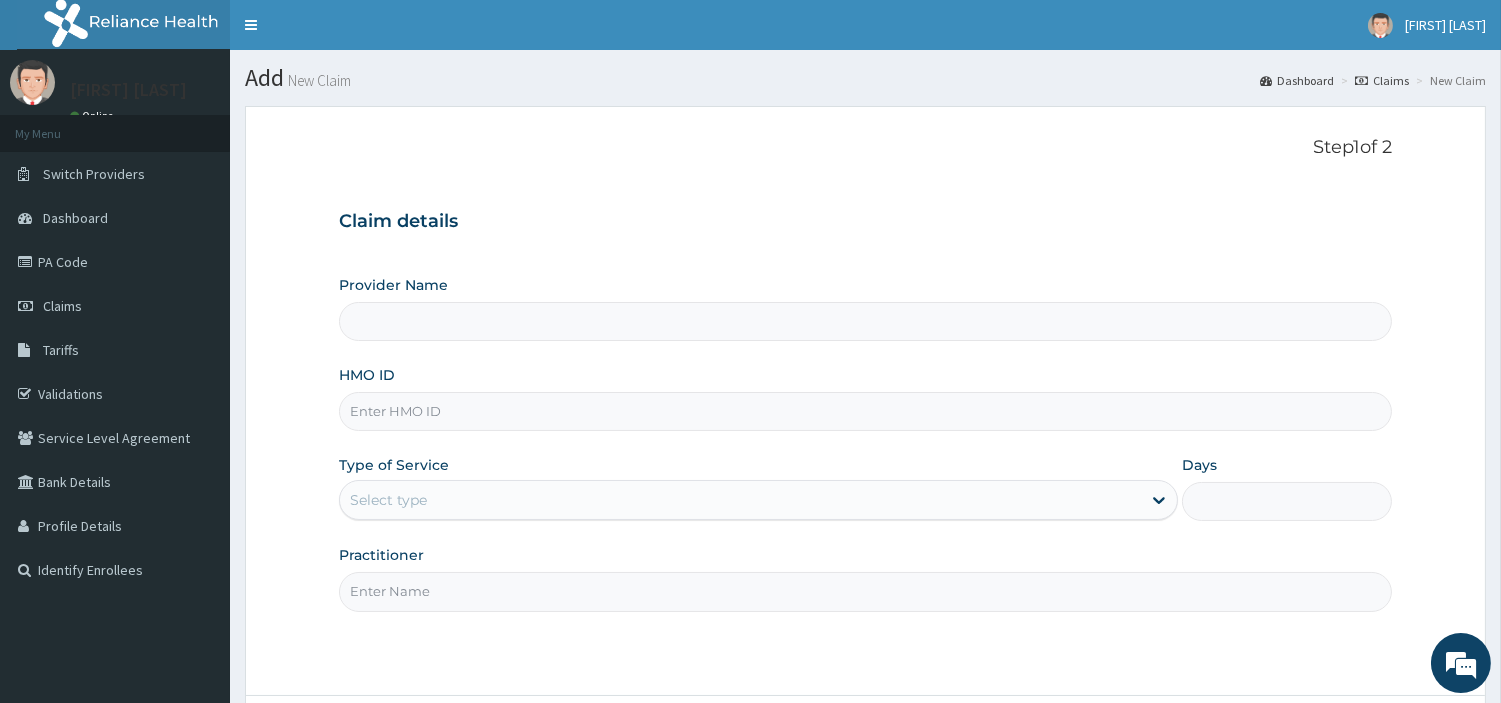 click on "HMO ID" at bounding box center [865, 411] 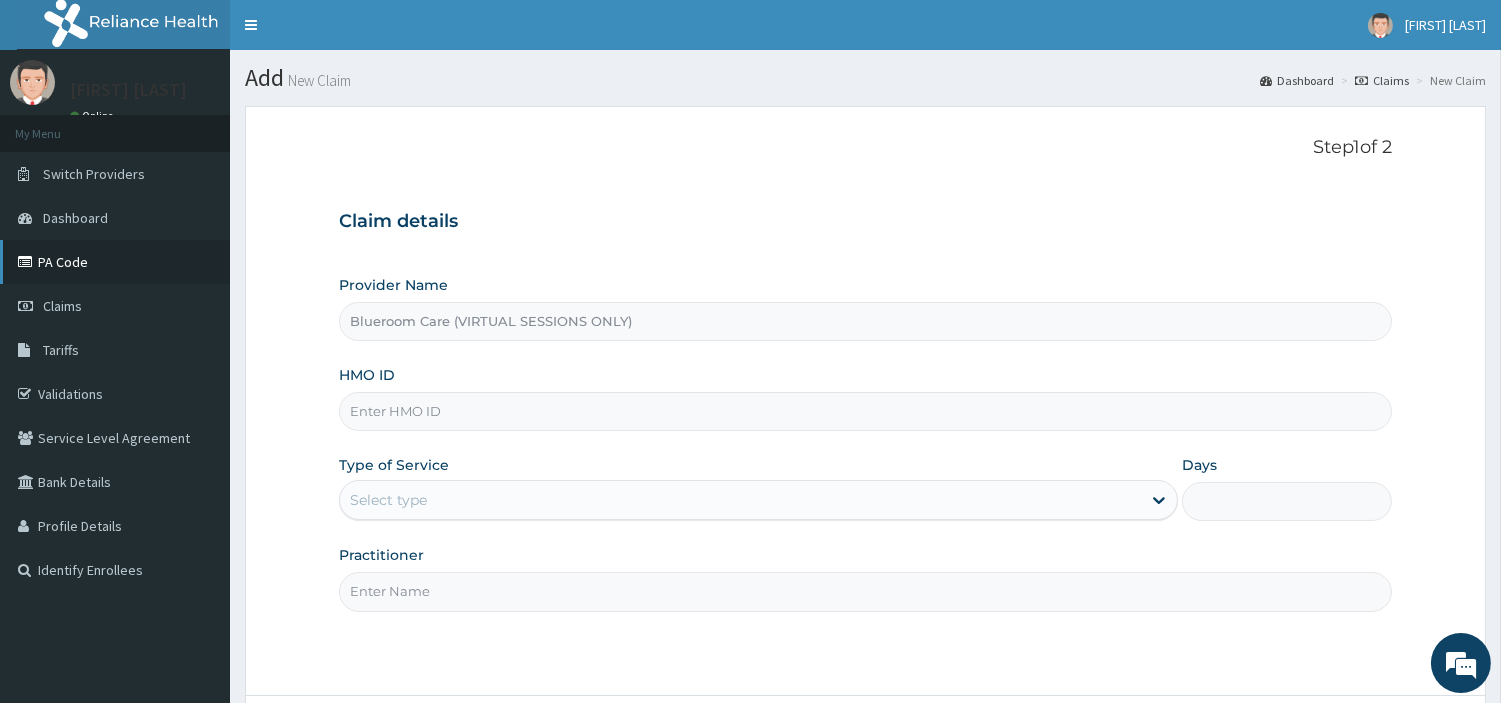 click on "PA Code" at bounding box center (115, 262) 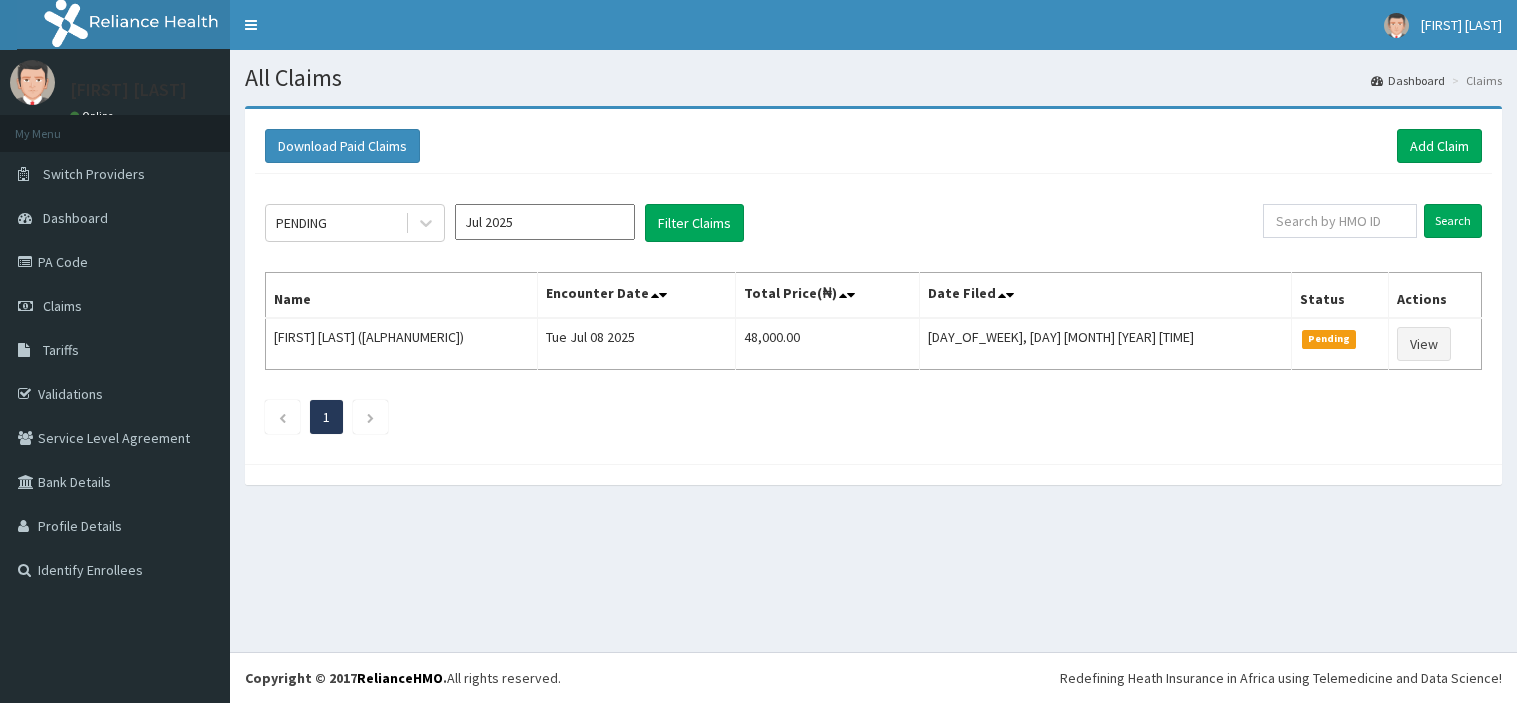 scroll, scrollTop: 0, scrollLeft: 0, axis: both 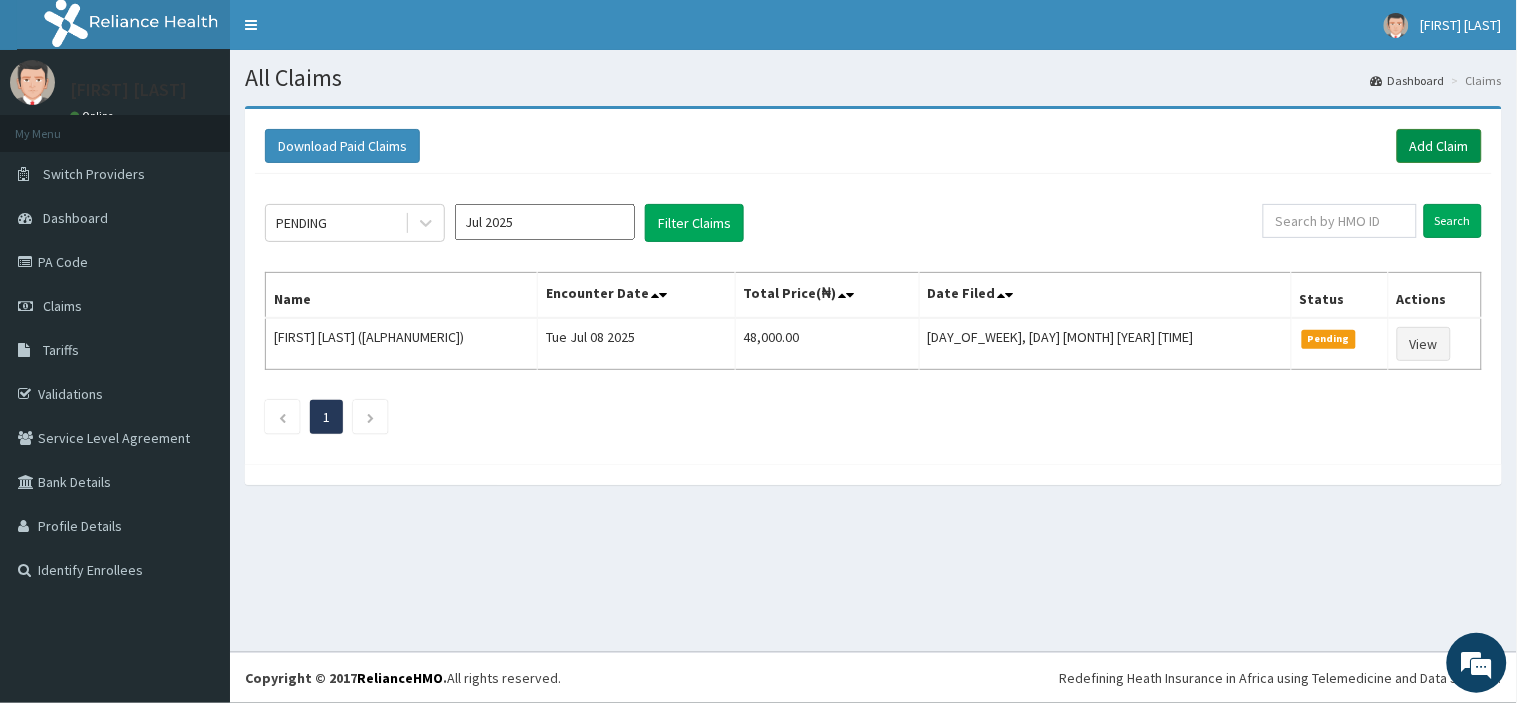 click on "Add Claim" at bounding box center [1439, 146] 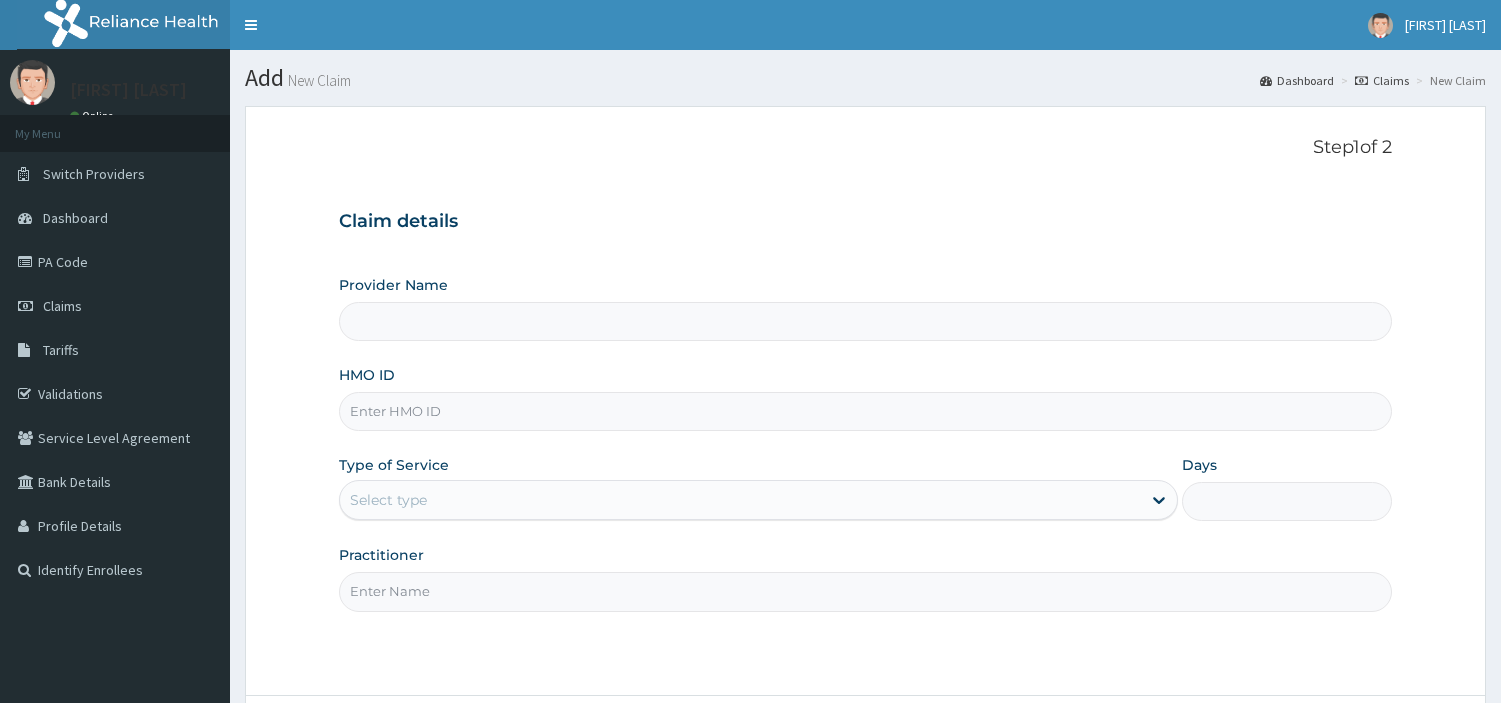 scroll, scrollTop: 0, scrollLeft: 0, axis: both 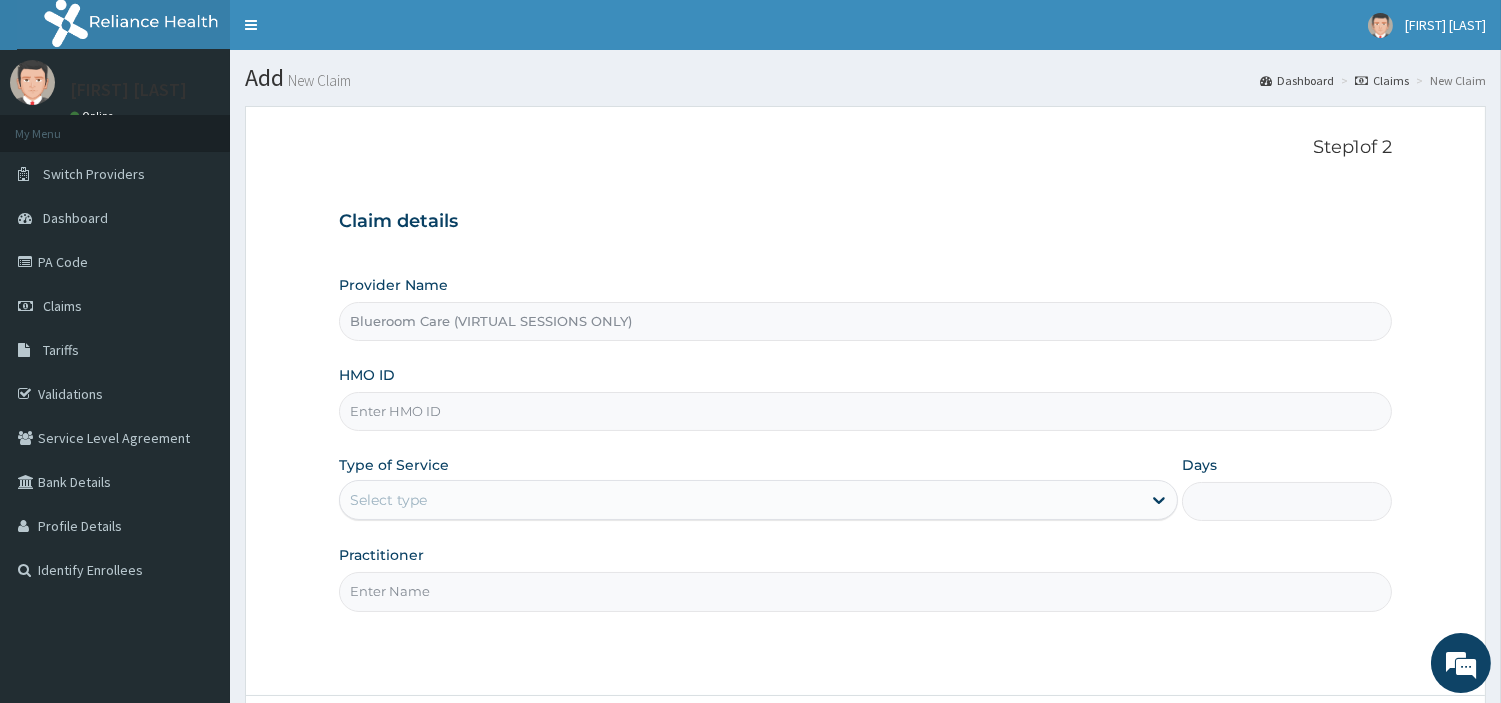 click on "HMO ID" at bounding box center [865, 411] 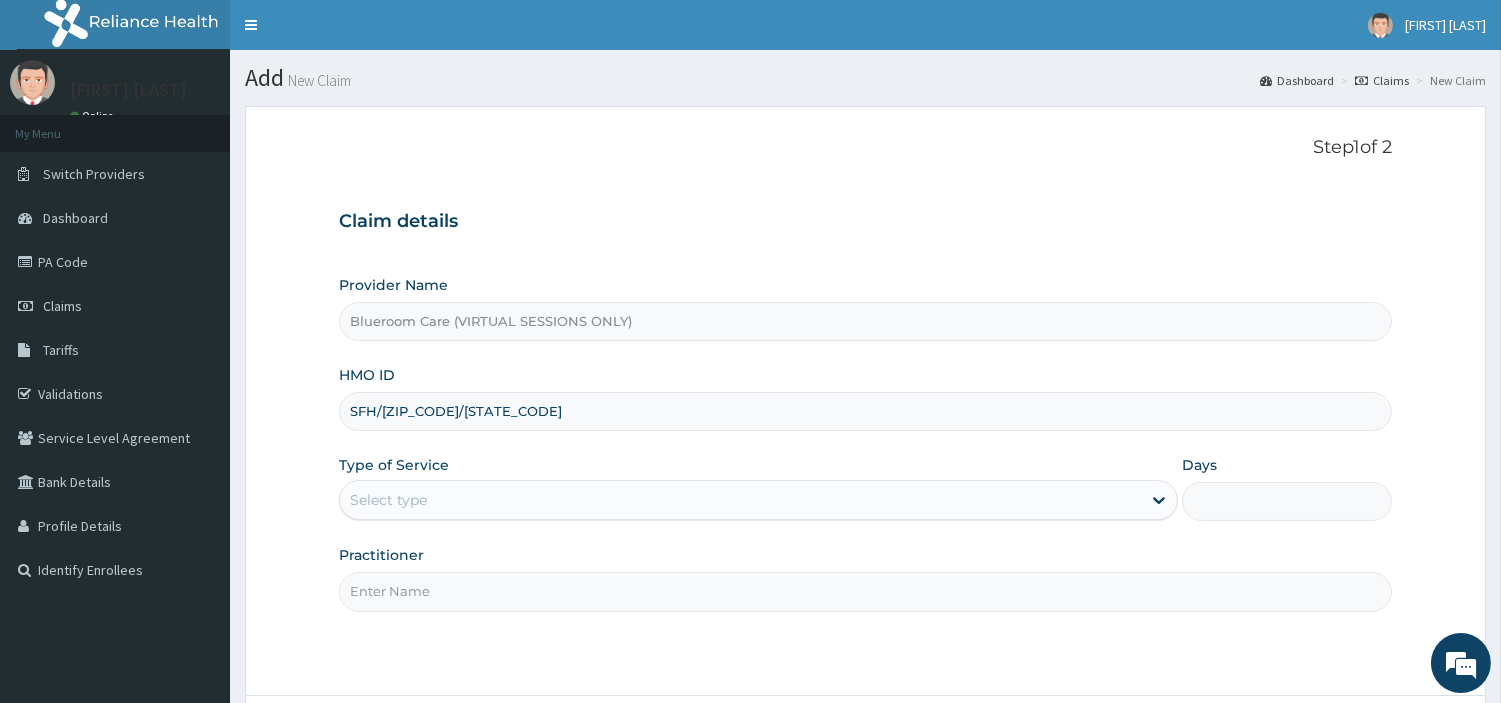 type on "SFH/[ZIP_CODE]/[STATE_CODE]" 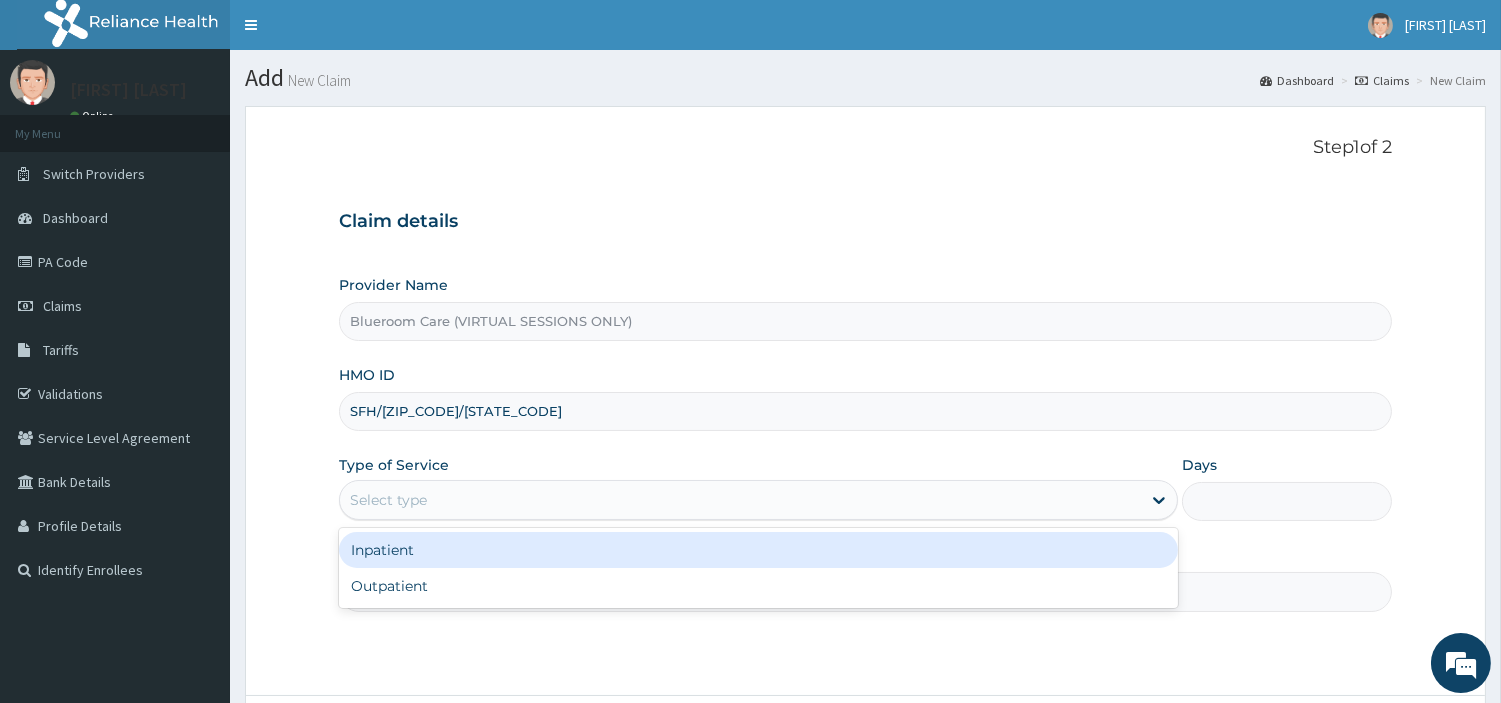 click on "Select type" at bounding box center [740, 500] 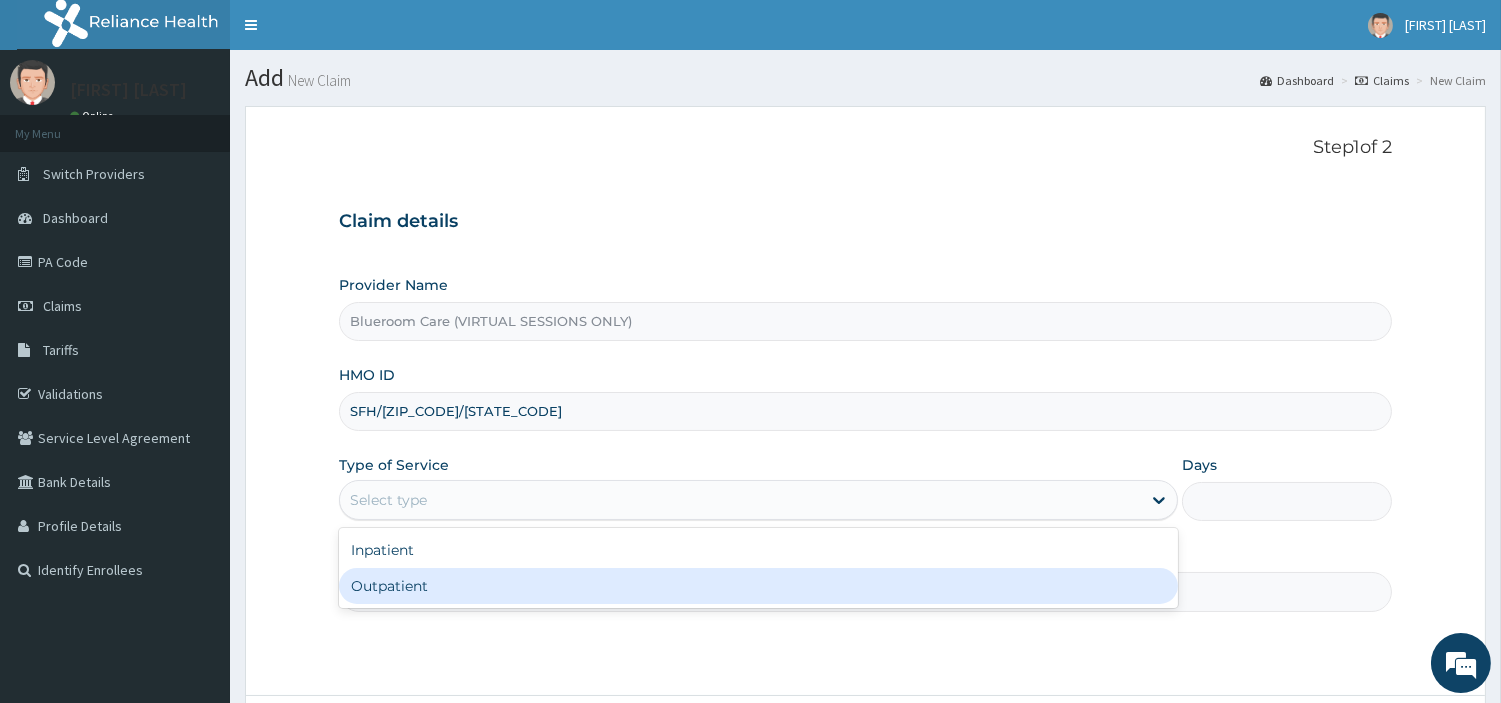 click on "Outpatient" at bounding box center (758, 586) 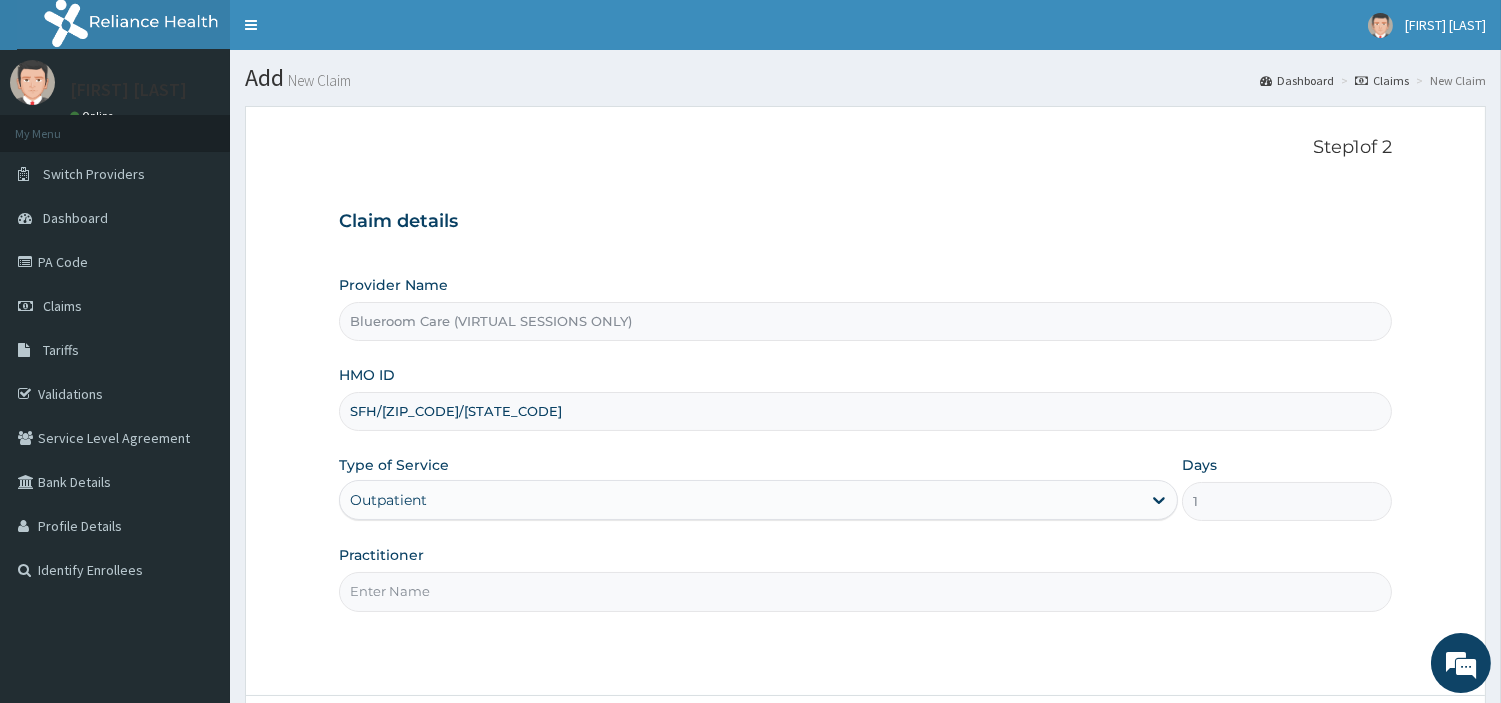 click on "Practitioner" at bounding box center [865, 591] 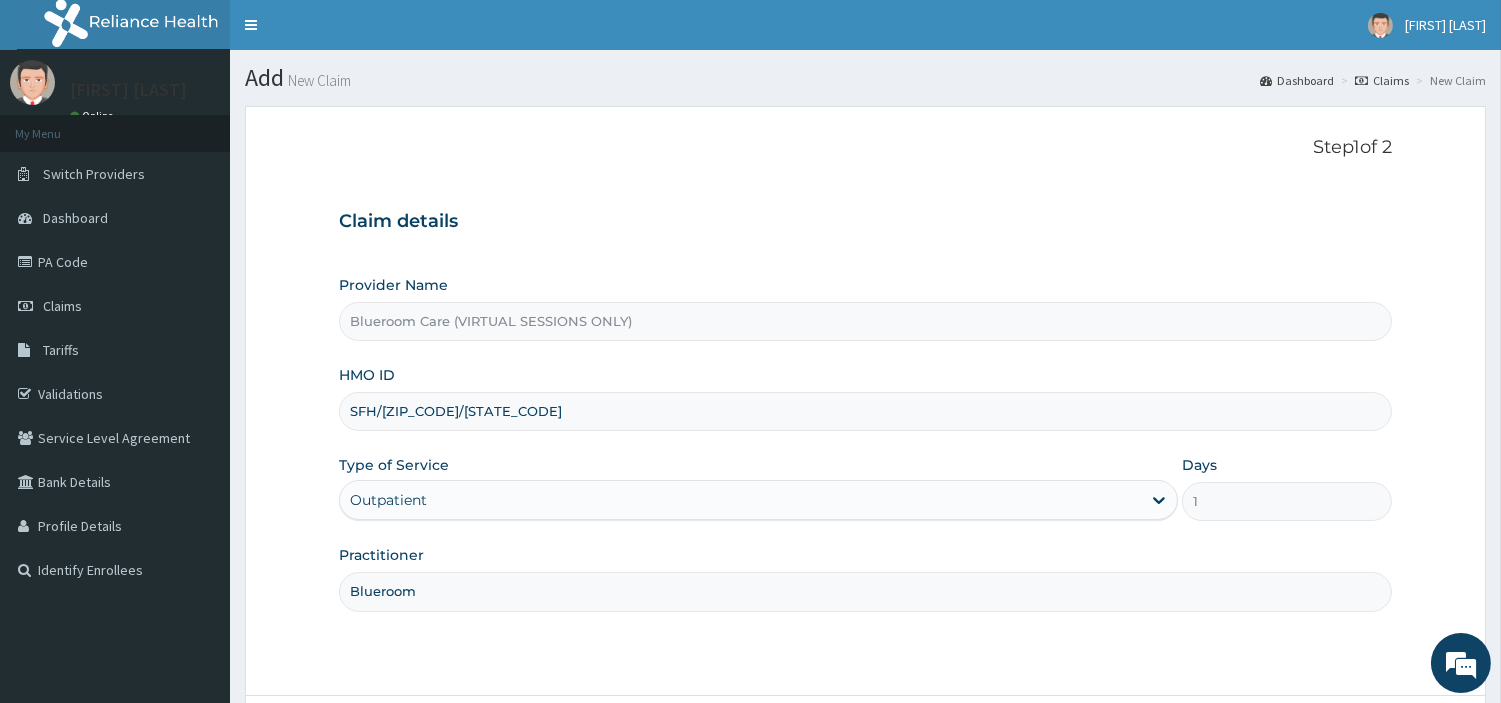 scroll, scrollTop: 0, scrollLeft: 0, axis: both 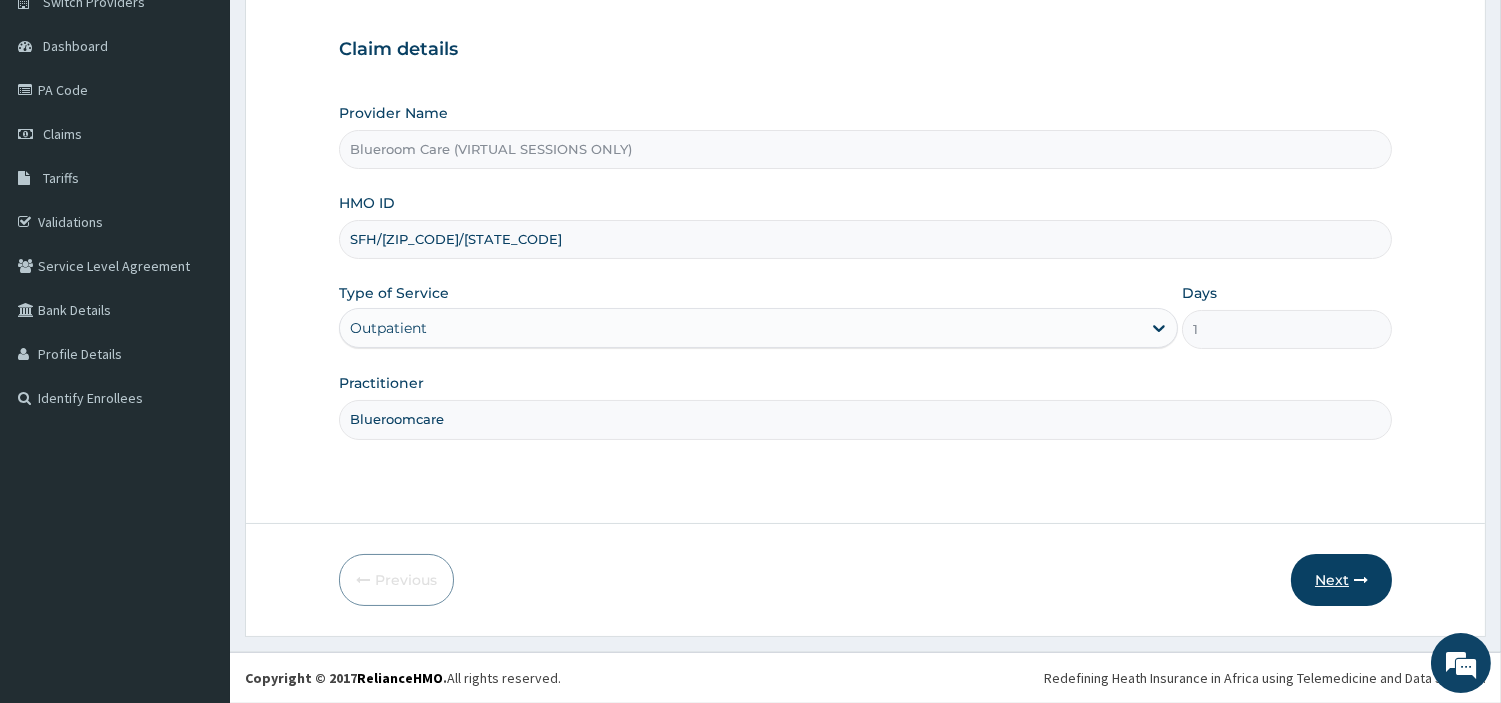 type on "Blueroomcare" 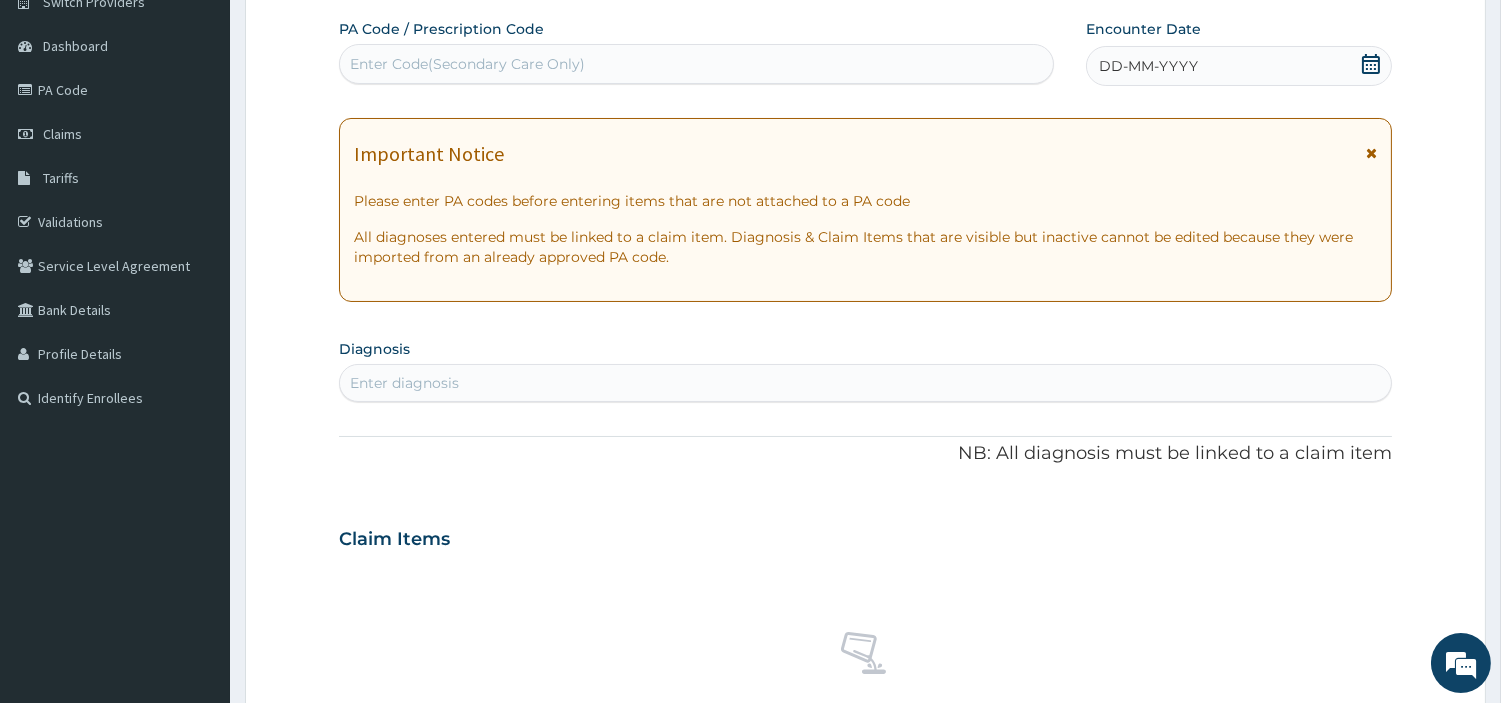 click on "Enter Code(Secondary Care Only)" at bounding box center (696, 64) 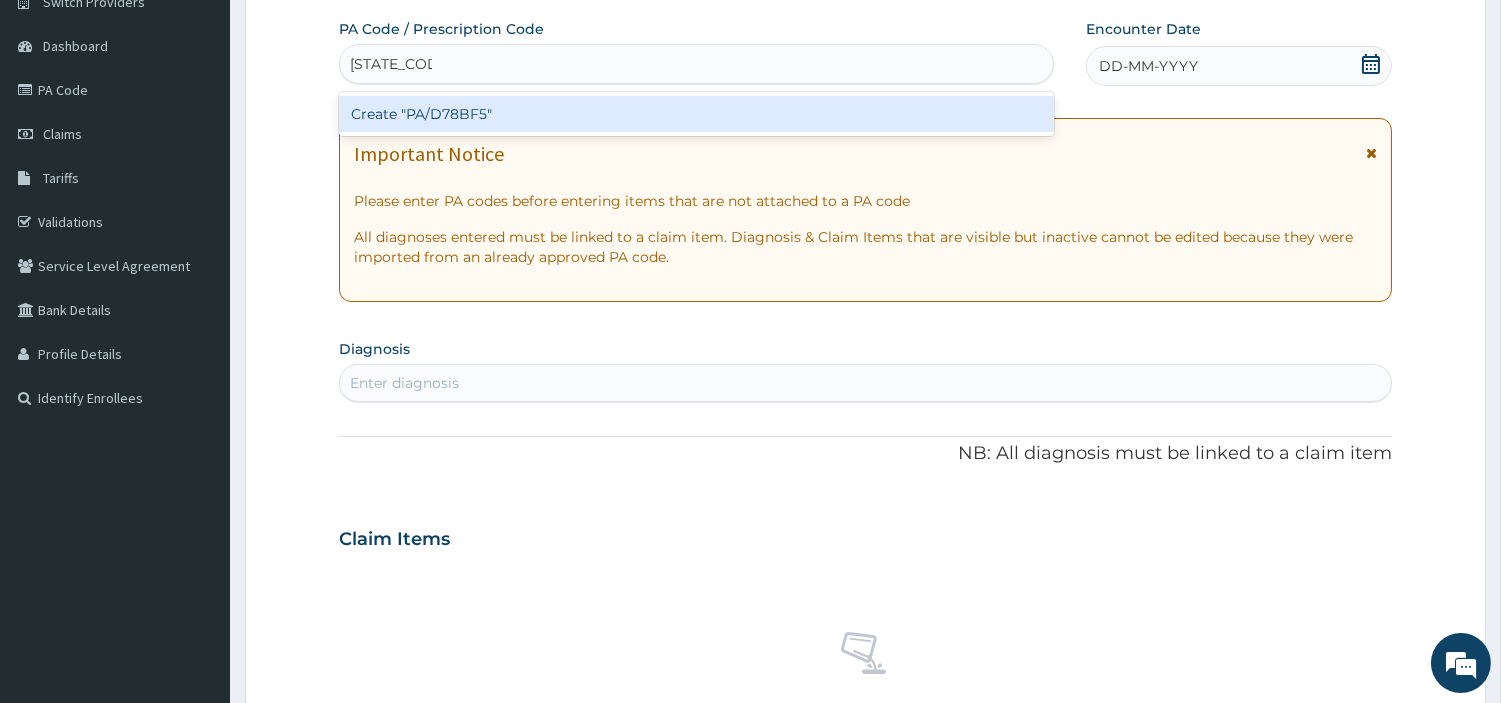 click on "Create "PA/D78BF5"" at bounding box center [696, 114] 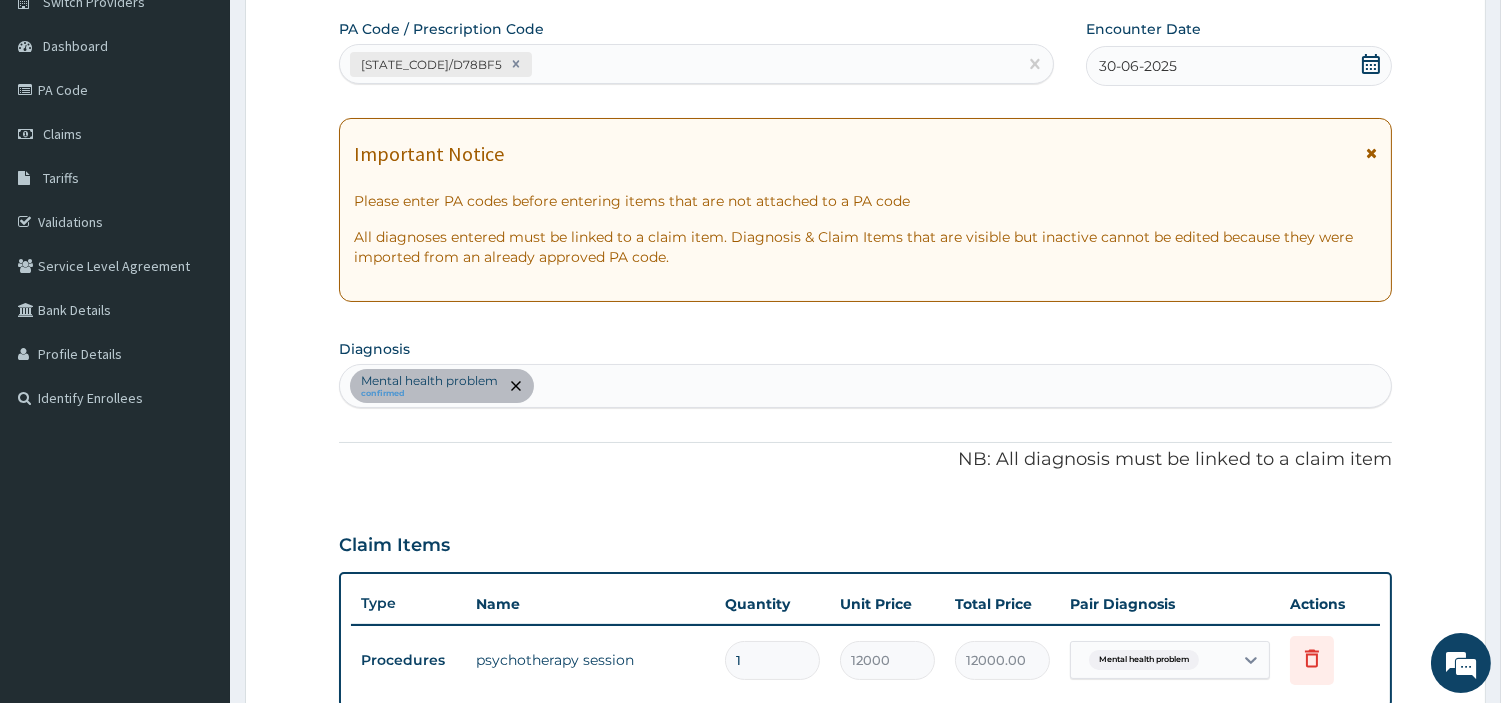 scroll, scrollTop: 642, scrollLeft: 0, axis: vertical 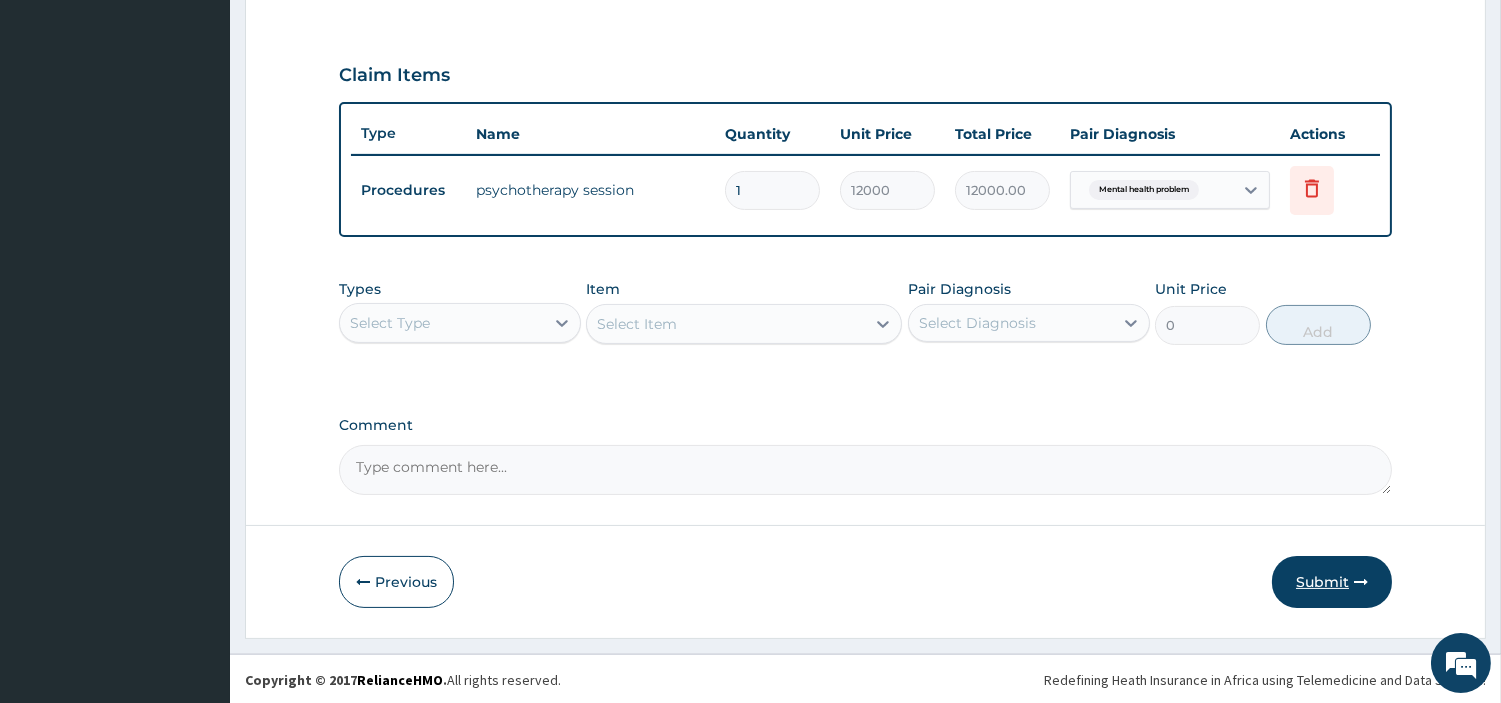 type on "1" 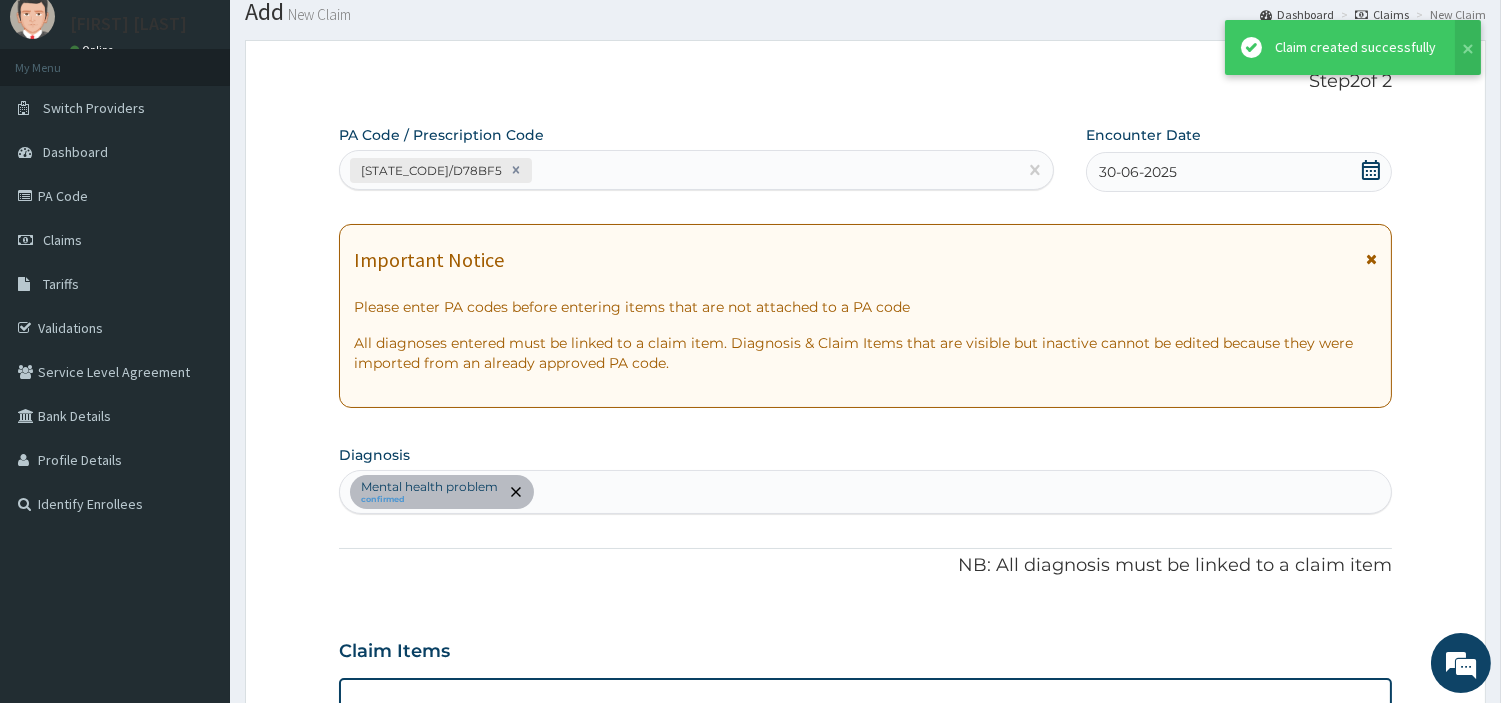 scroll, scrollTop: 642, scrollLeft: 0, axis: vertical 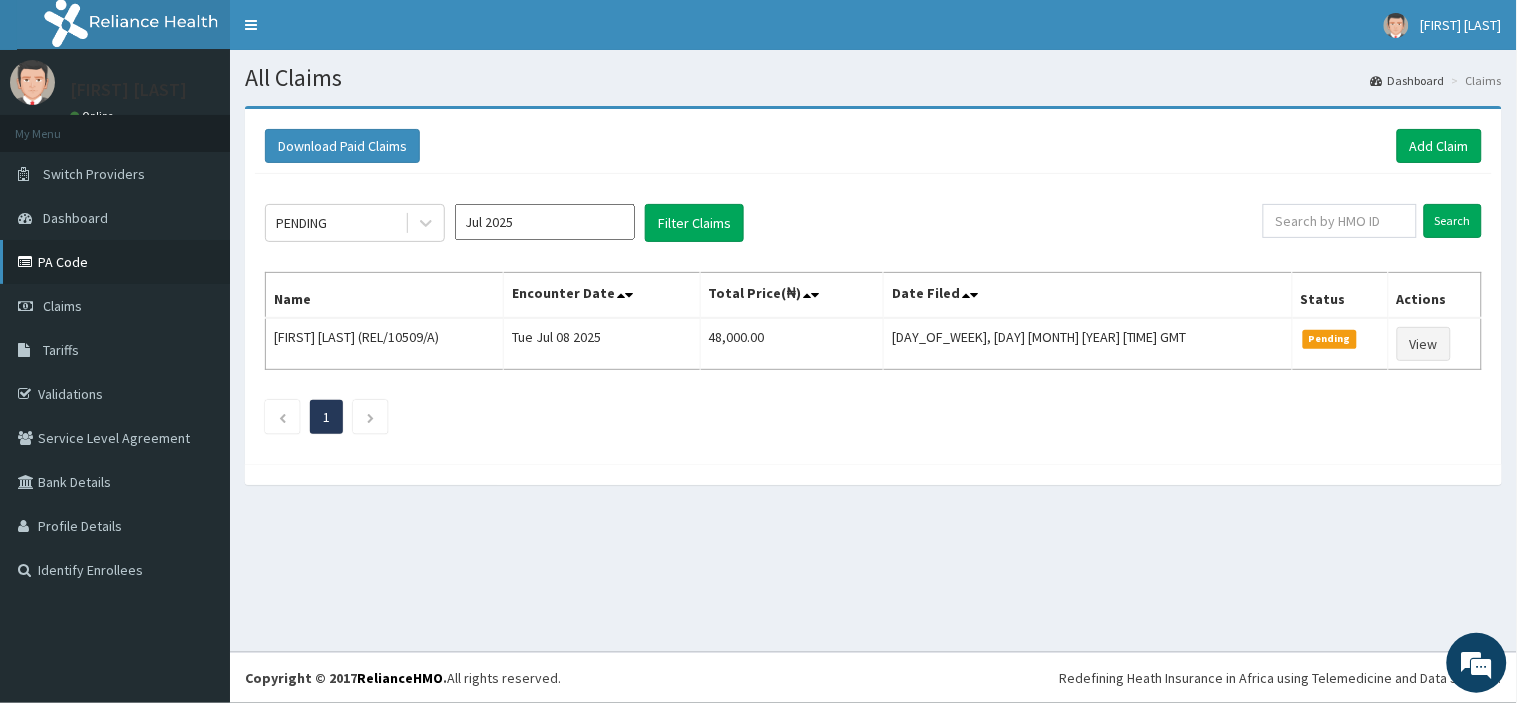 click on "PA Code" at bounding box center [115, 262] 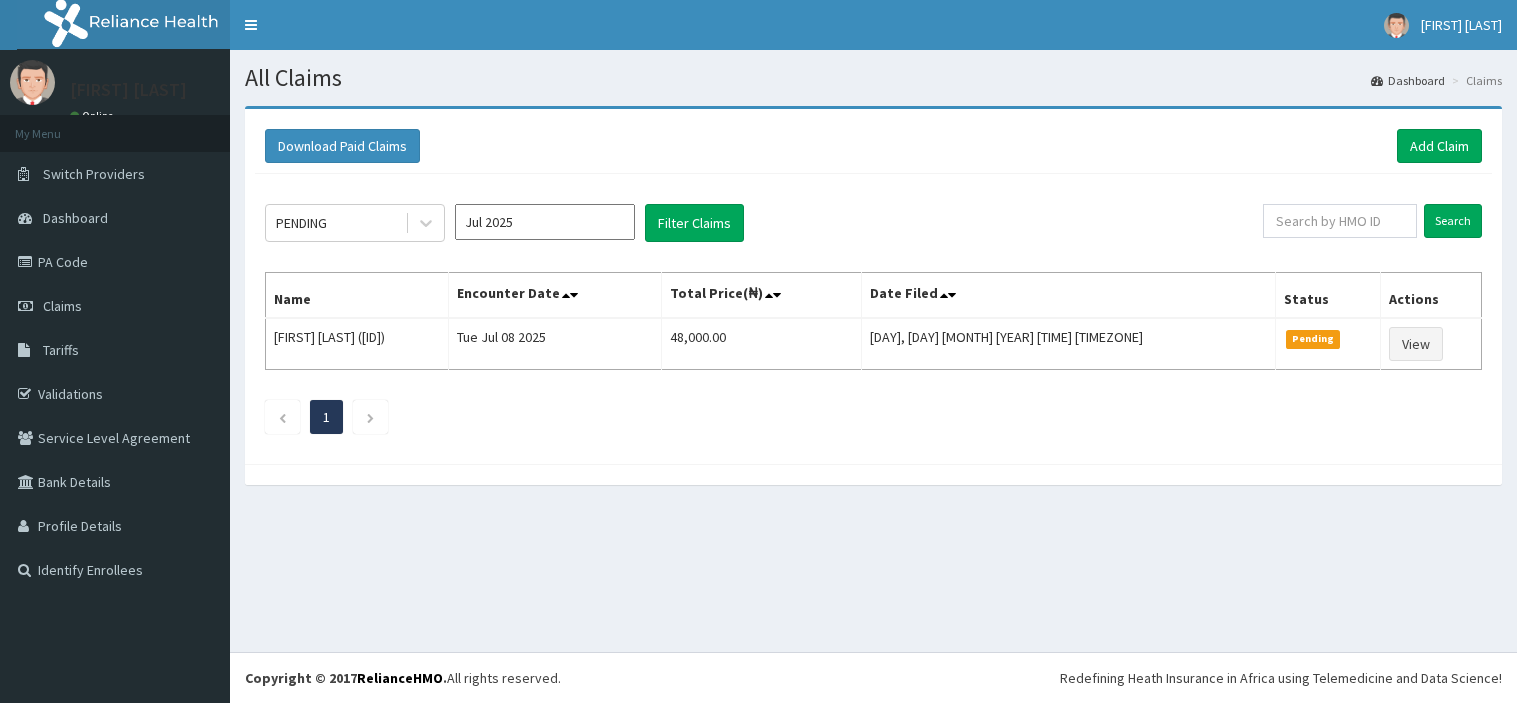 scroll, scrollTop: 0, scrollLeft: 0, axis: both 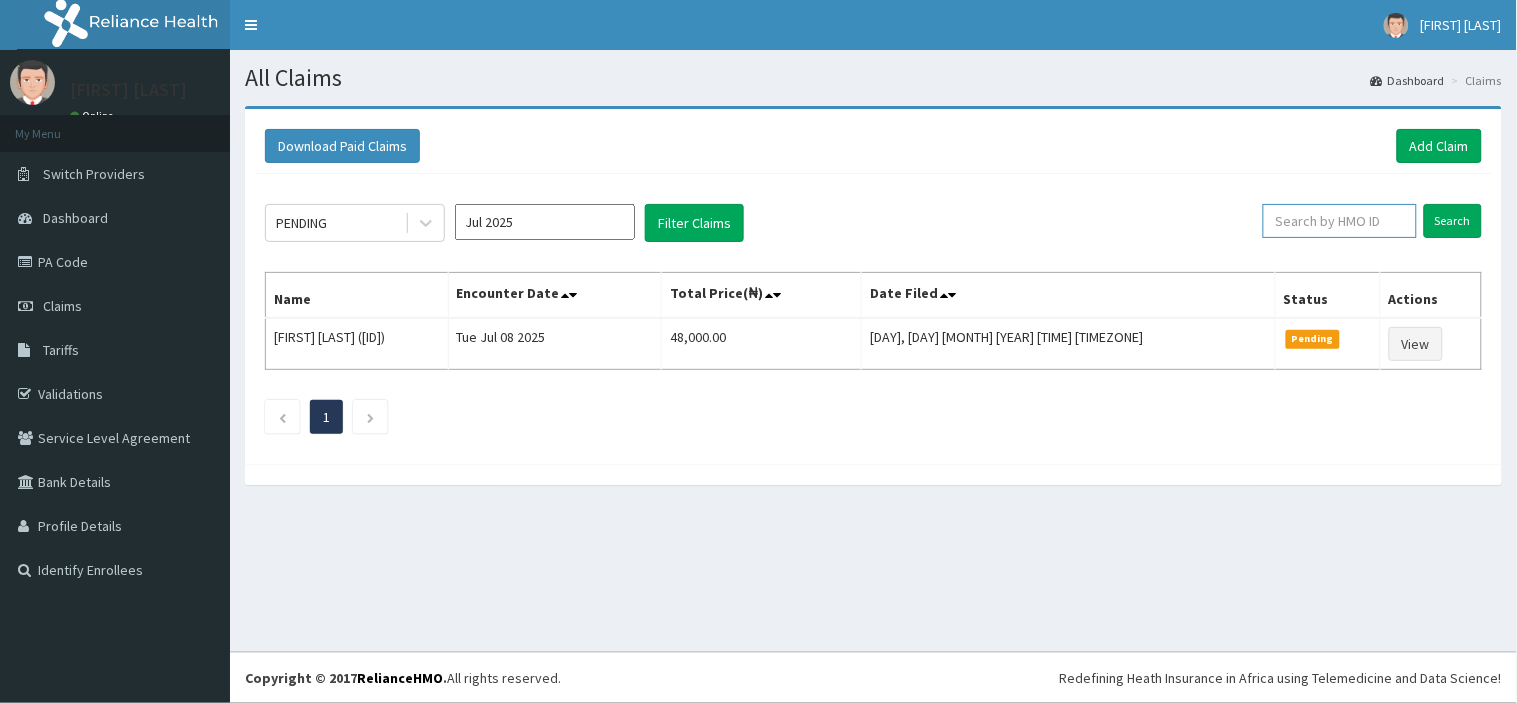 click at bounding box center [1340, 221] 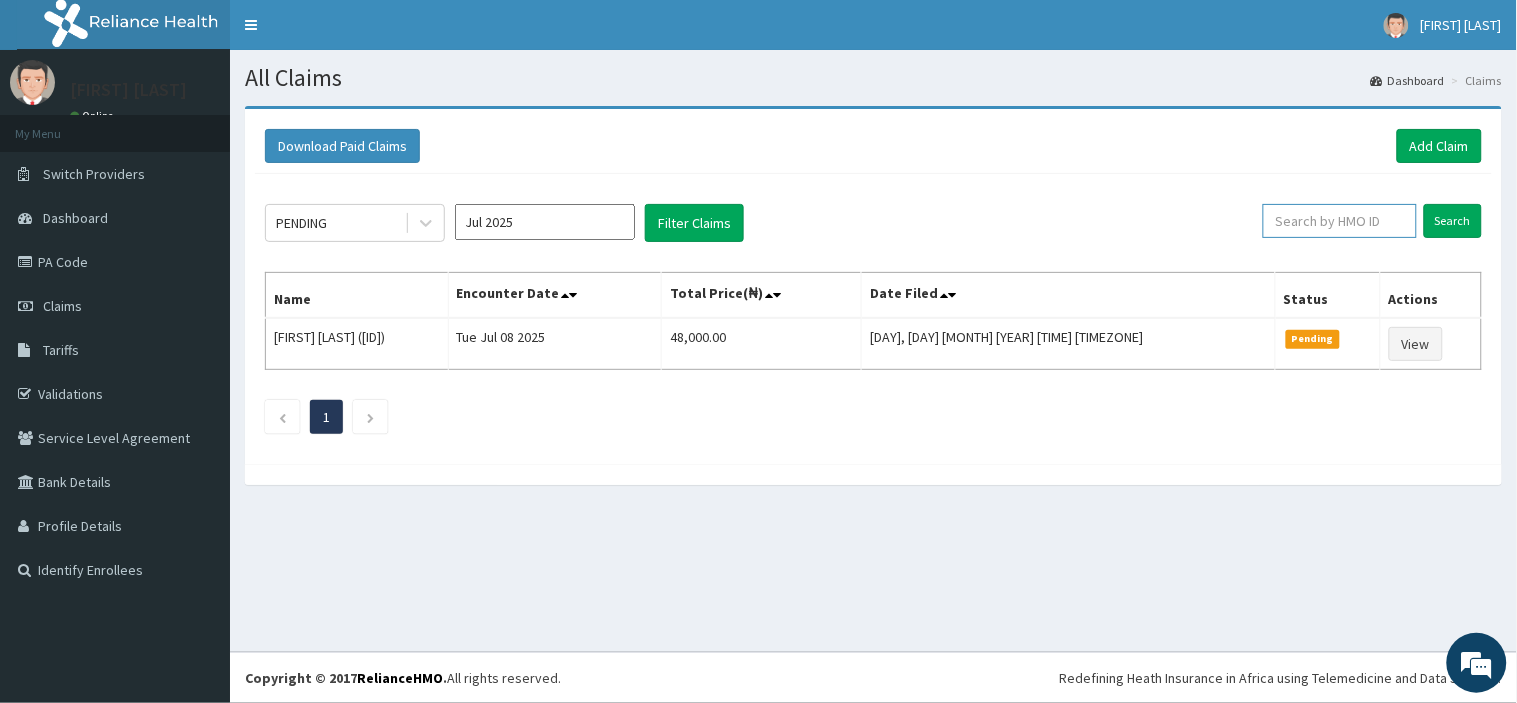 paste on "[ID]" 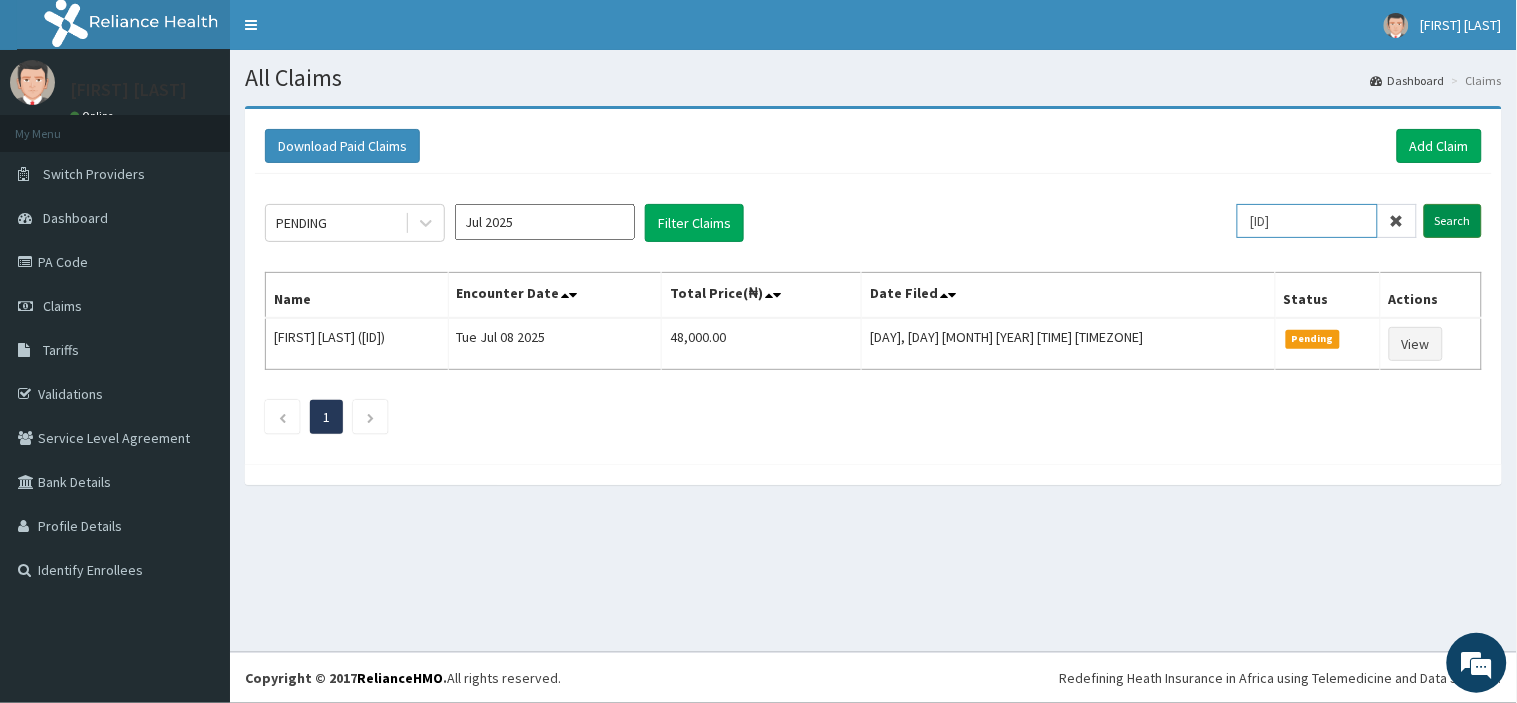 type on "[ID]" 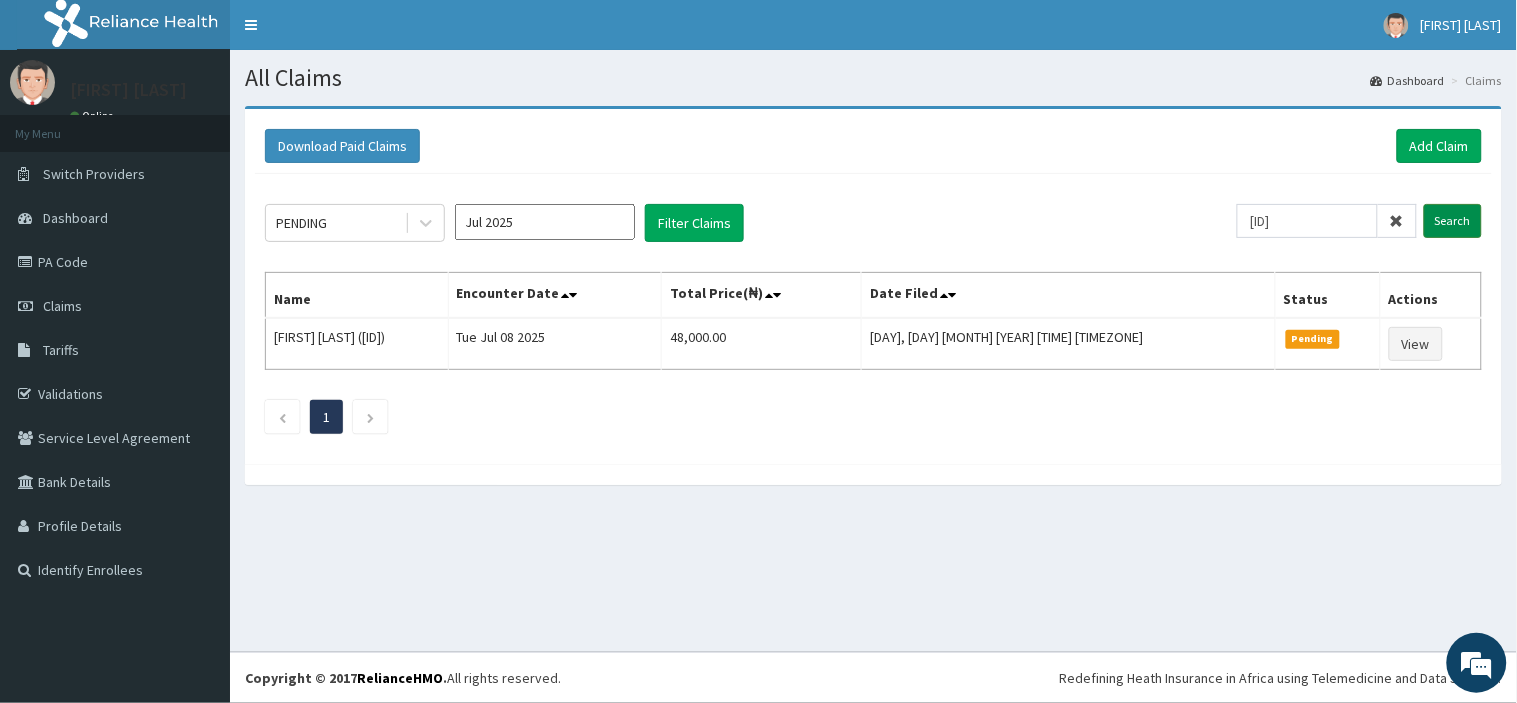 click on "Search" at bounding box center (1453, 221) 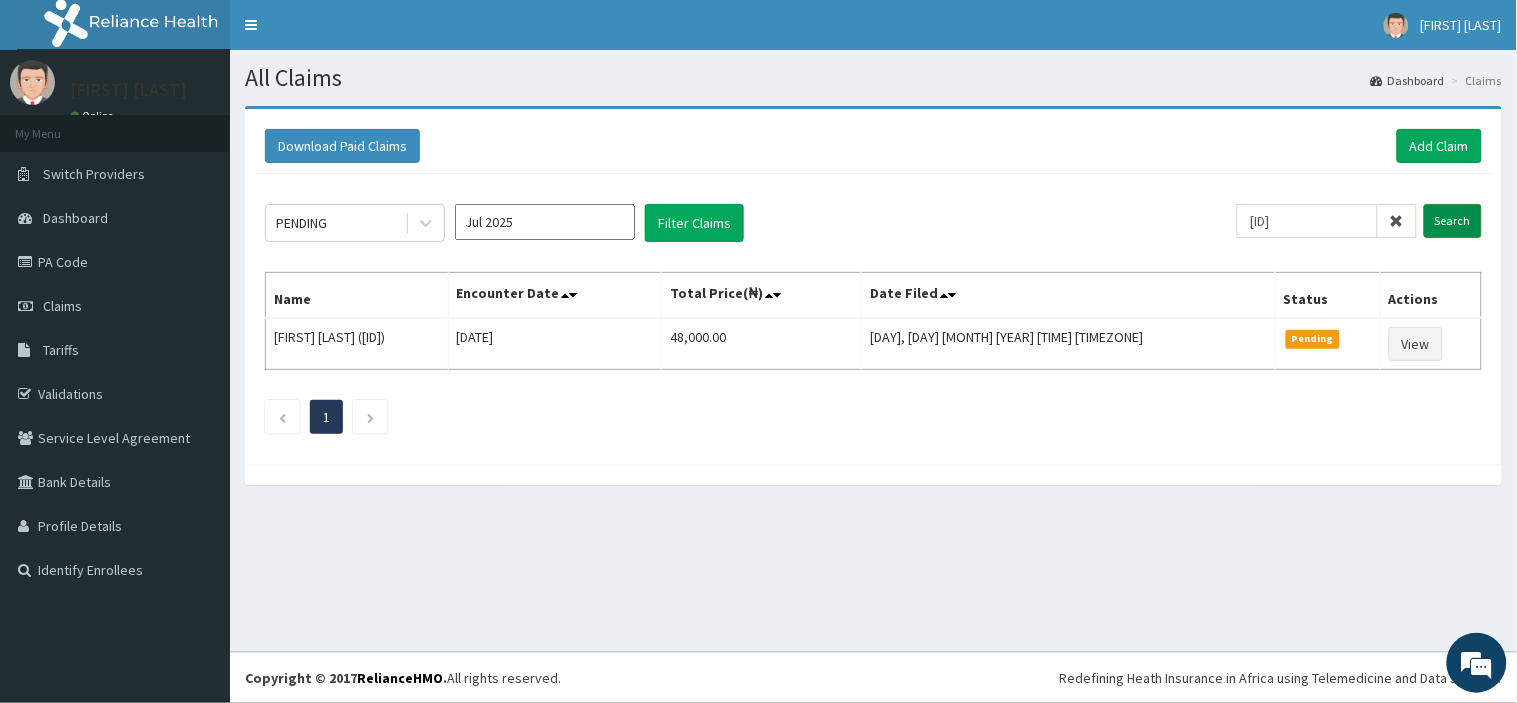 scroll, scrollTop: 0, scrollLeft: 0, axis: both 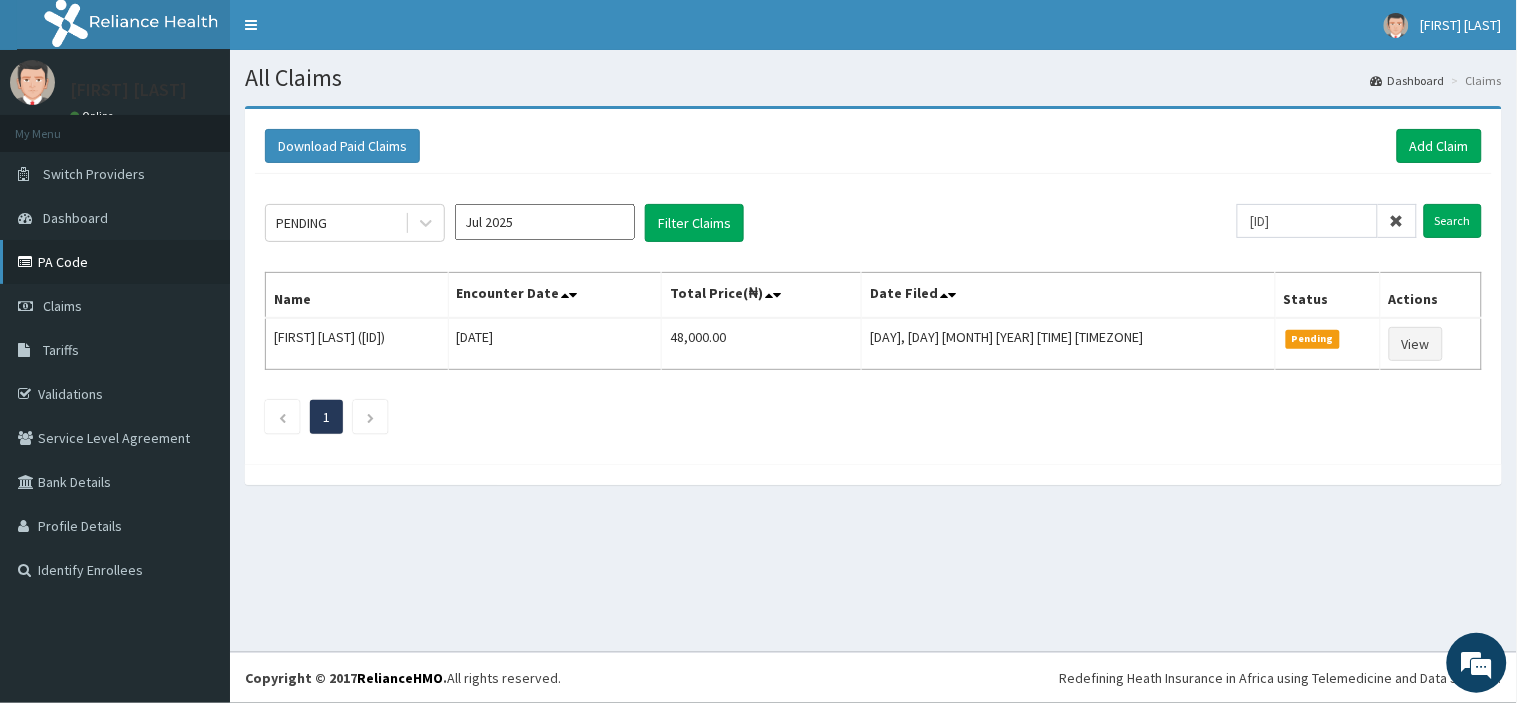 click on "PA Code" at bounding box center [115, 262] 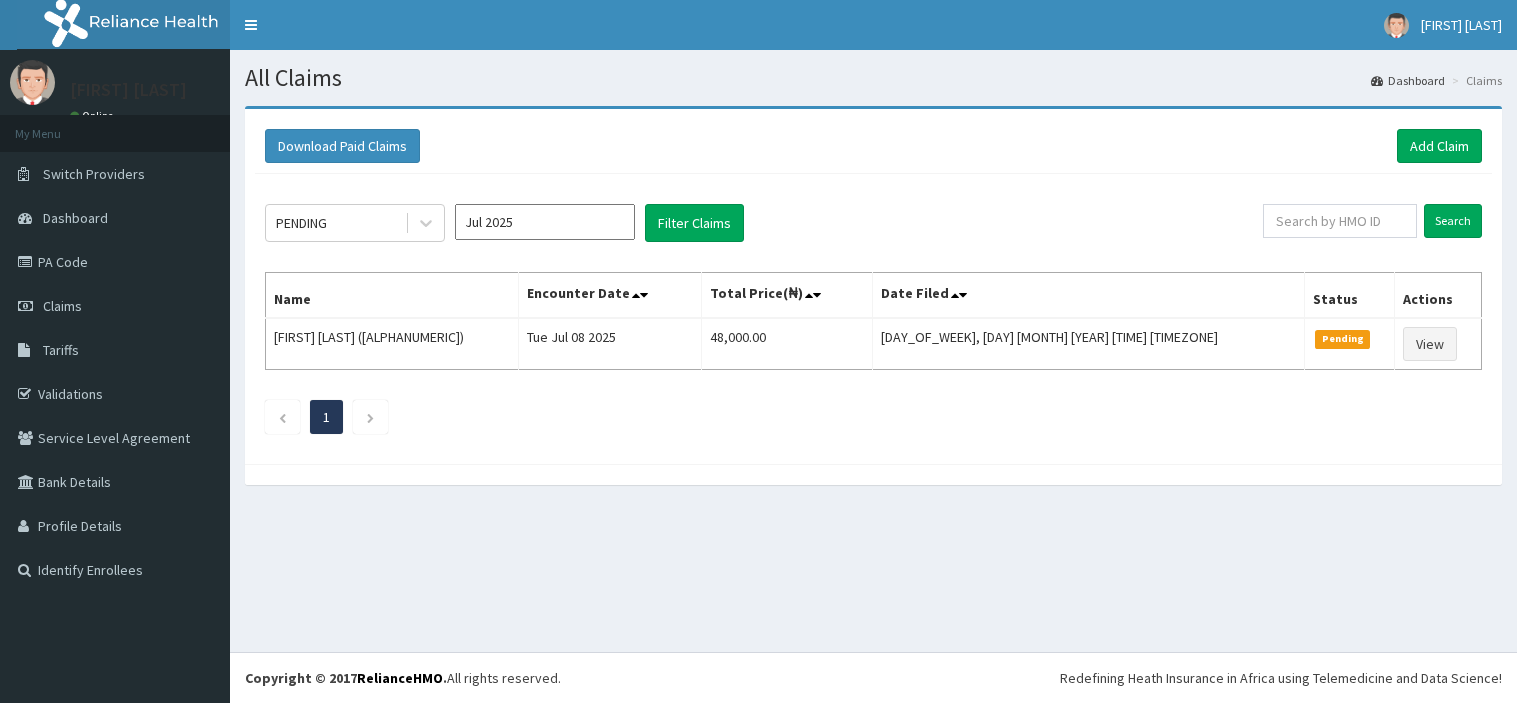 scroll, scrollTop: 0, scrollLeft: 0, axis: both 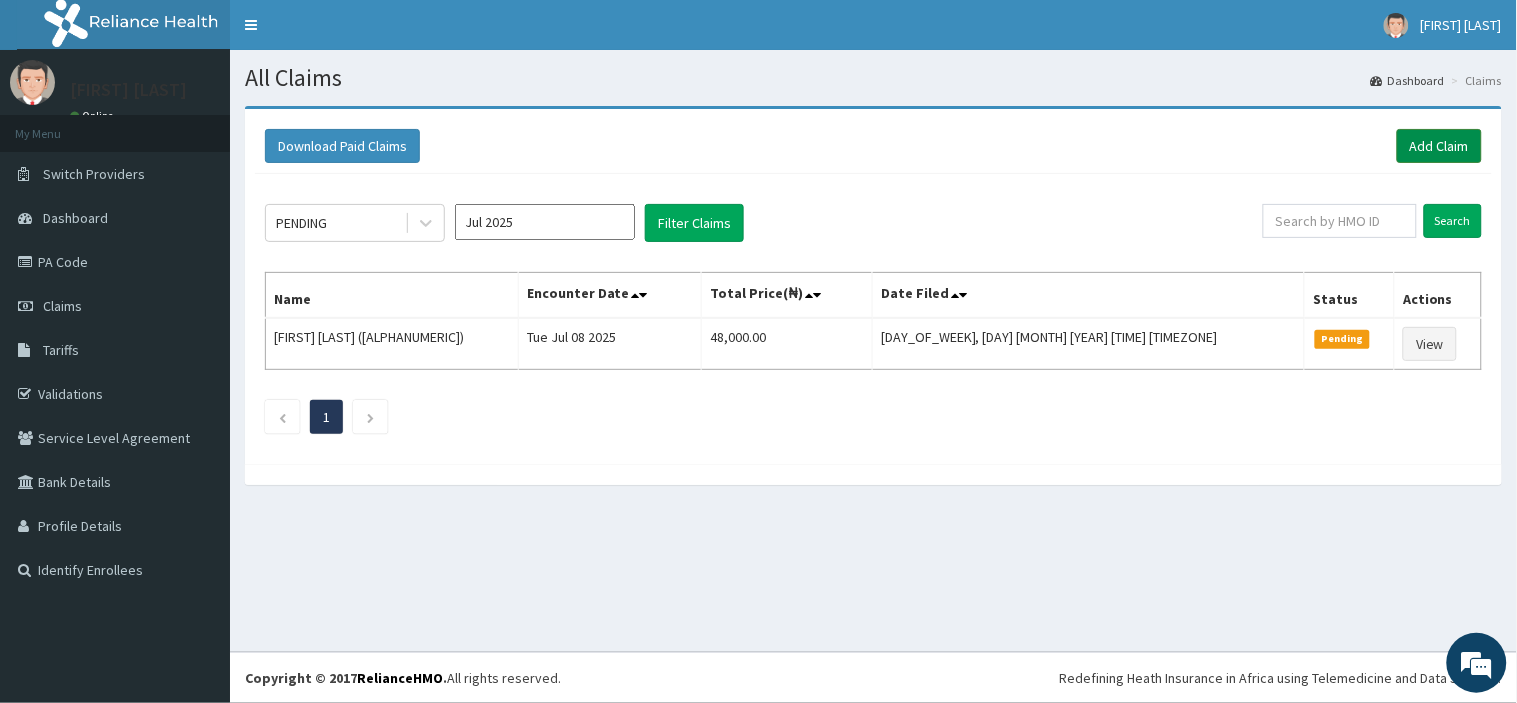click on "Add Claim" at bounding box center (1439, 146) 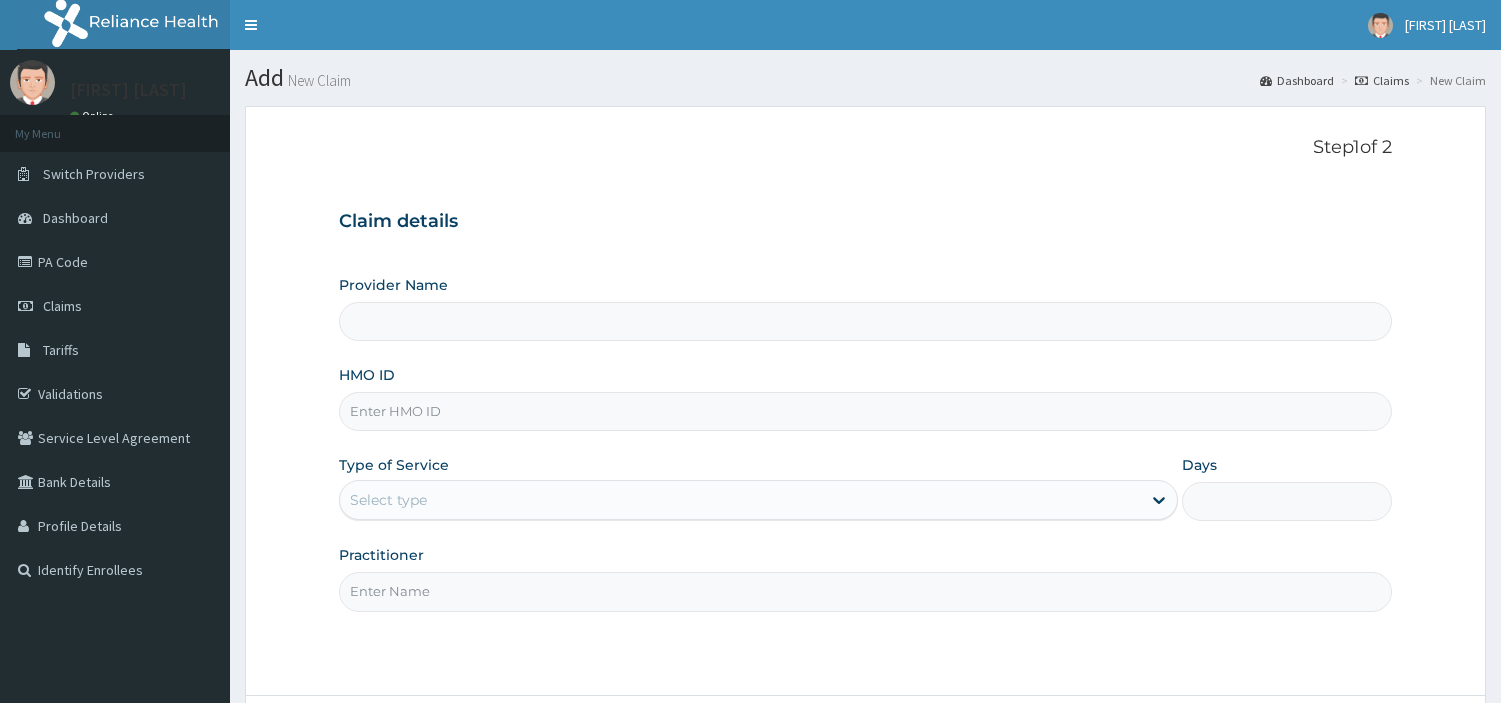 scroll, scrollTop: 0, scrollLeft: 0, axis: both 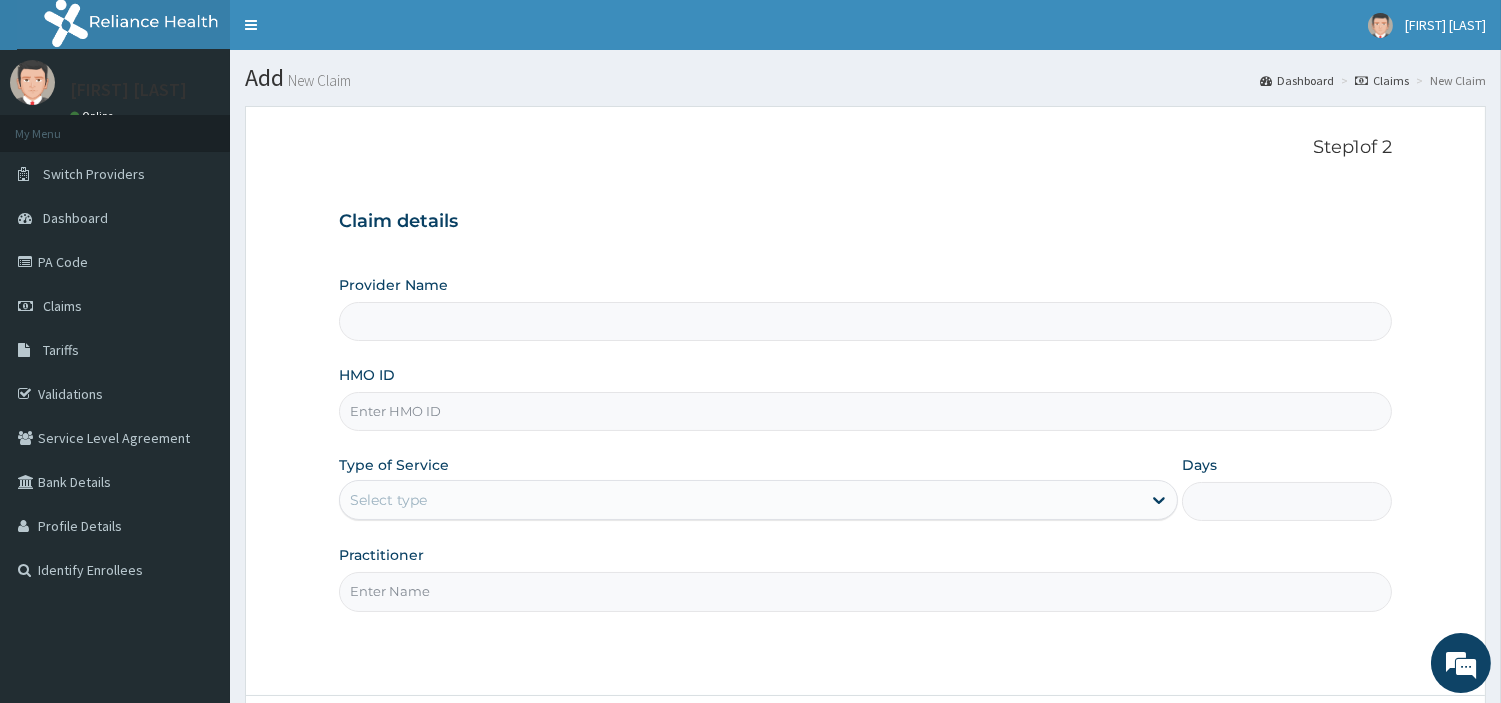 click on "HMO ID" at bounding box center (865, 411) 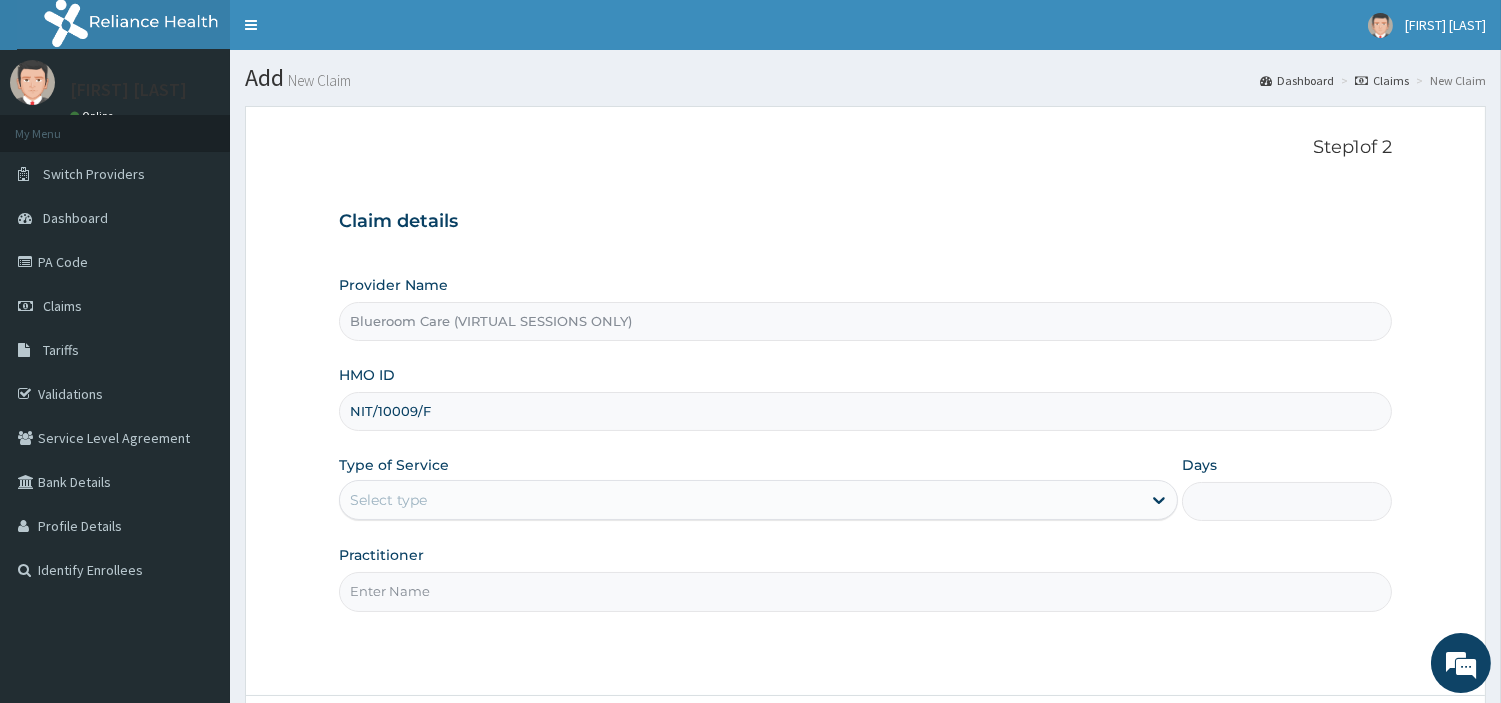 type on "NIT/10009/F" 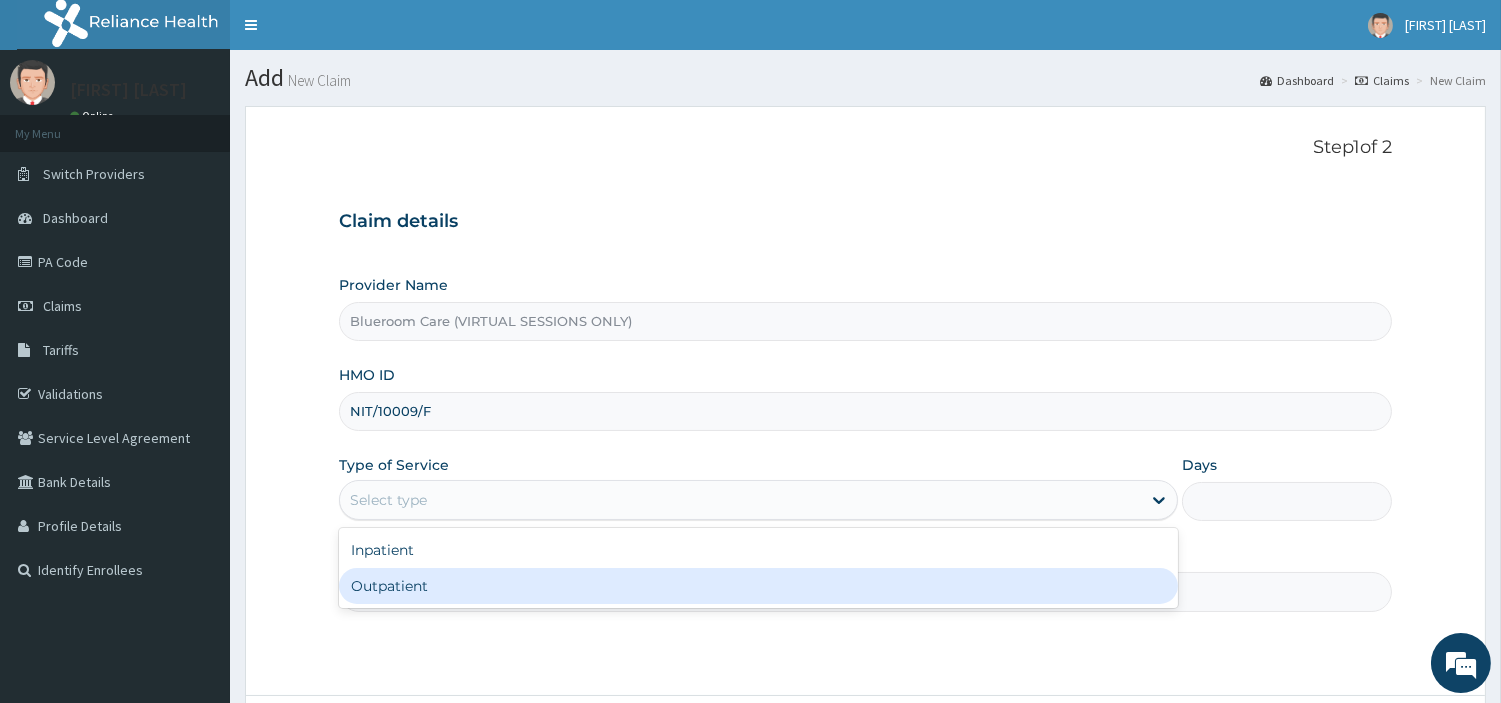 click on "Outpatient" at bounding box center (758, 586) 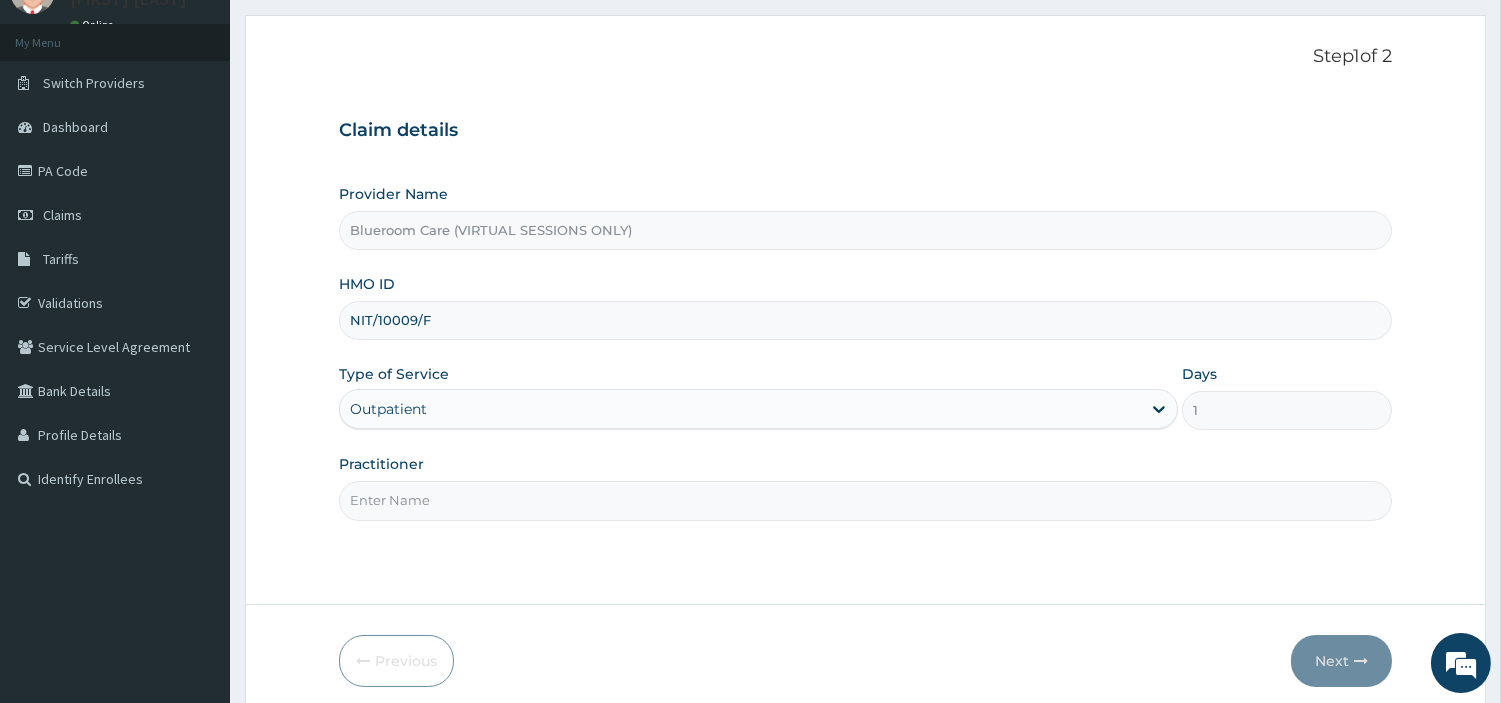 scroll, scrollTop: 172, scrollLeft: 0, axis: vertical 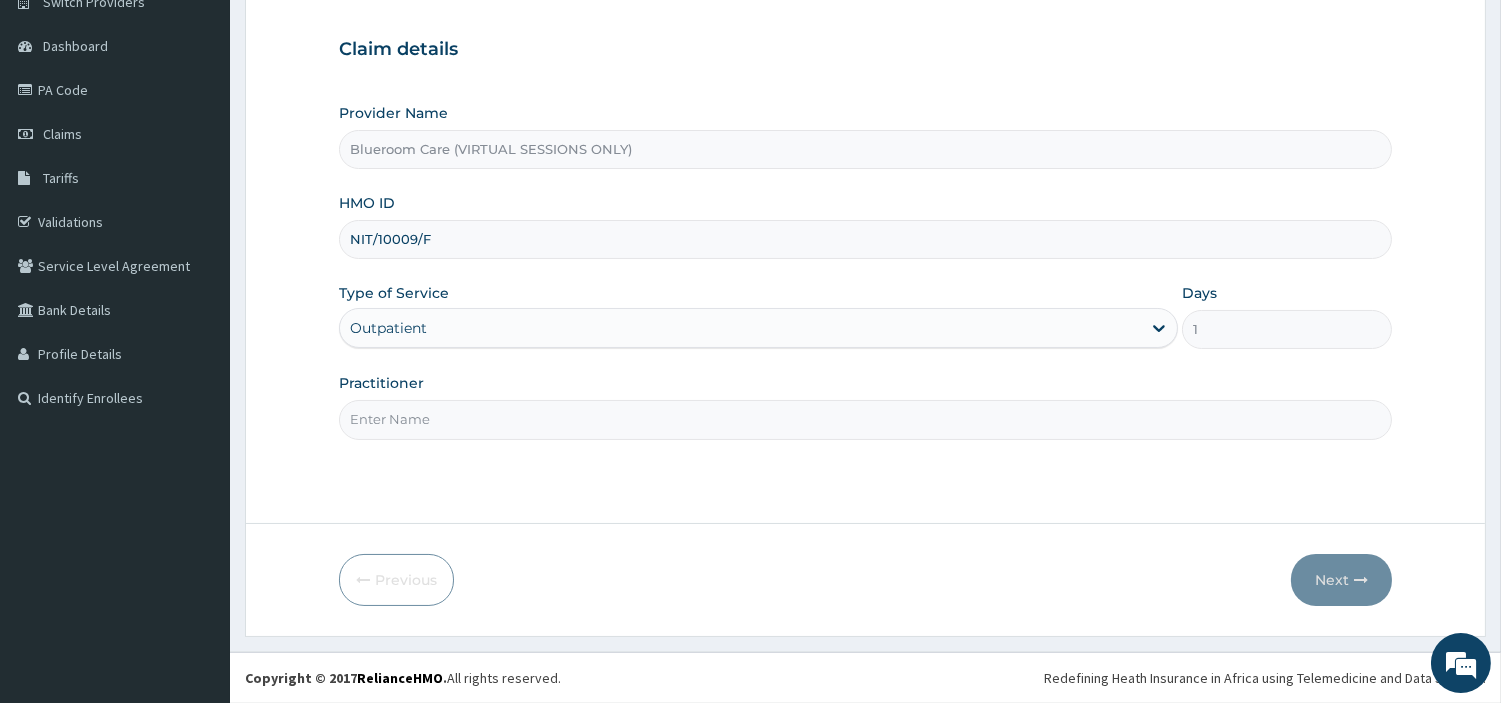 click on "Practitioner" at bounding box center [865, 419] 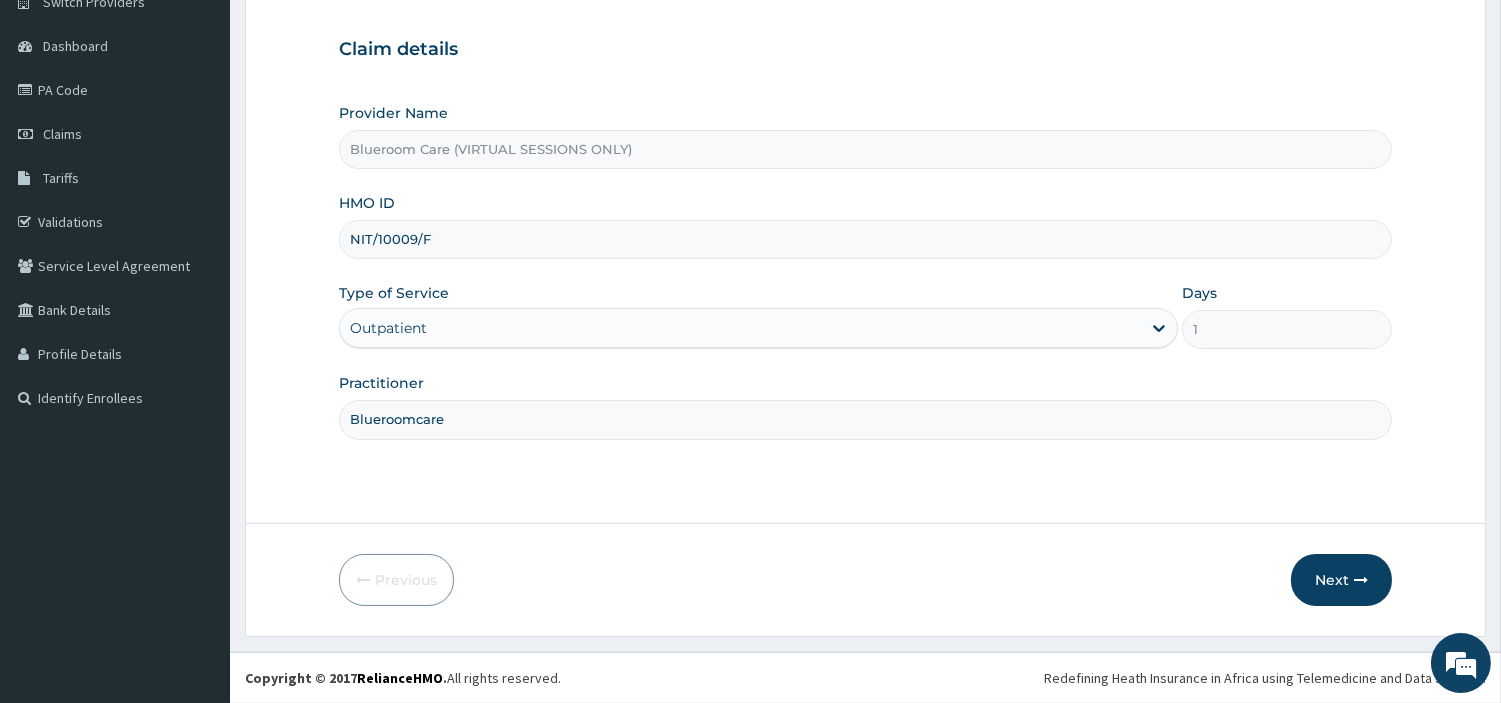 scroll, scrollTop: 0, scrollLeft: 0, axis: both 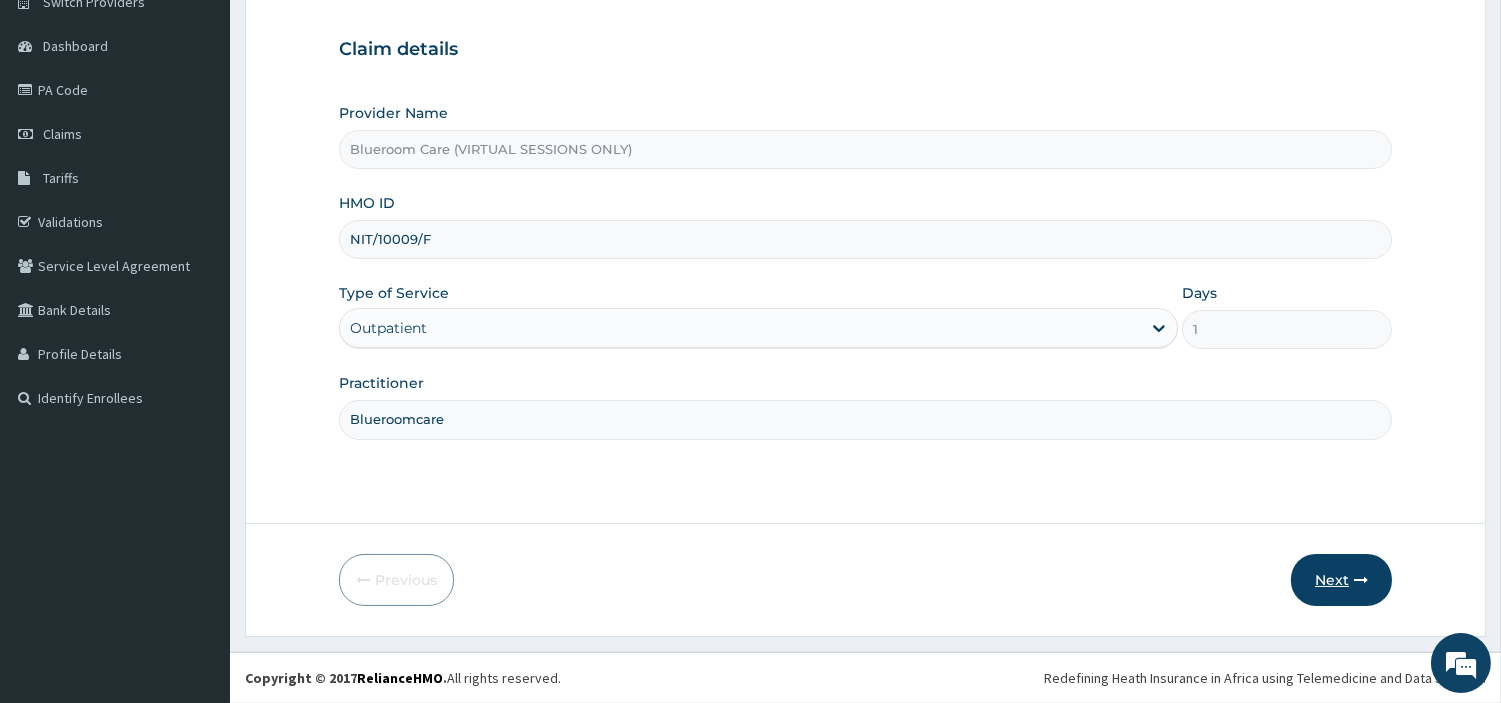 type on "Blueroomcare" 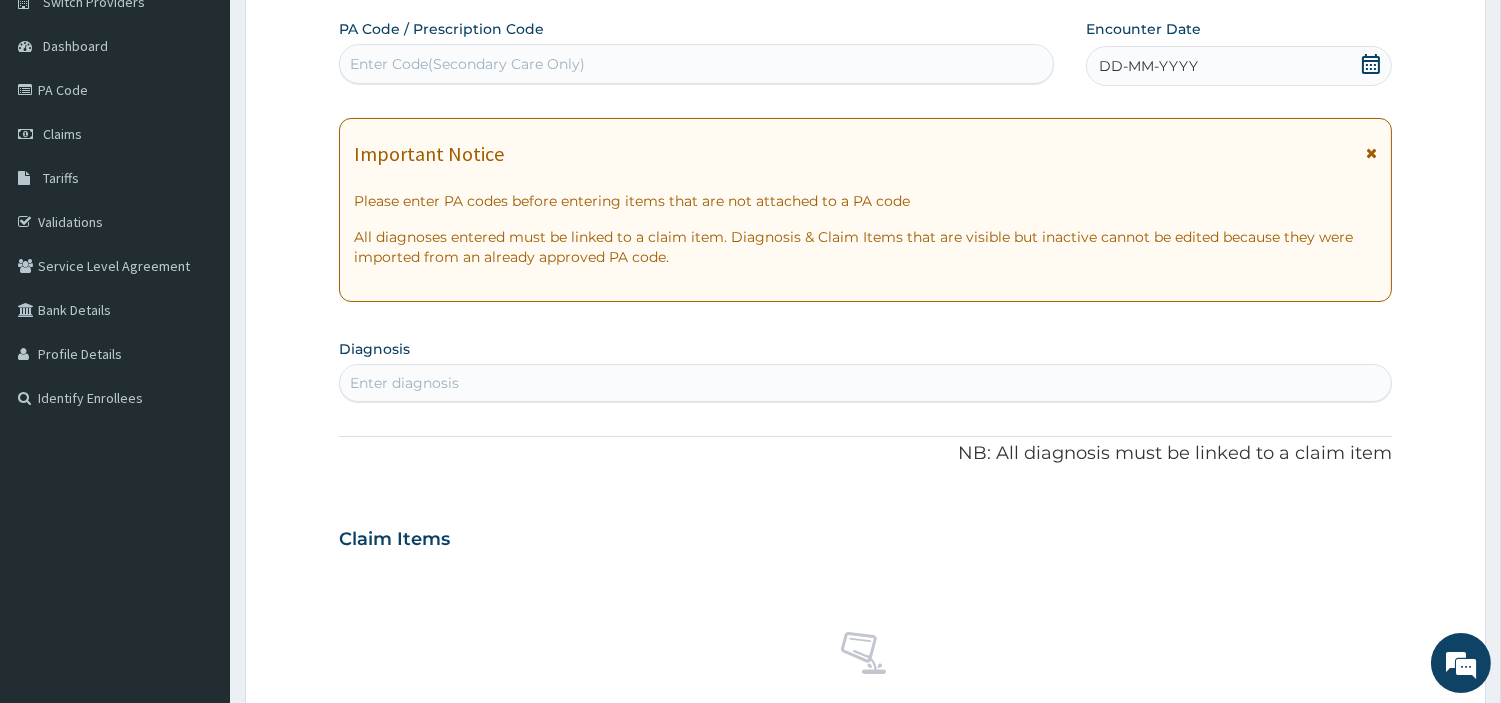 click on "Enter Code(Secondary Care Only)" at bounding box center [467, 64] 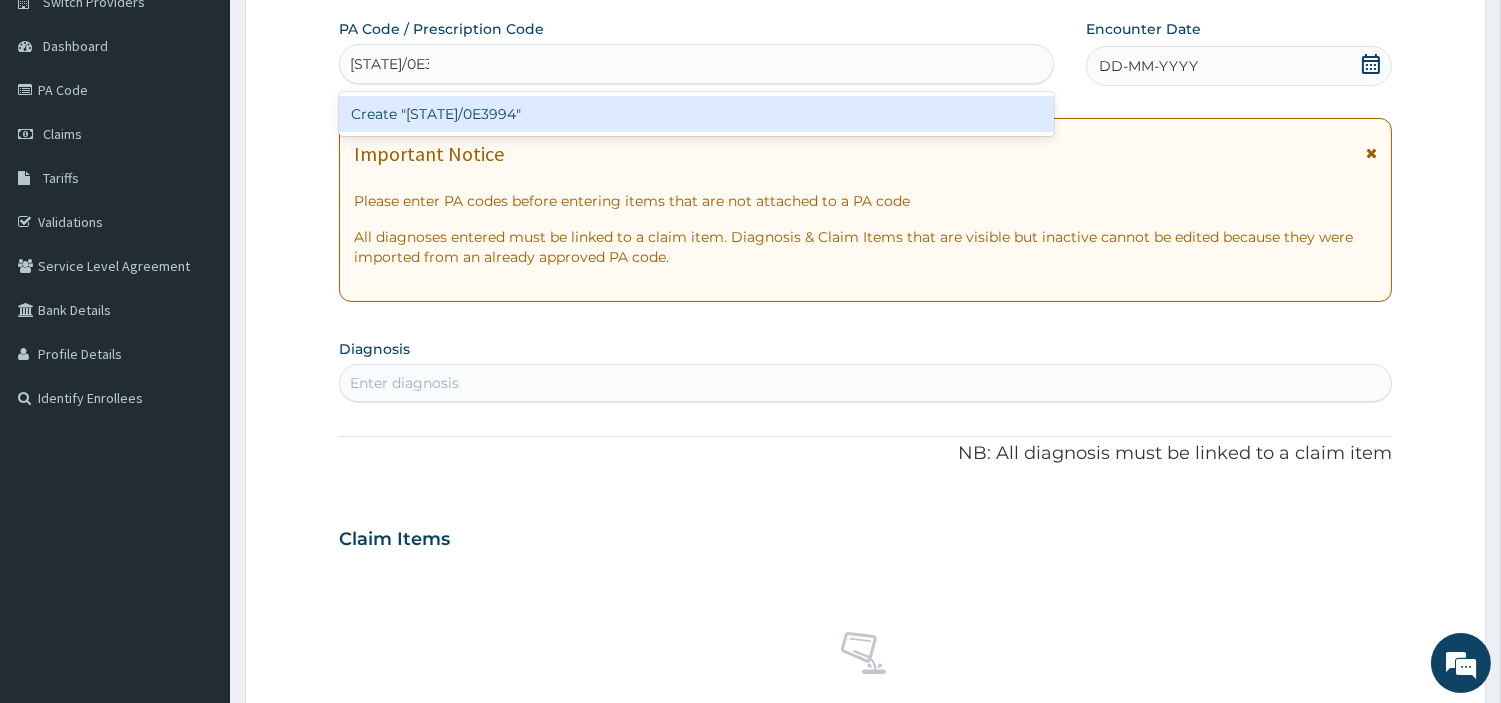 click on "Create "PA/0E3994"" at bounding box center [696, 114] 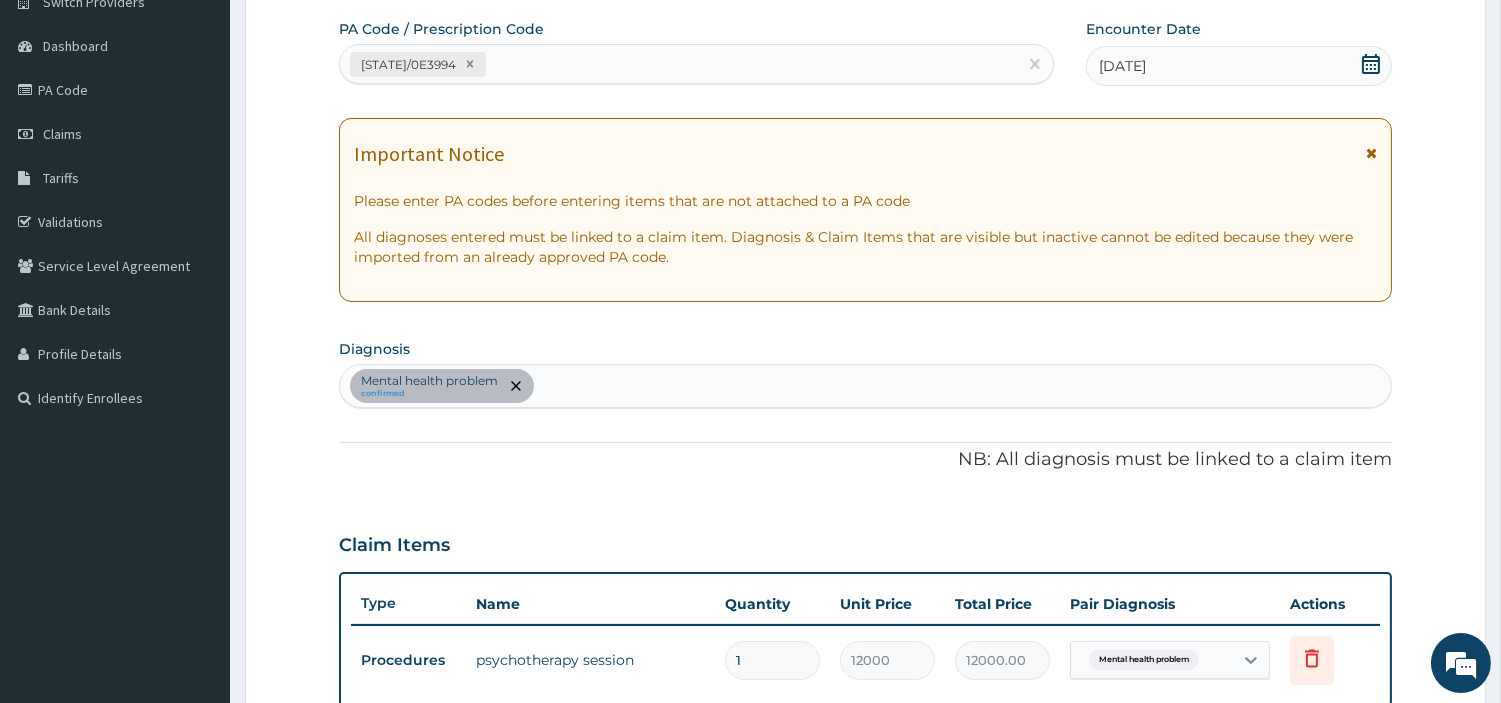 scroll, scrollTop: 642, scrollLeft: 0, axis: vertical 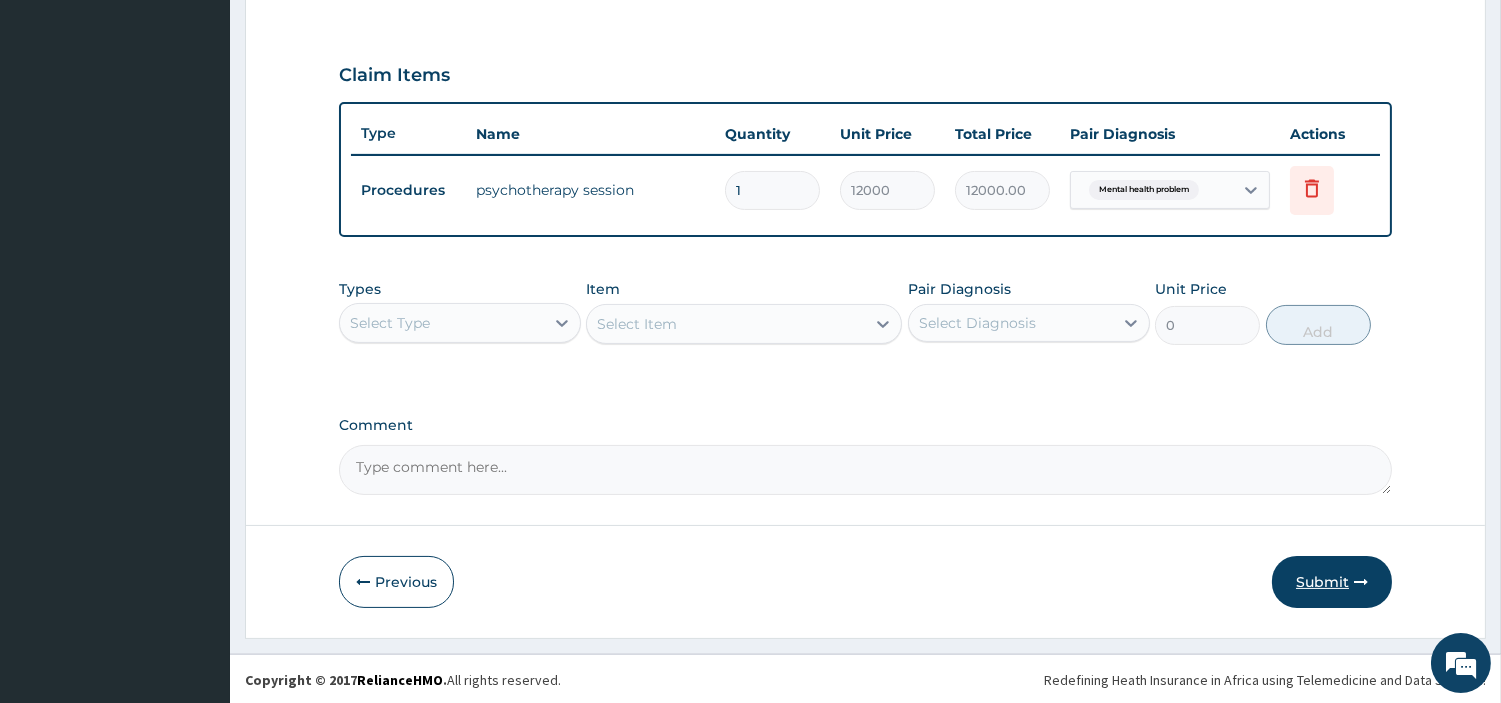 type on "1" 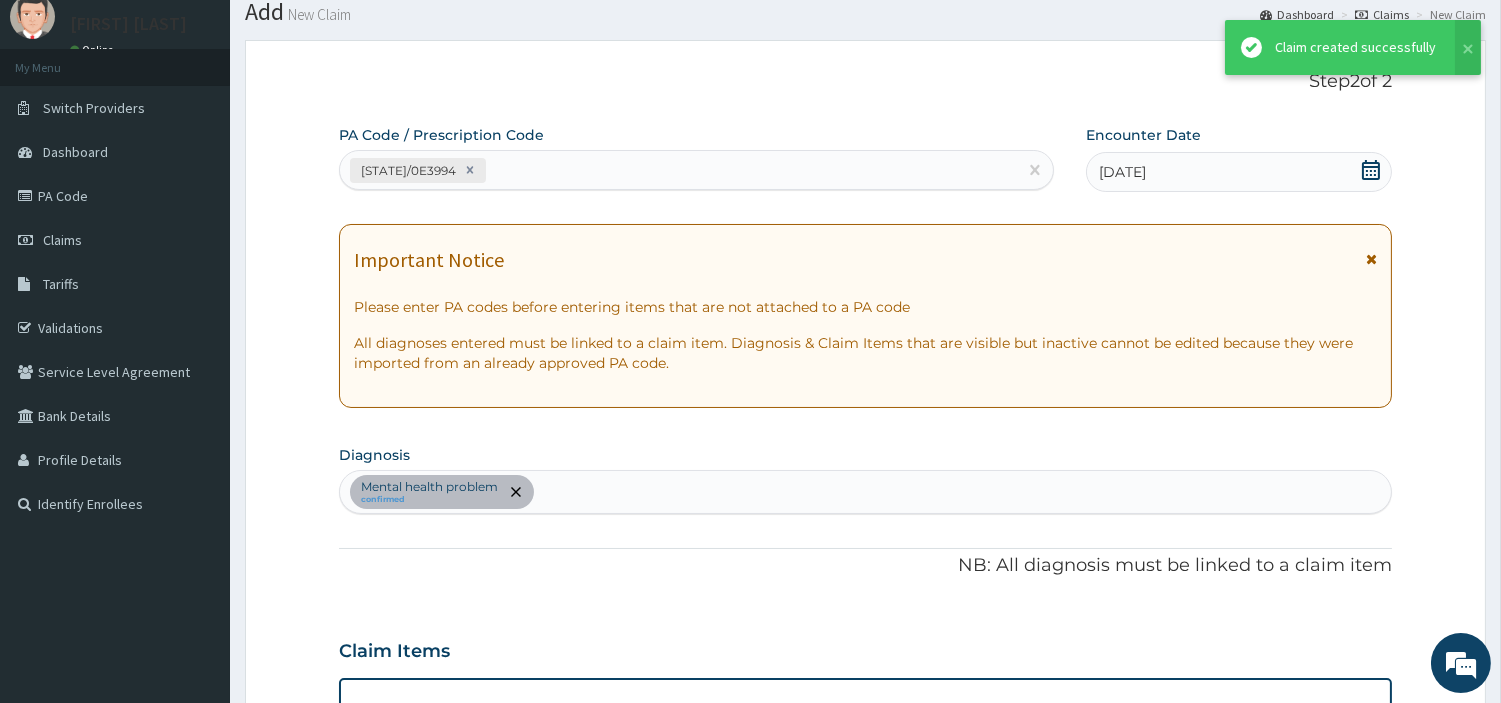 scroll, scrollTop: 642, scrollLeft: 0, axis: vertical 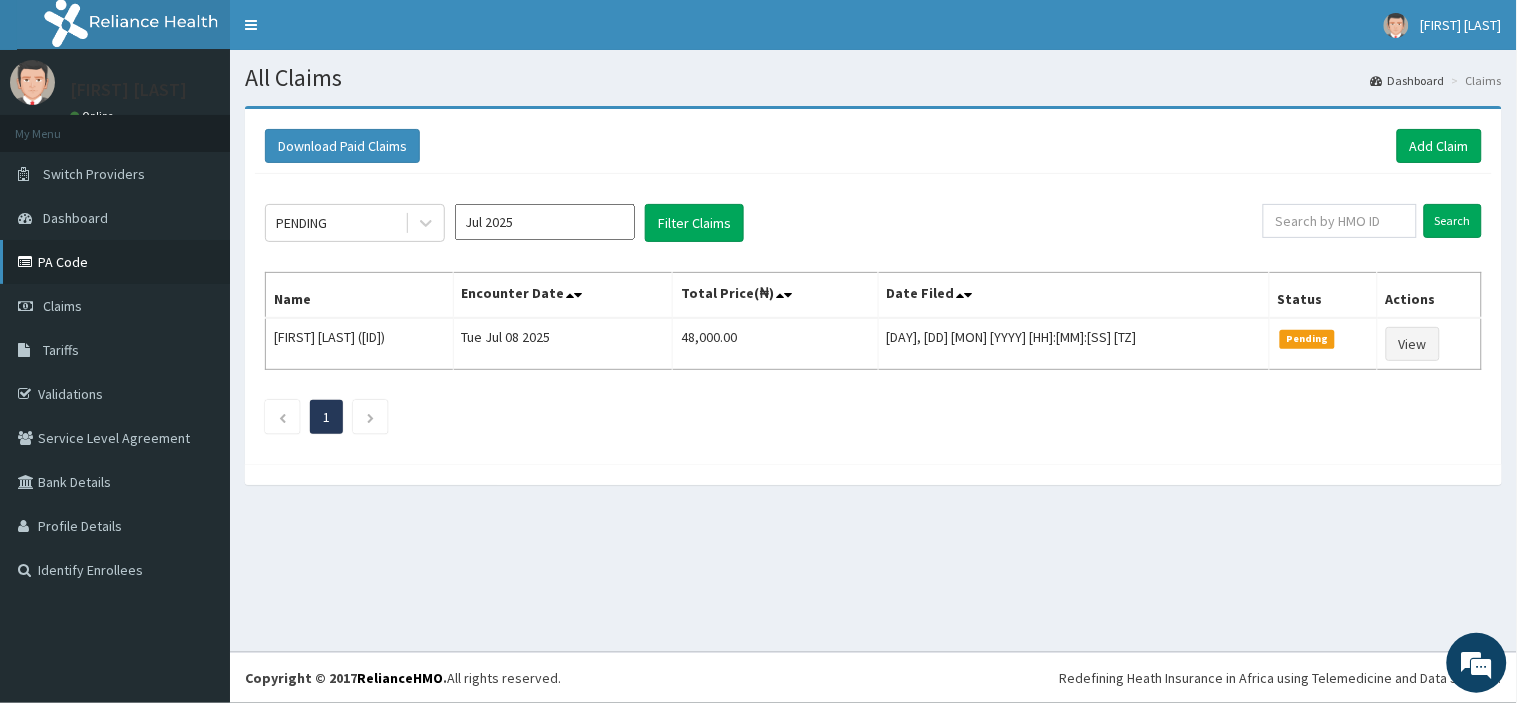 click on "PA Code" at bounding box center [115, 262] 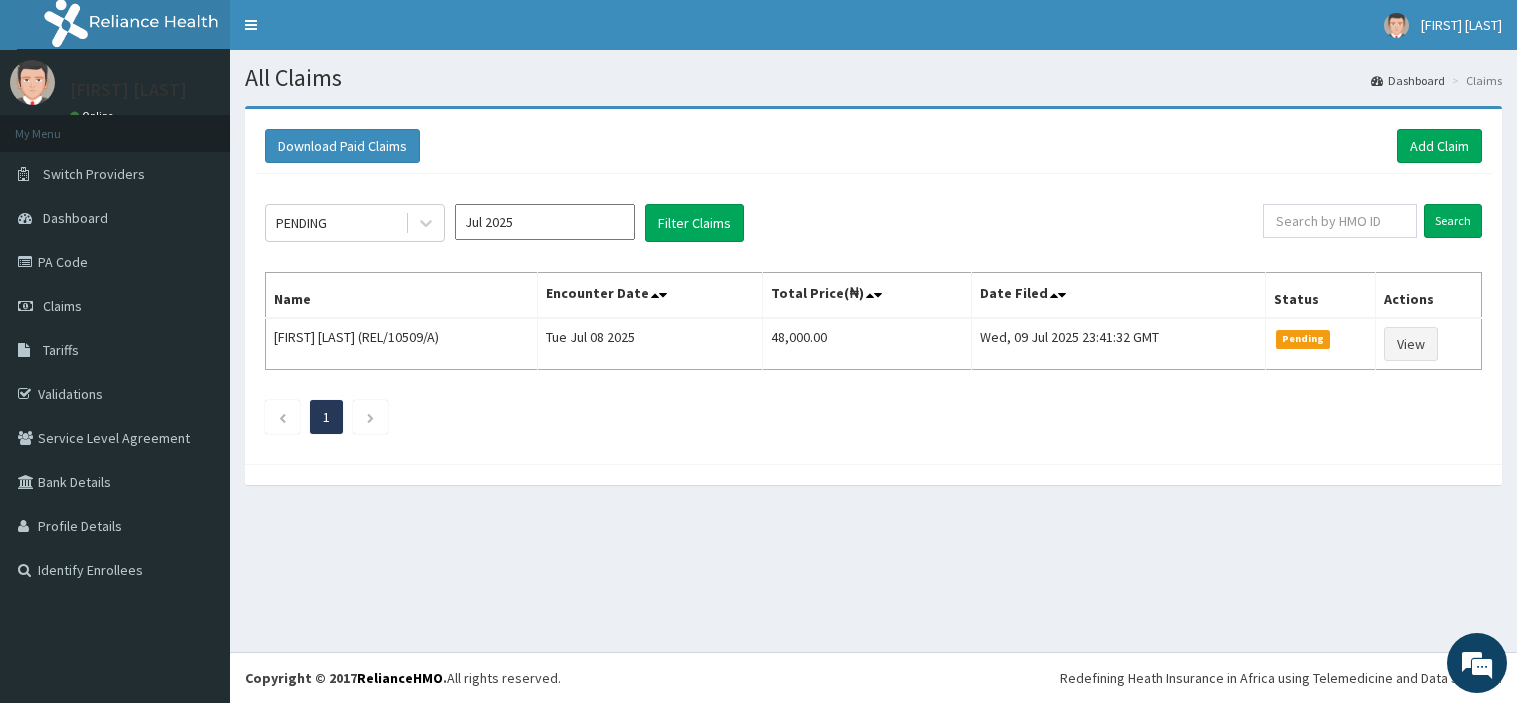 scroll, scrollTop: 0, scrollLeft: 0, axis: both 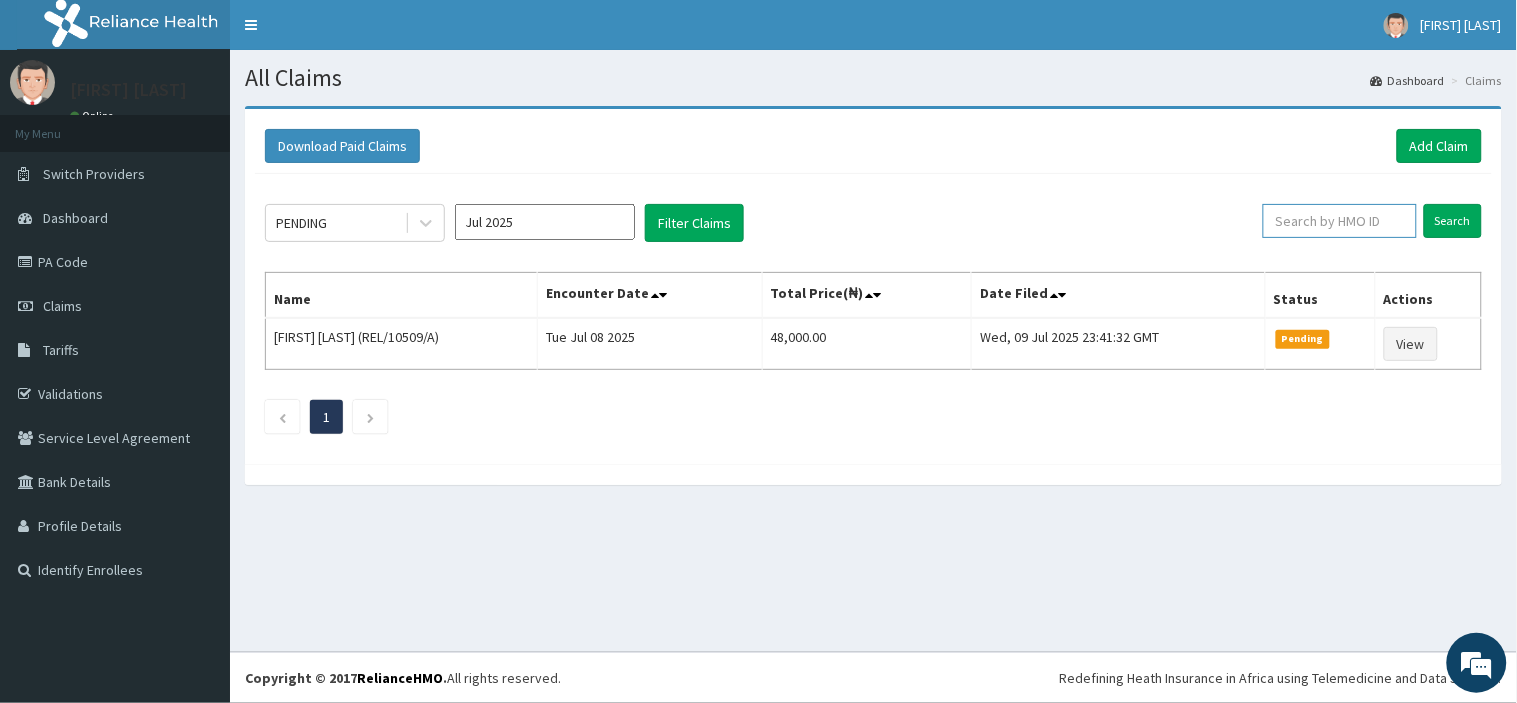 click at bounding box center (1340, 221) 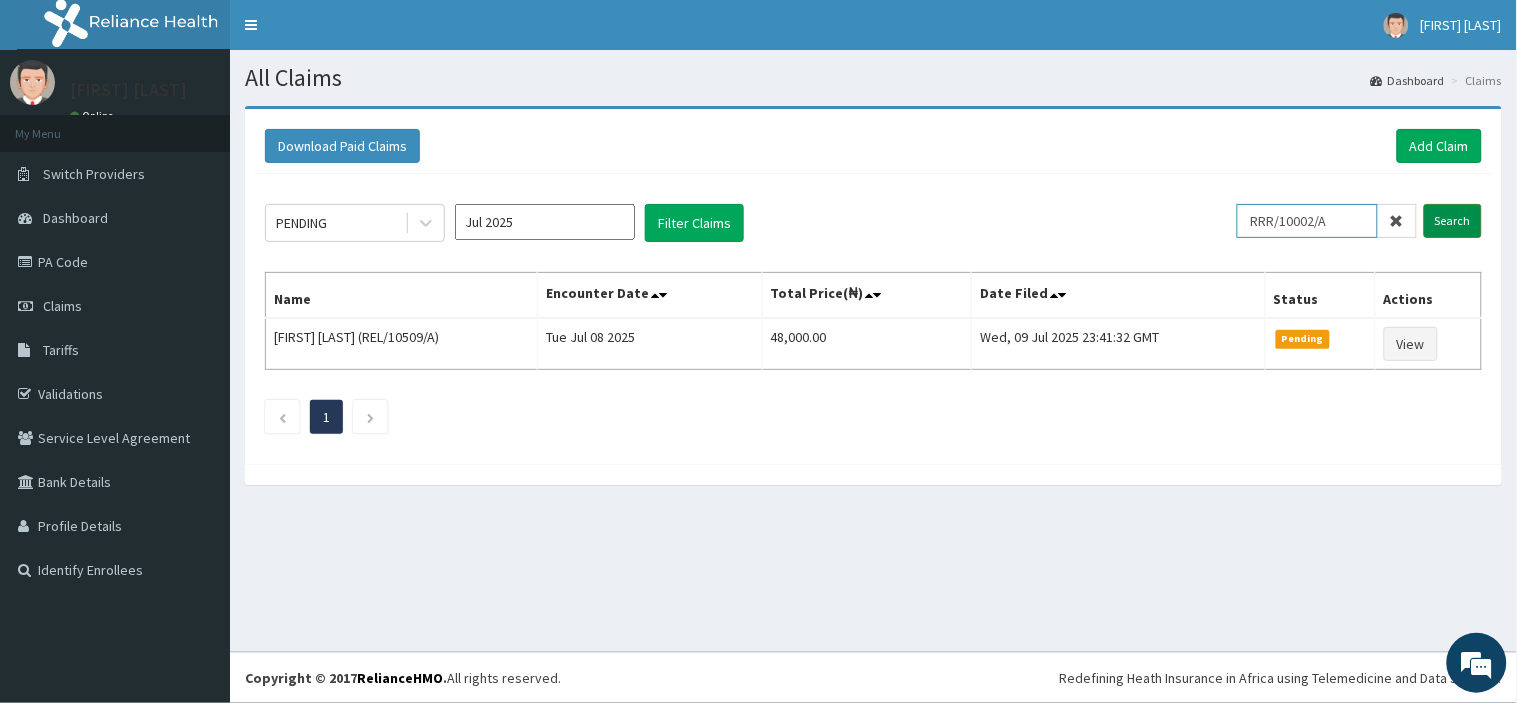type on "[DOCUMENT_ID]" 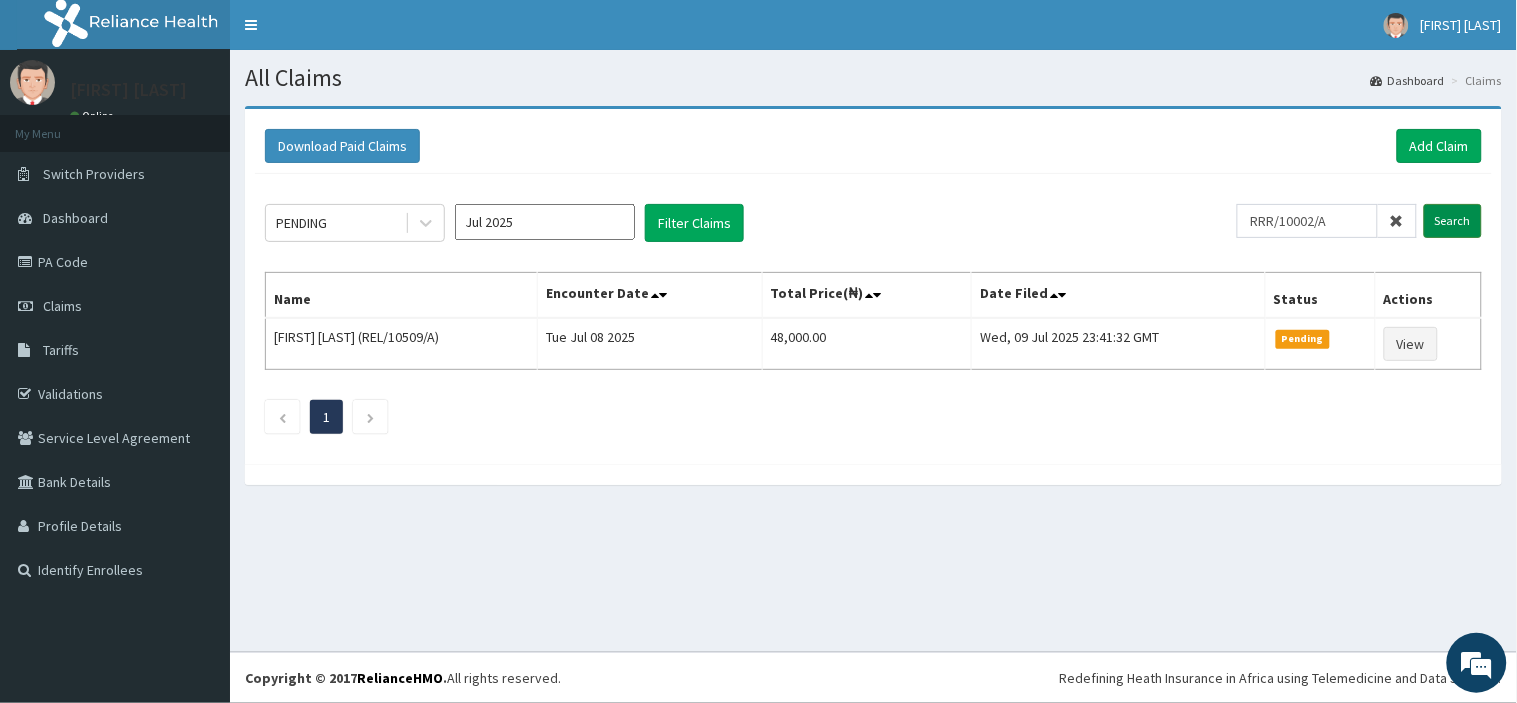 click on "Search" at bounding box center (1453, 221) 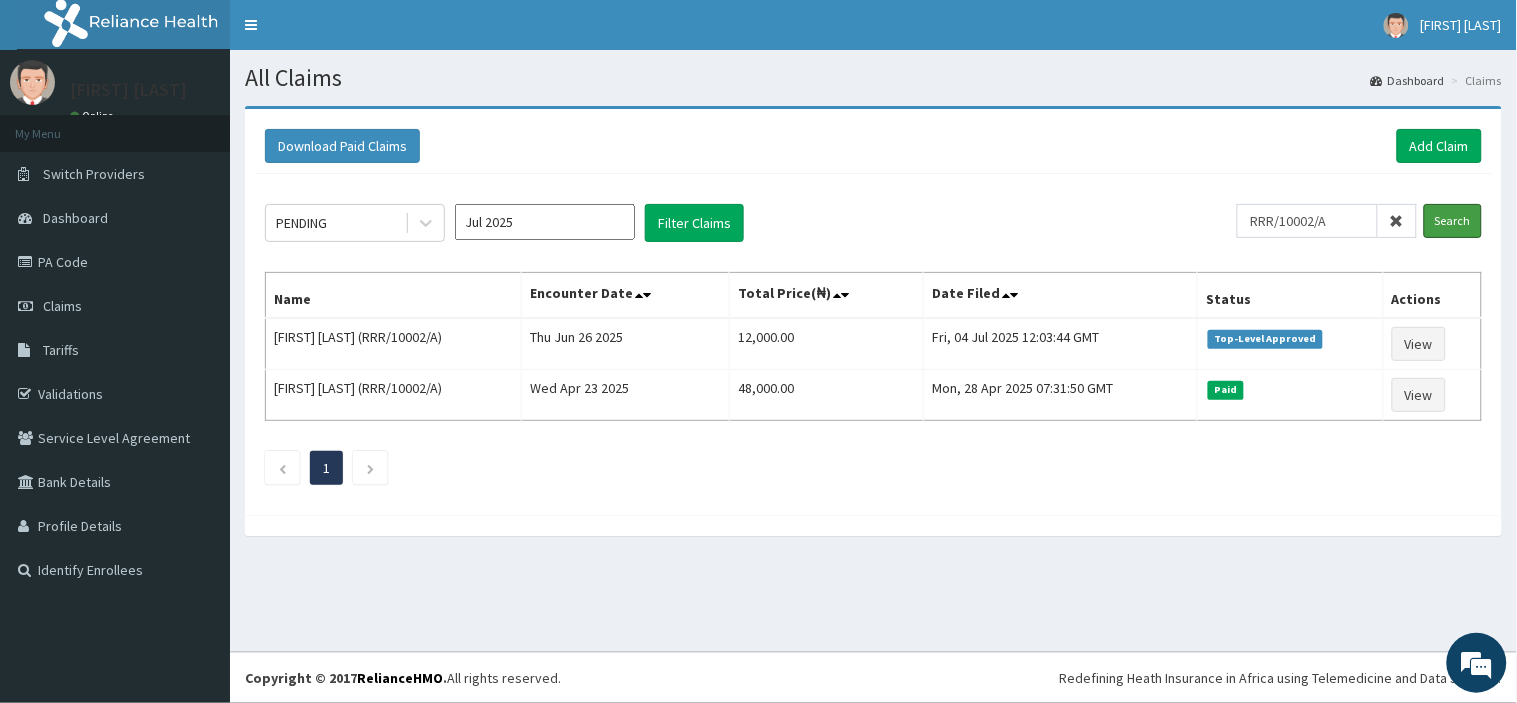 scroll, scrollTop: 0, scrollLeft: 0, axis: both 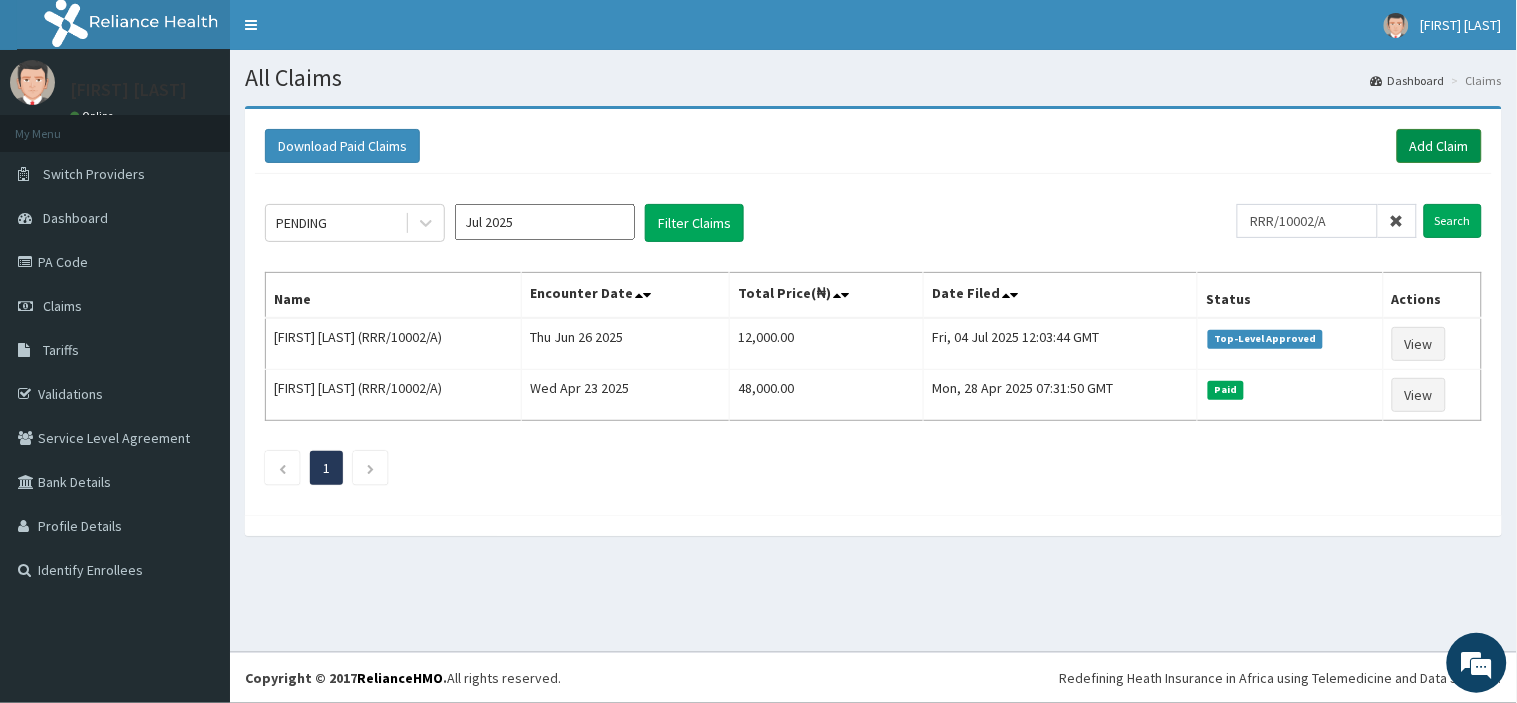 click on "Add Claim" at bounding box center (1439, 146) 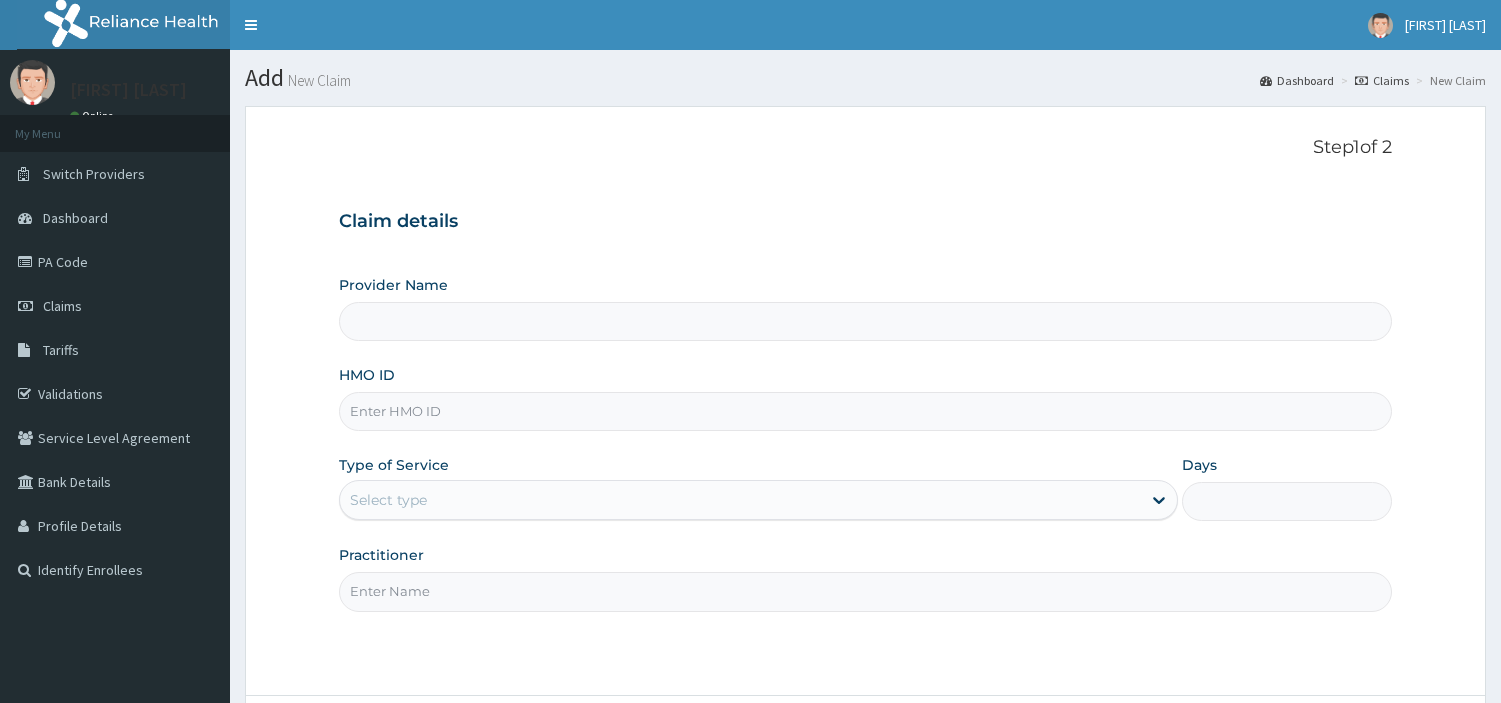 scroll, scrollTop: 0, scrollLeft: 0, axis: both 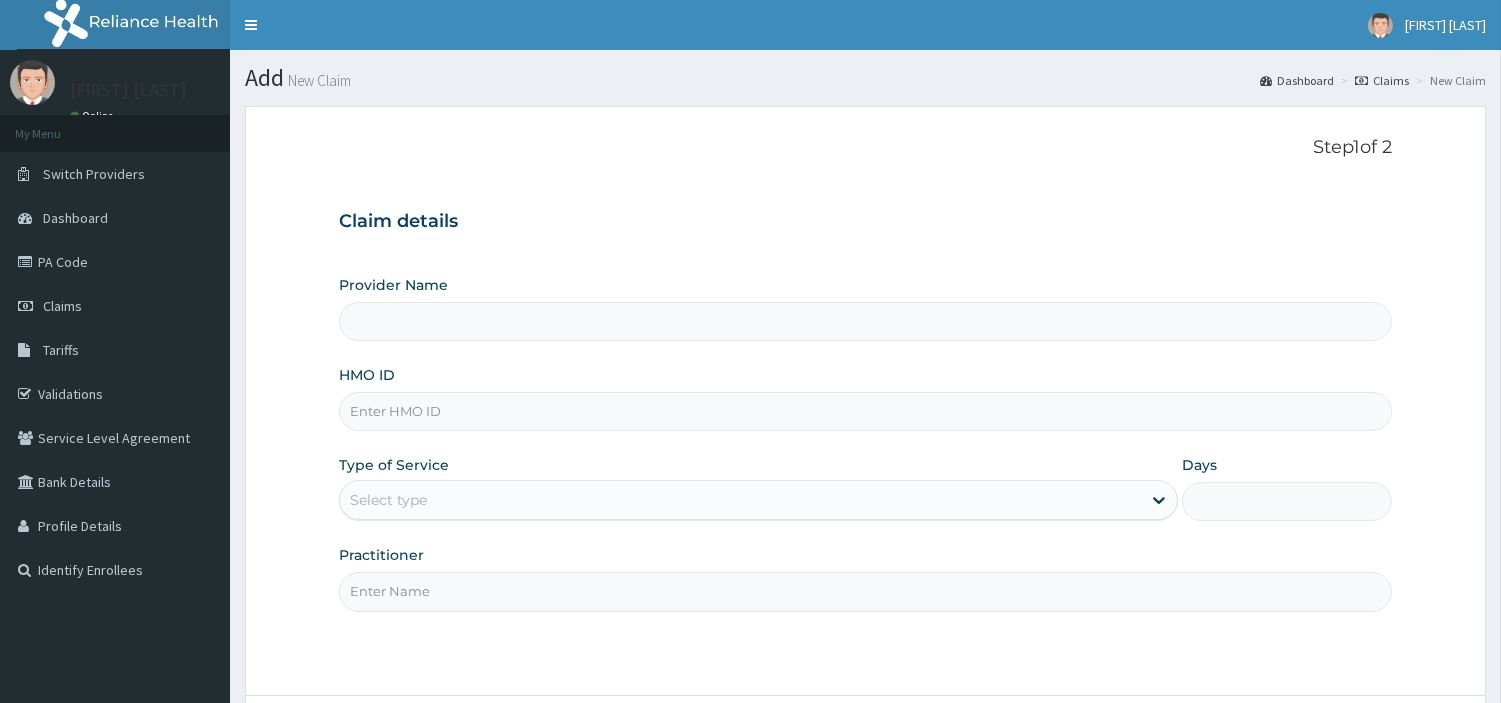 click on "HMO ID" at bounding box center (865, 411) 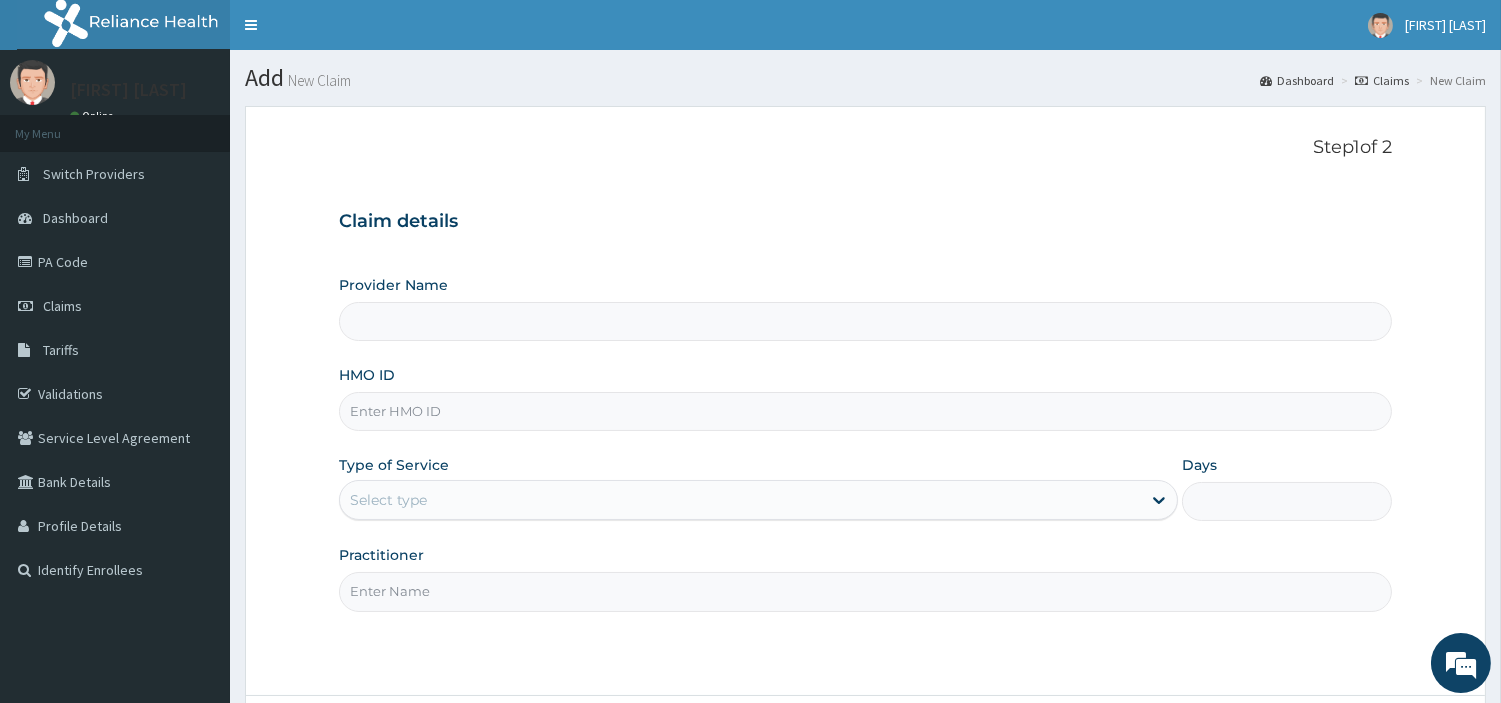paste on "[DOCUMENT_ID]" 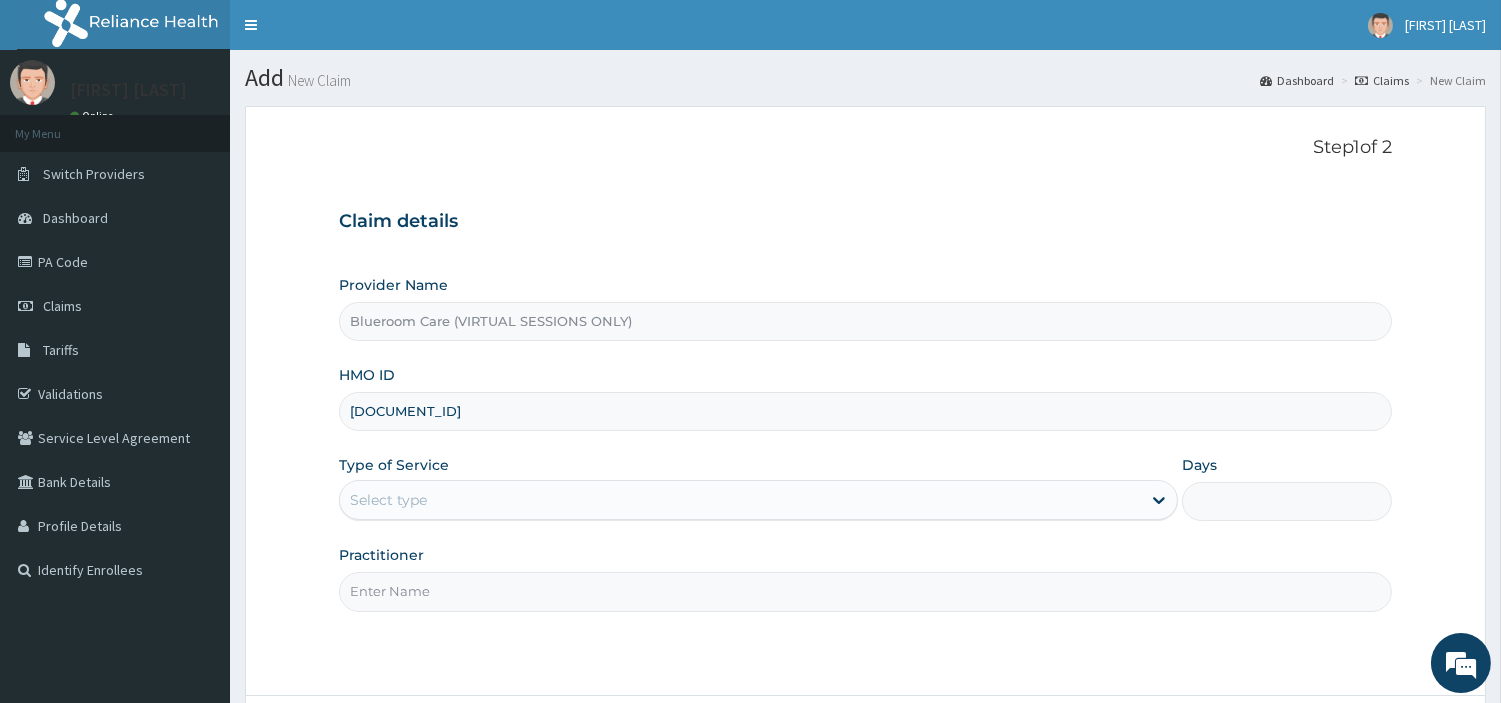 type on "[DOCUMENT_ID]" 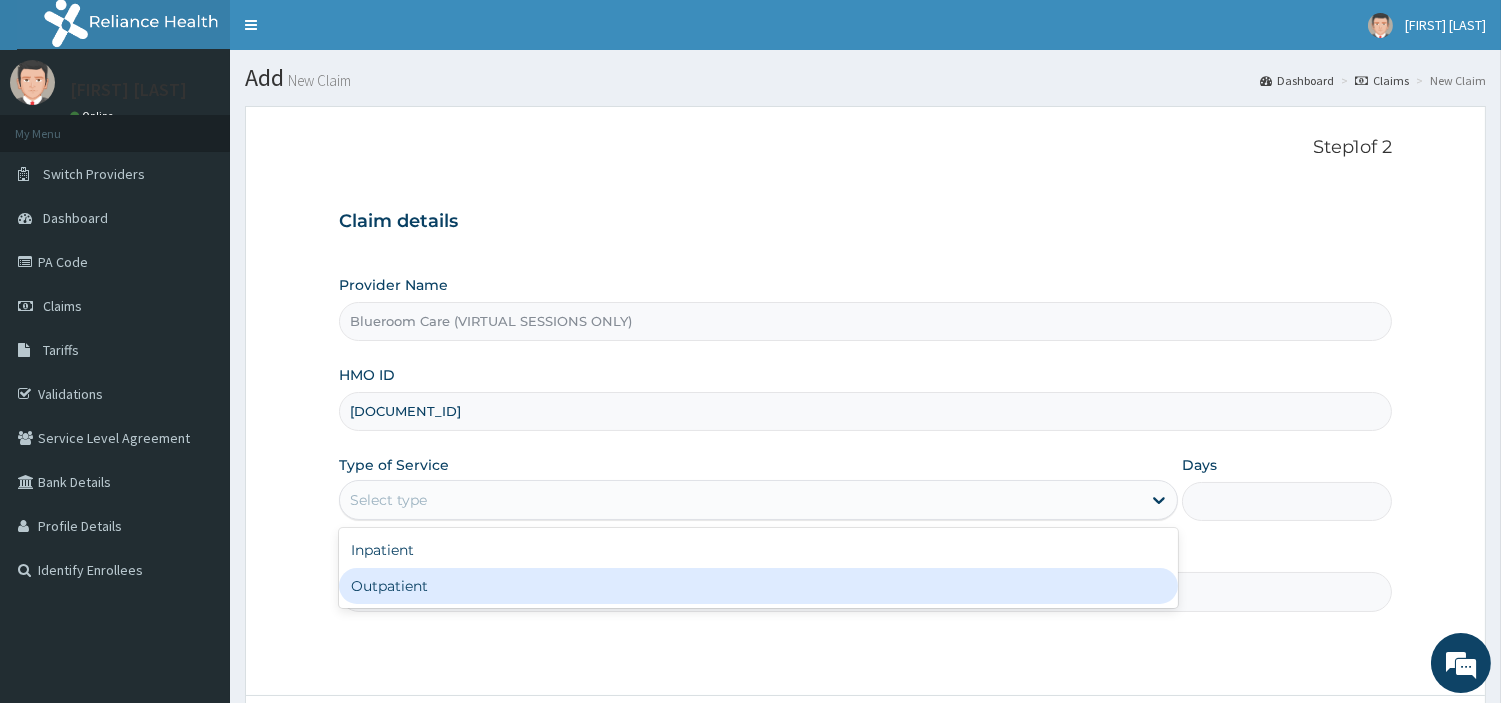 click on "Outpatient" at bounding box center [758, 586] 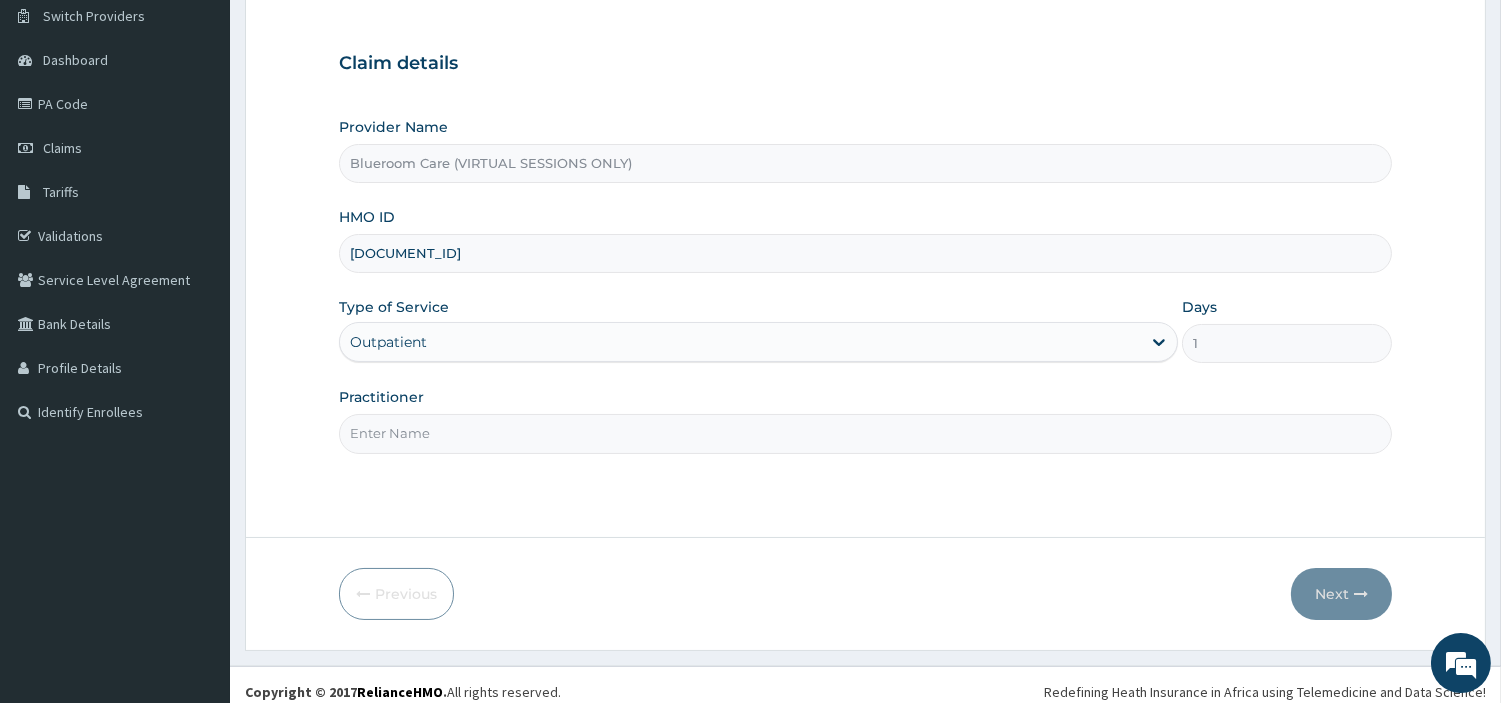 scroll, scrollTop: 172, scrollLeft: 0, axis: vertical 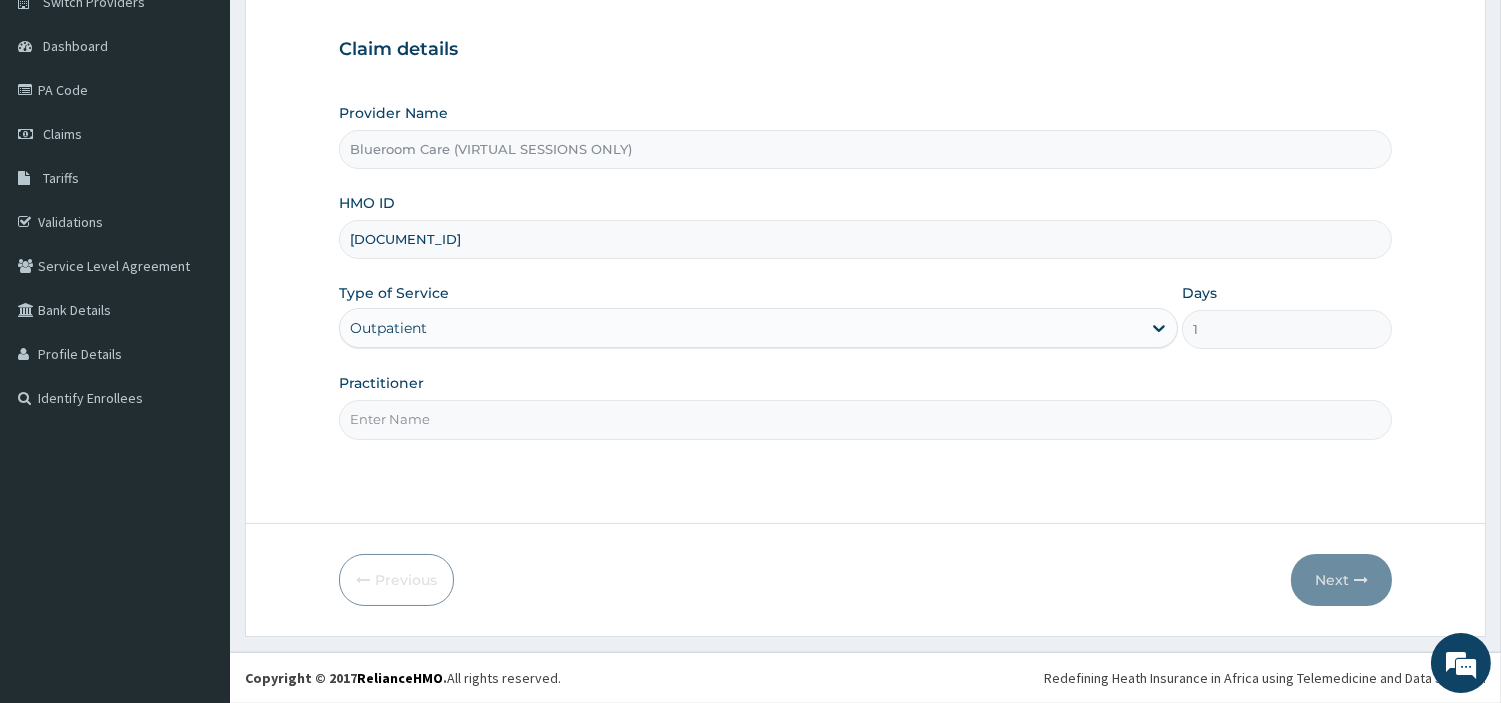 click on "Practitioner" at bounding box center [865, 419] 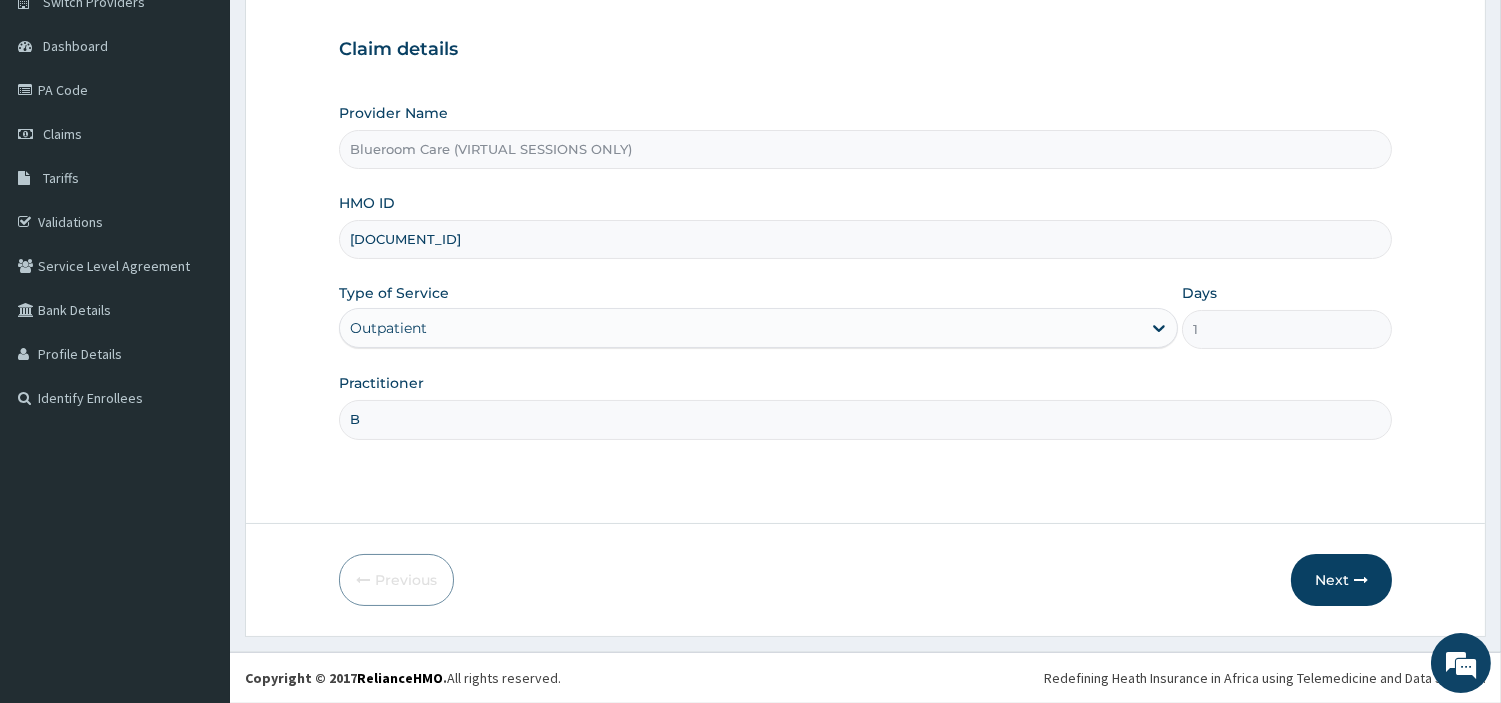scroll, scrollTop: 0, scrollLeft: 0, axis: both 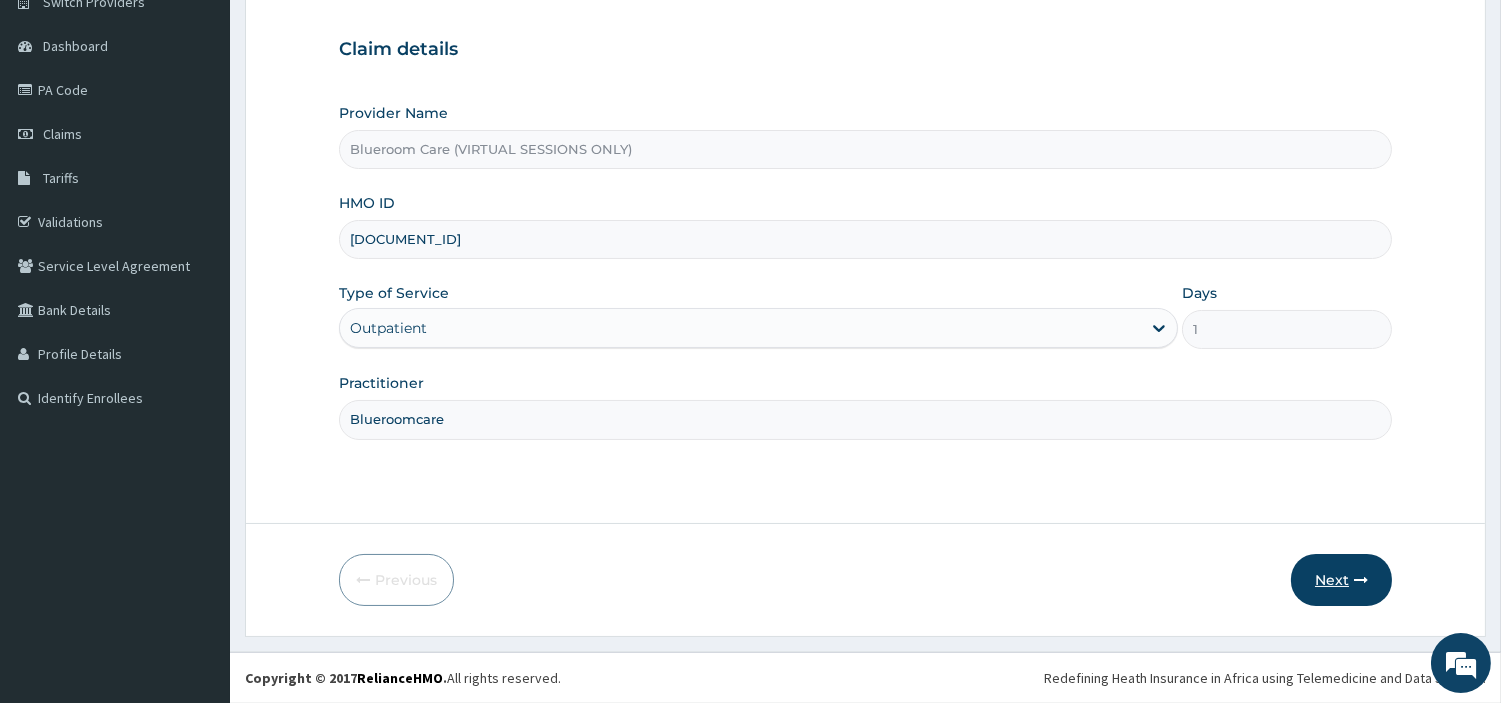 type on "Blueroomcare" 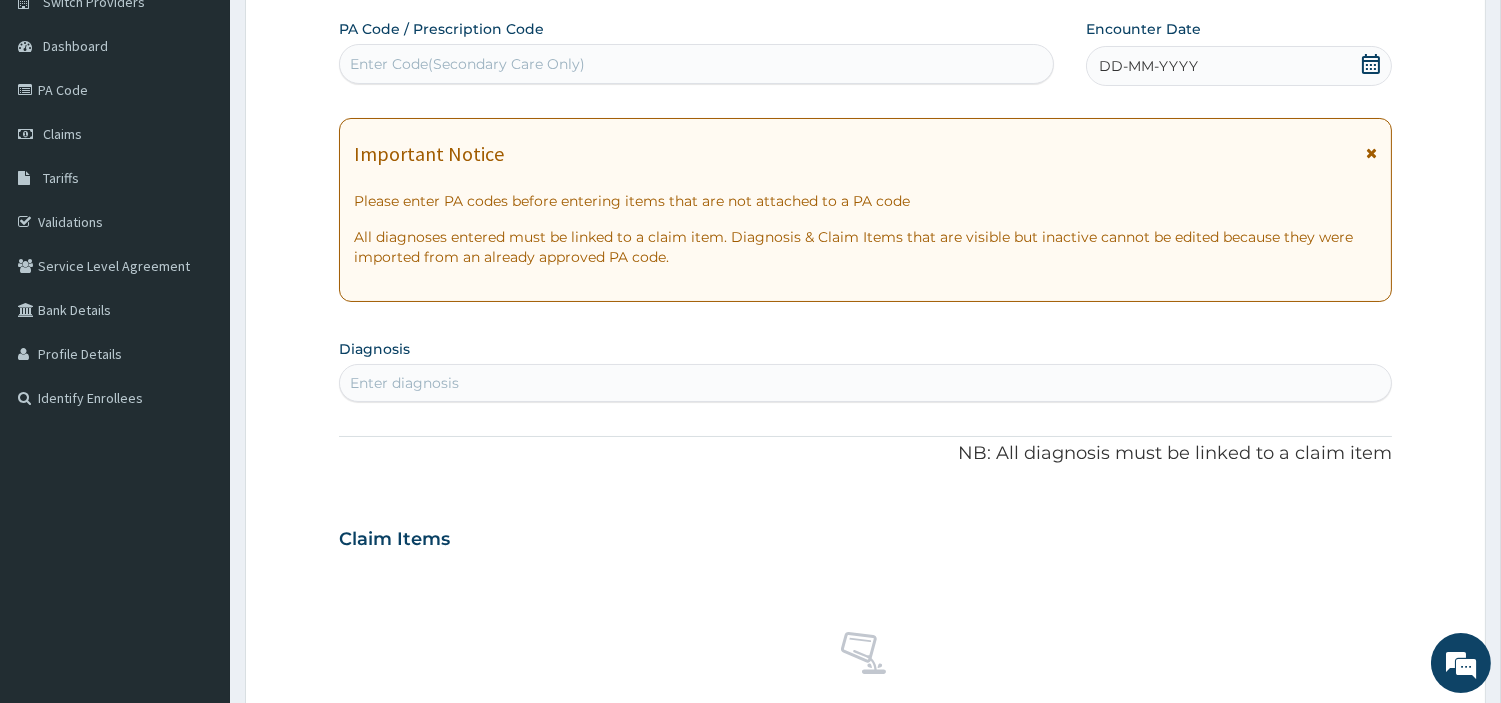 click on "Enter Code(Secondary Care Only)" at bounding box center [696, 64] 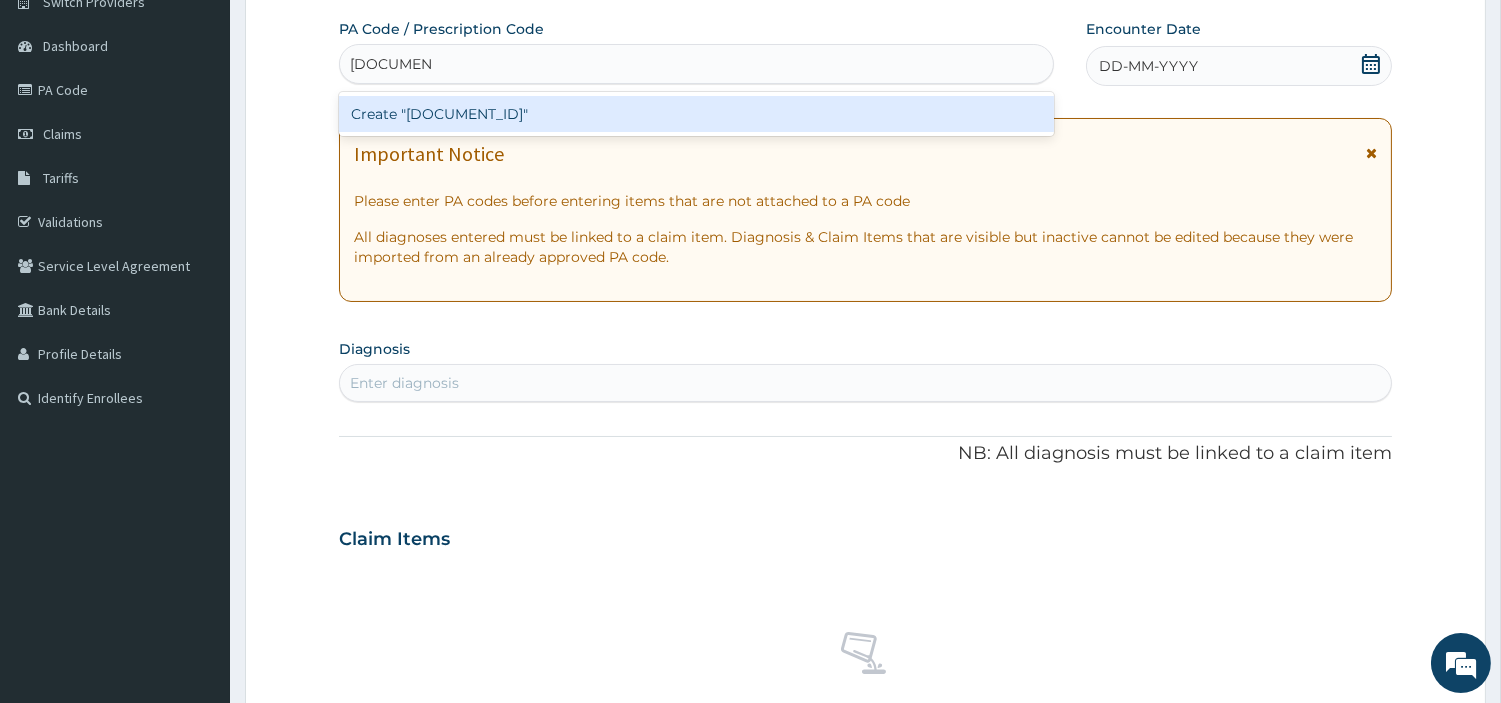 click on "Create "PA/9022D4"" at bounding box center (696, 114) 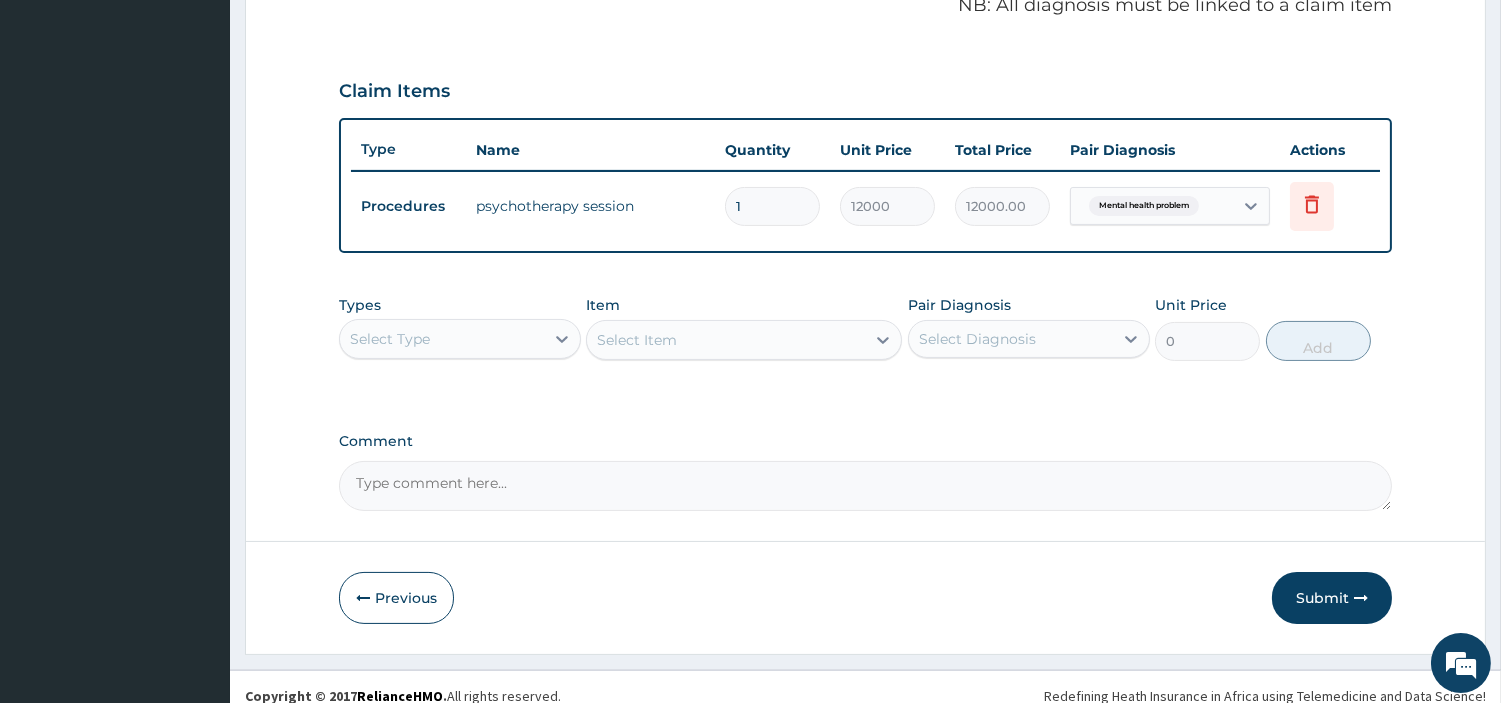 scroll, scrollTop: 642, scrollLeft: 0, axis: vertical 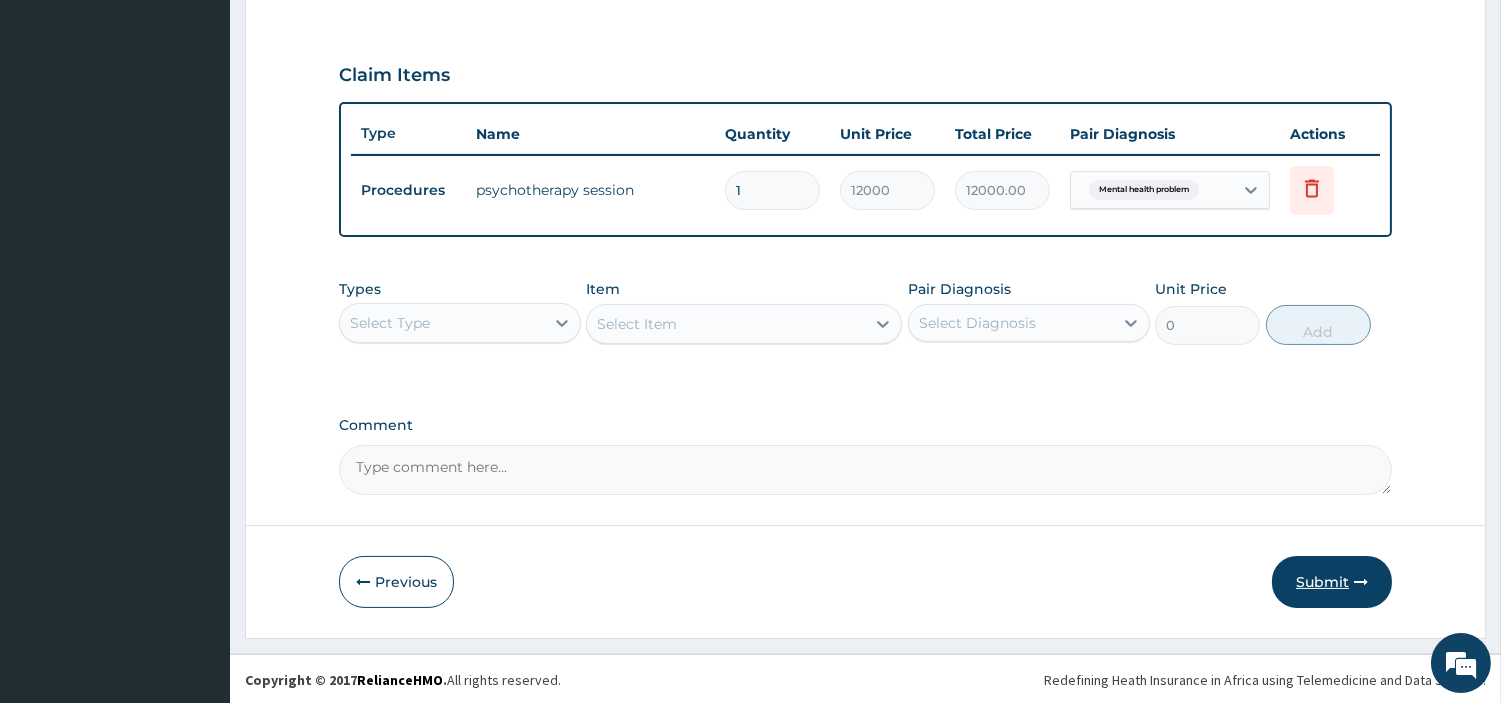 type on "1" 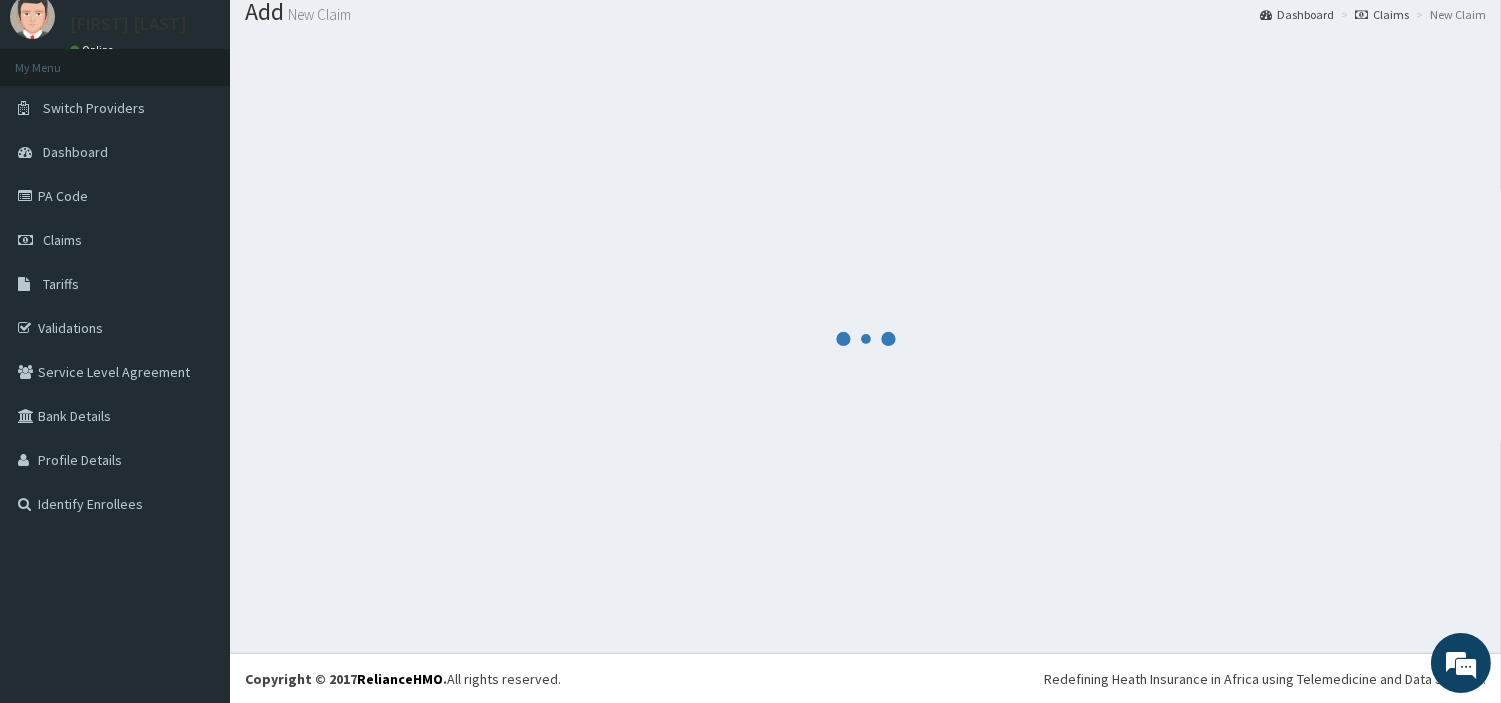 scroll, scrollTop: 642, scrollLeft: 0, axis: vertical 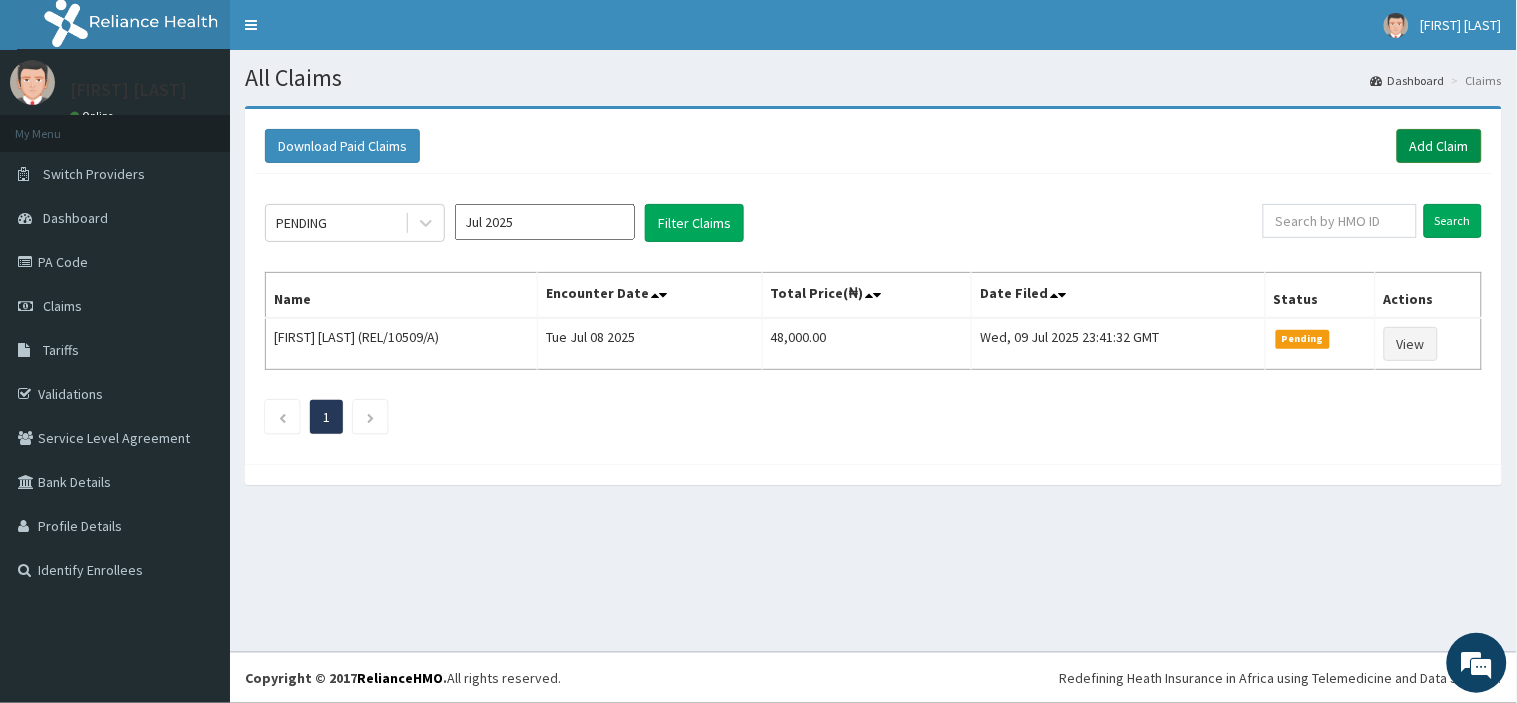 click on "Add Claim" at bounding box center [1439, 146] 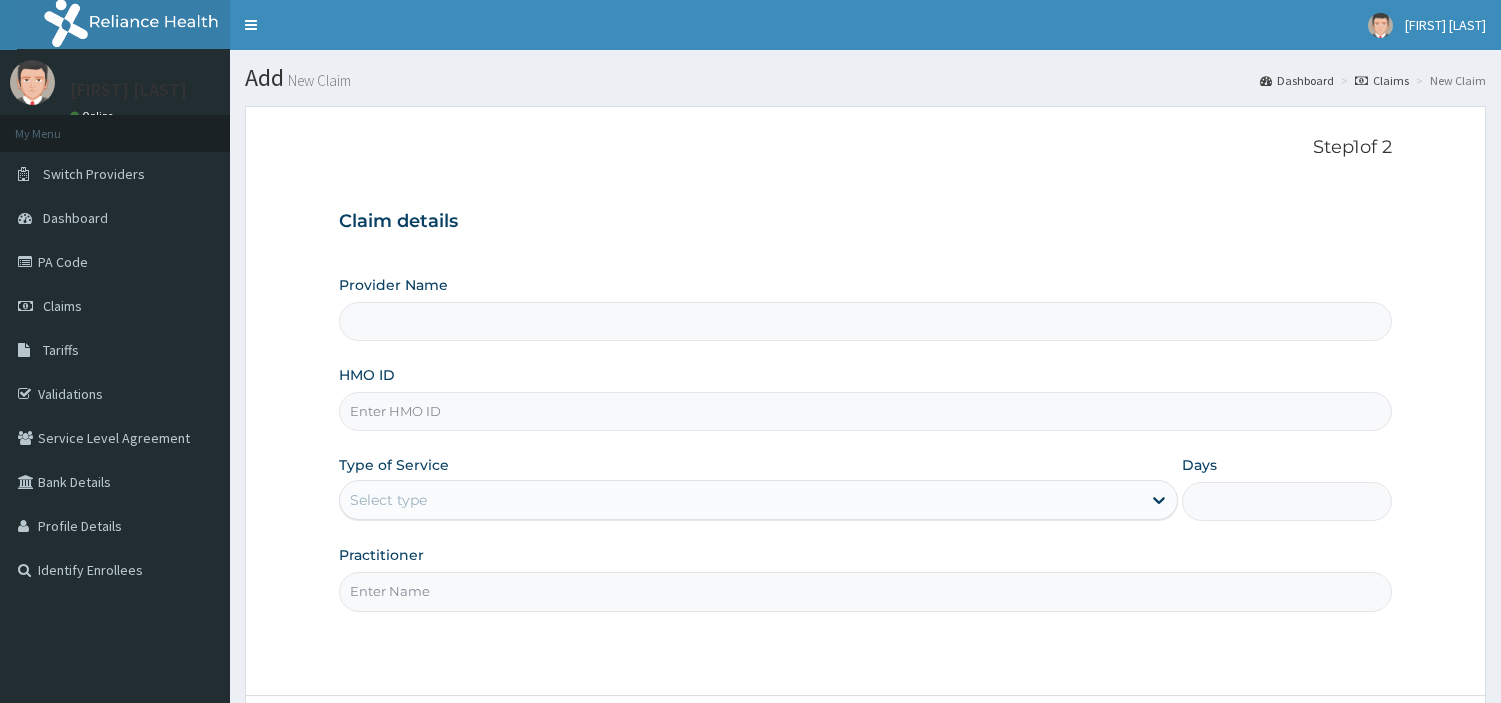 scroll, scrollTop: 0, scrollLeft: 0, axis: both 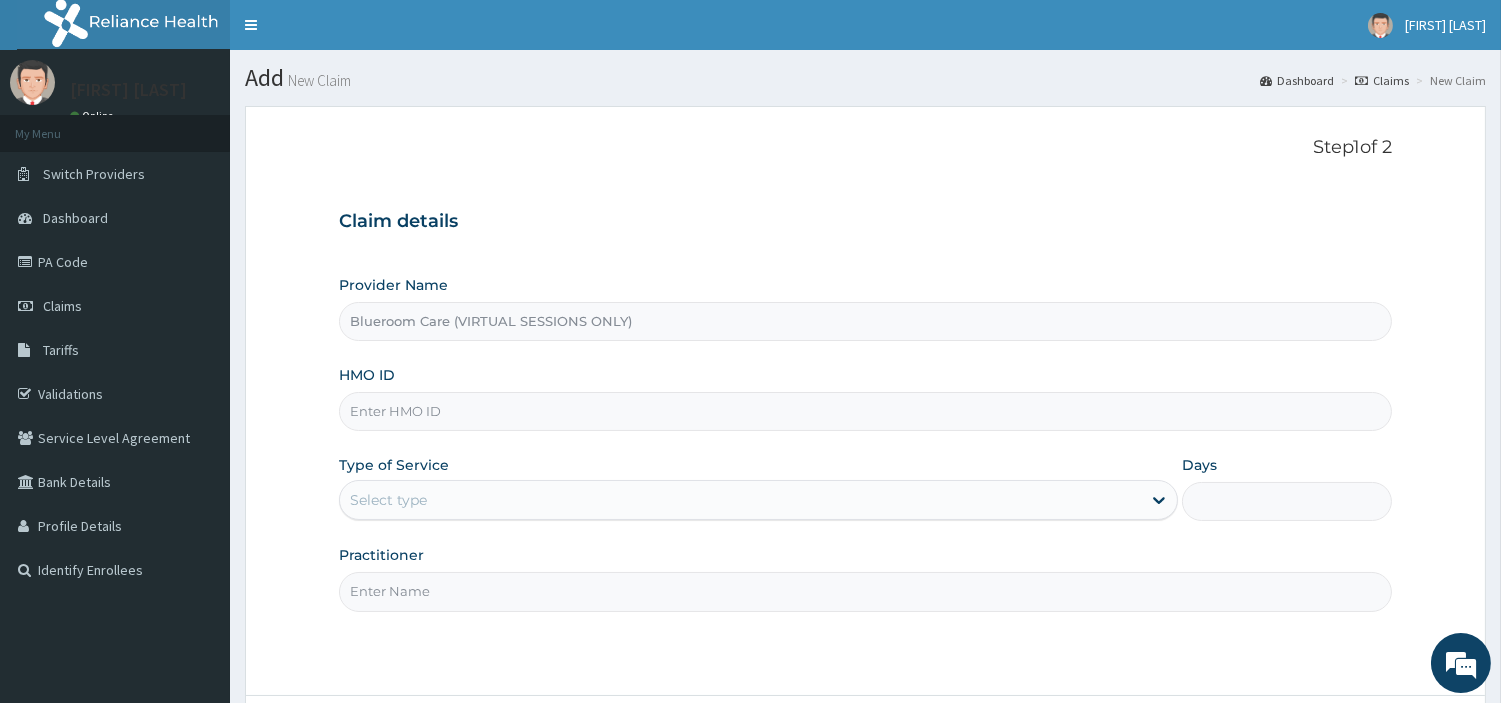 click on "HMO ID" at bounding box center (865, 411) 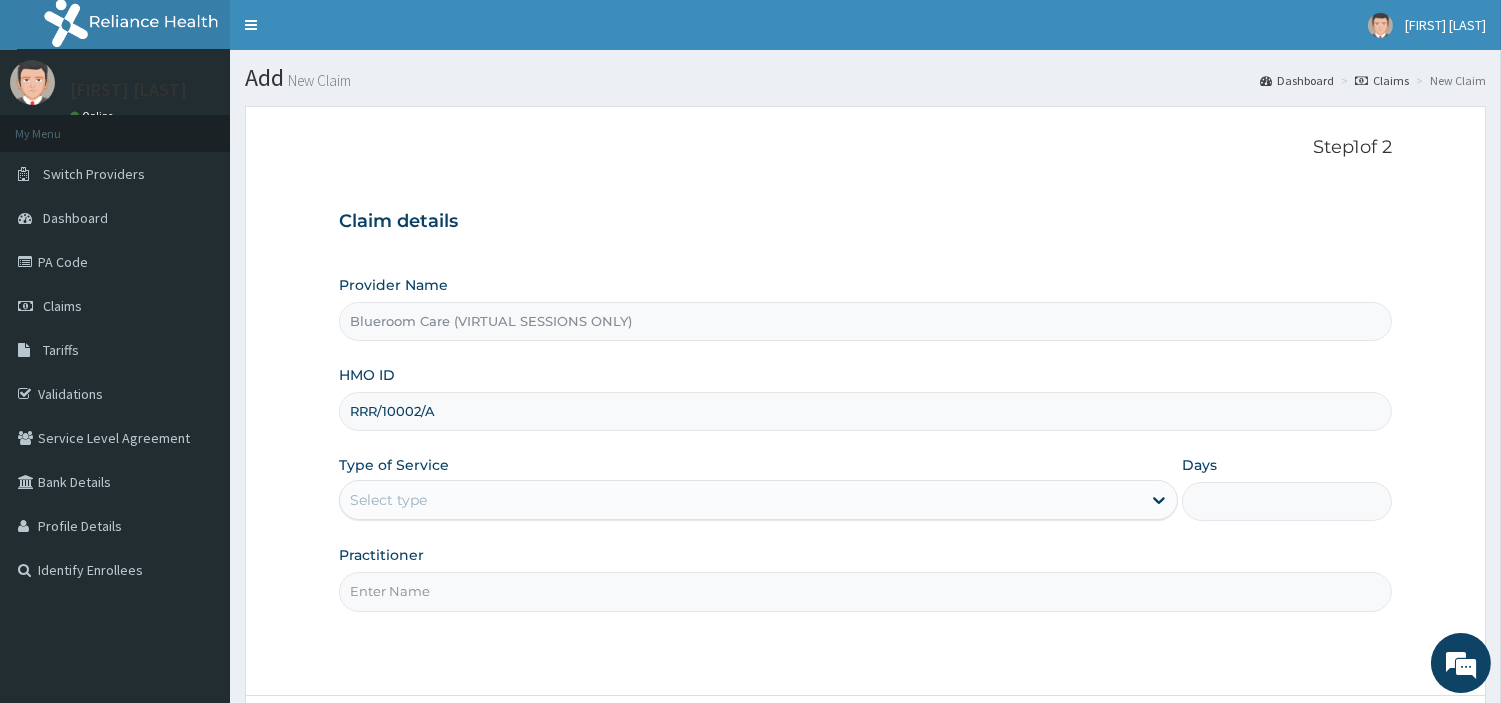 type on "RRR/10002/A" 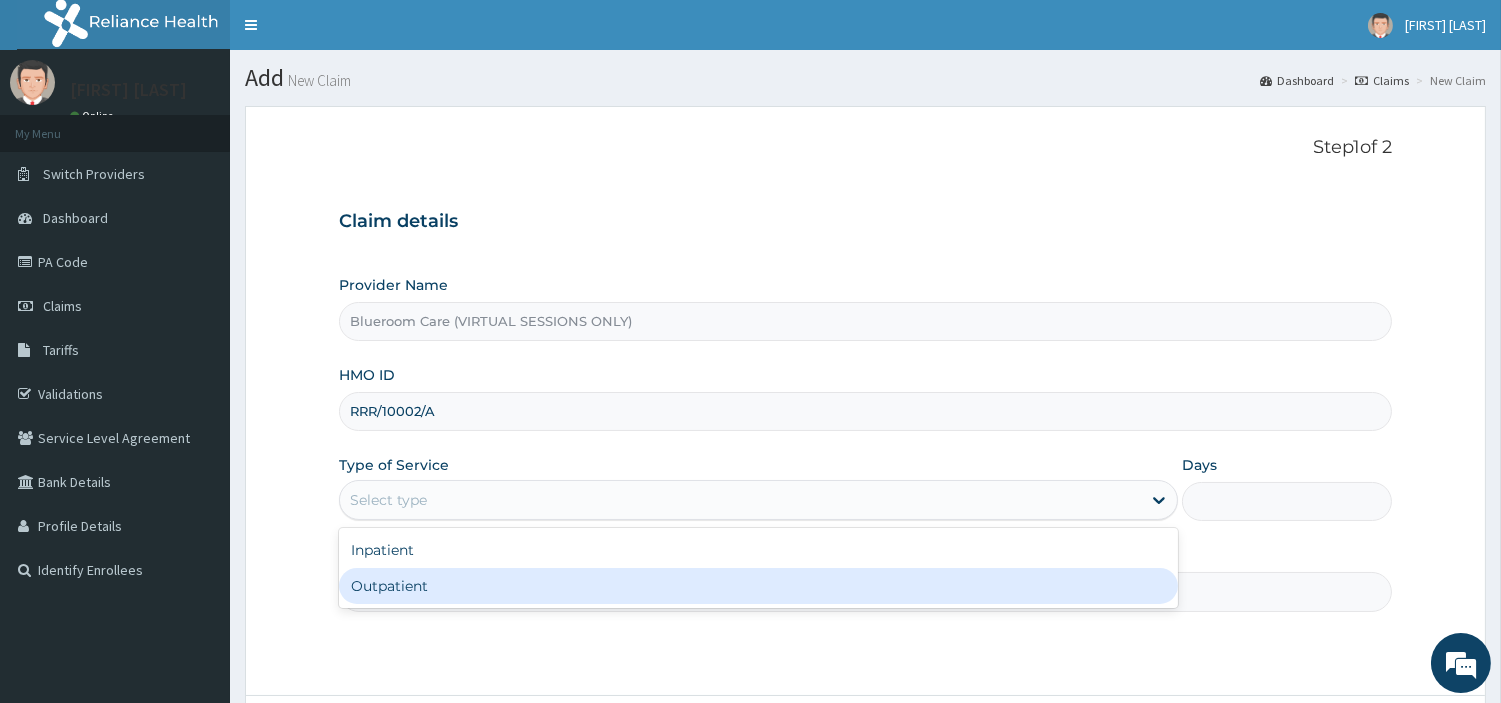 click on "Outpatient" at bounding box center [758, 586] 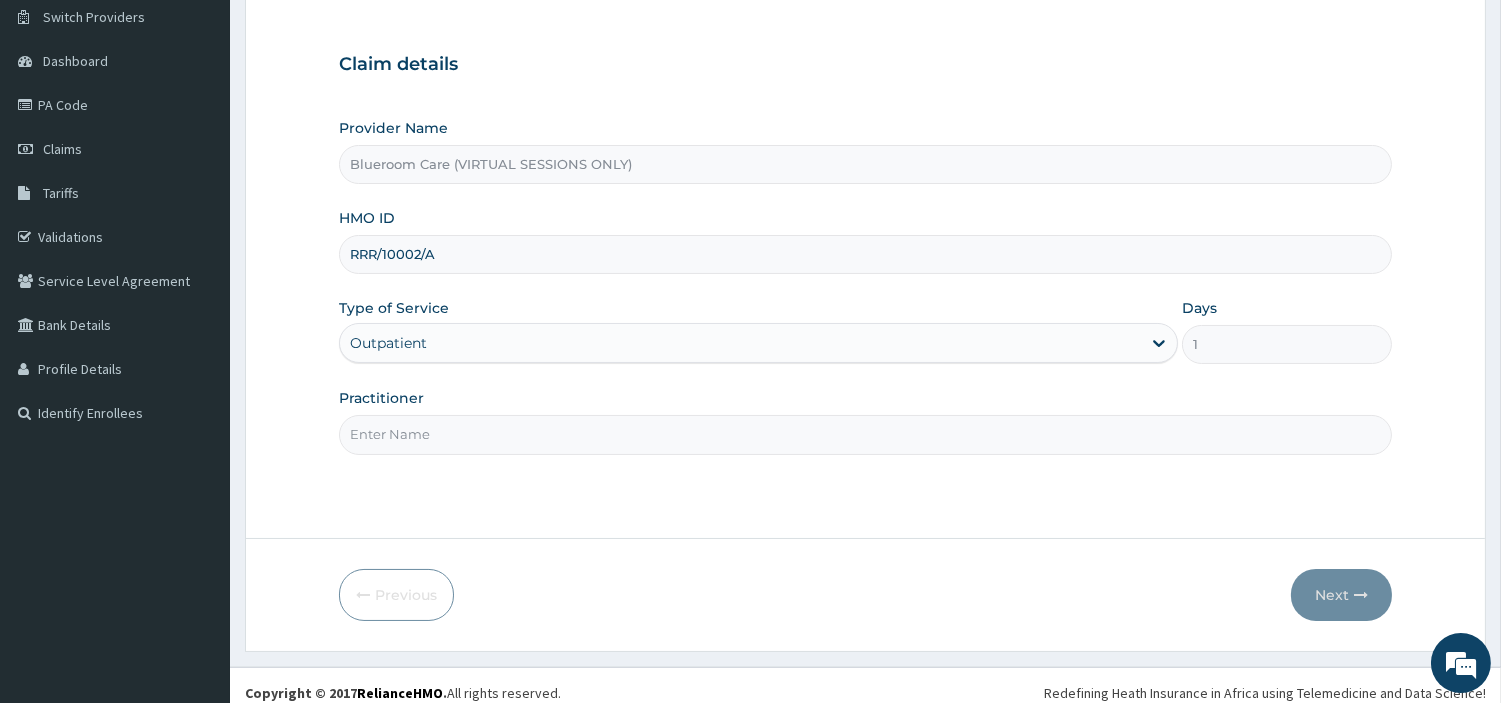 scroll, scrollTop: 172, scrollLeft: 0, axis: vertical 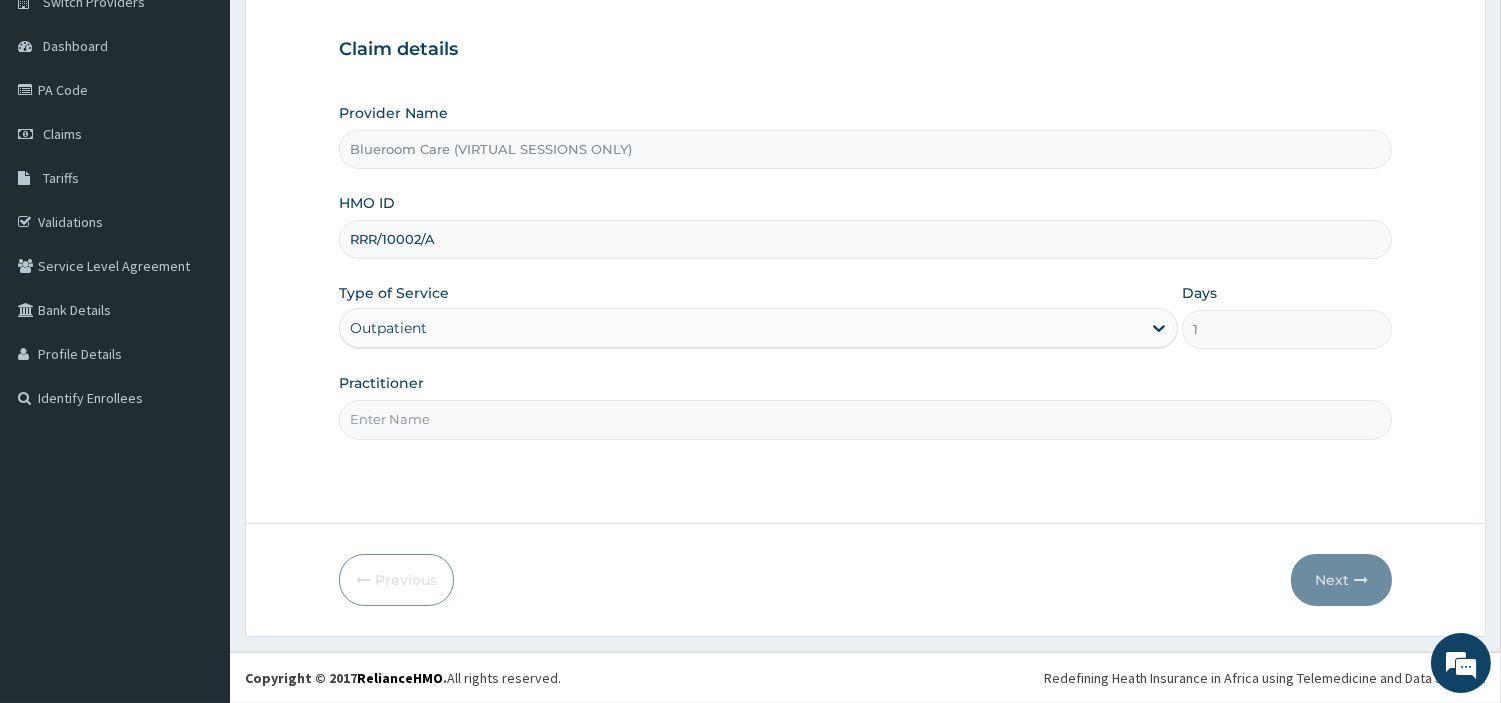 click on "Practitioner" at bounding box center [865, 419] 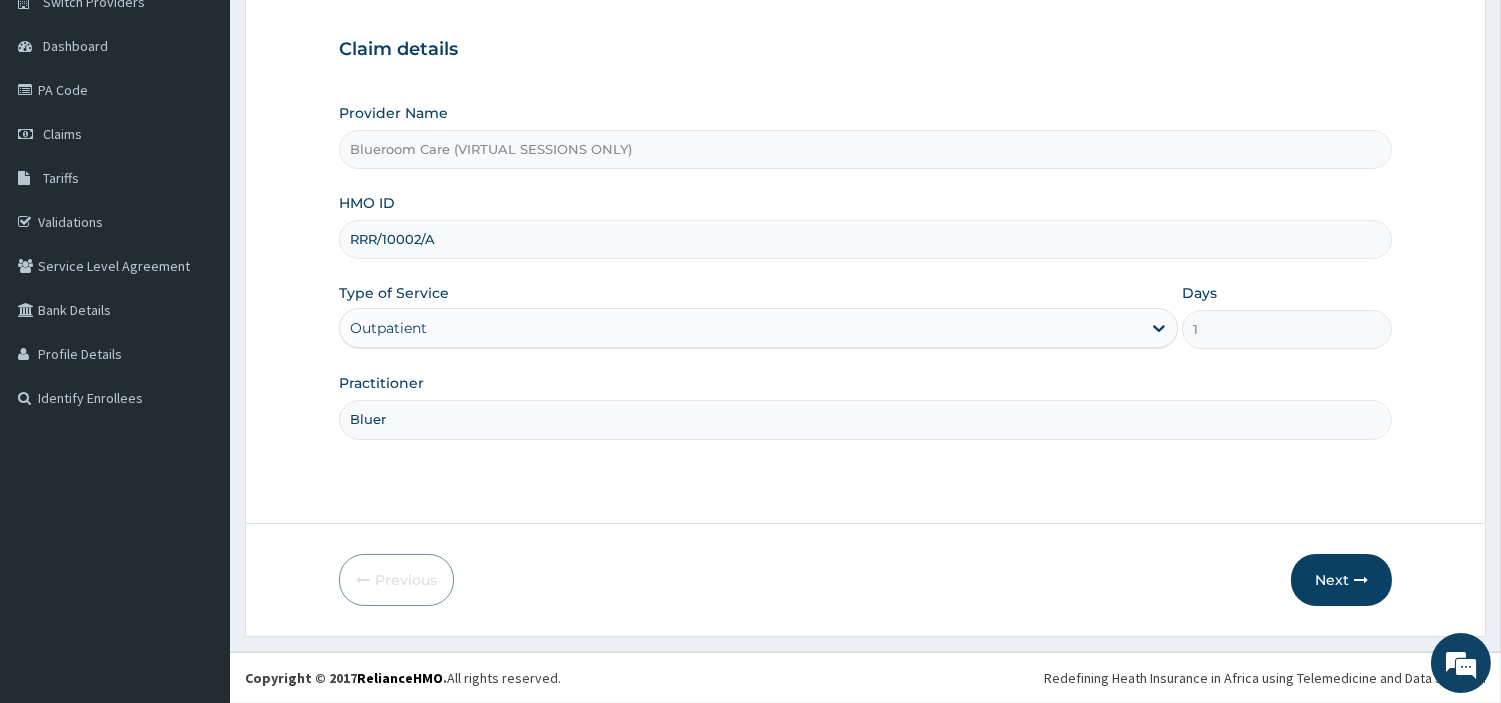 scroll, scrollTop: 0, scrollLeft: 0, axis: both 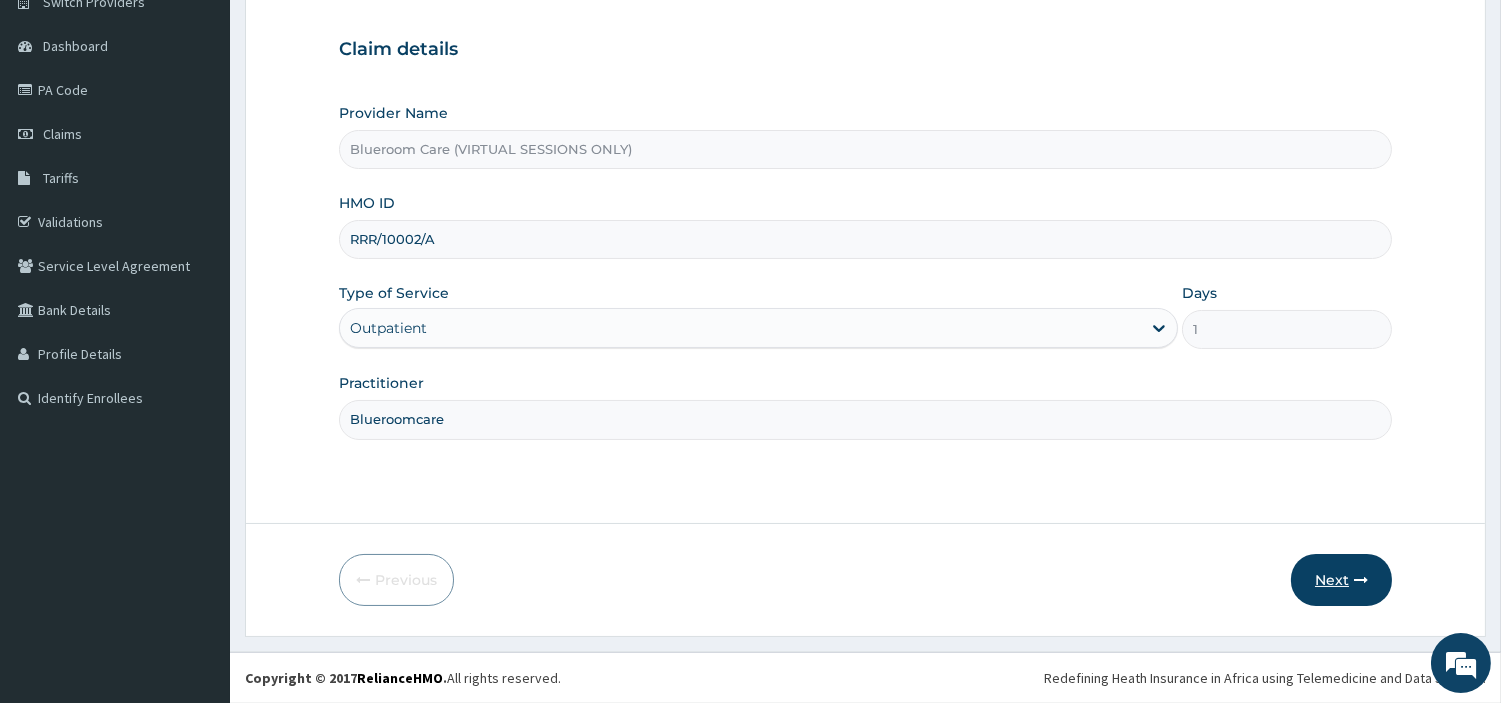 type on "Blueroomcare" 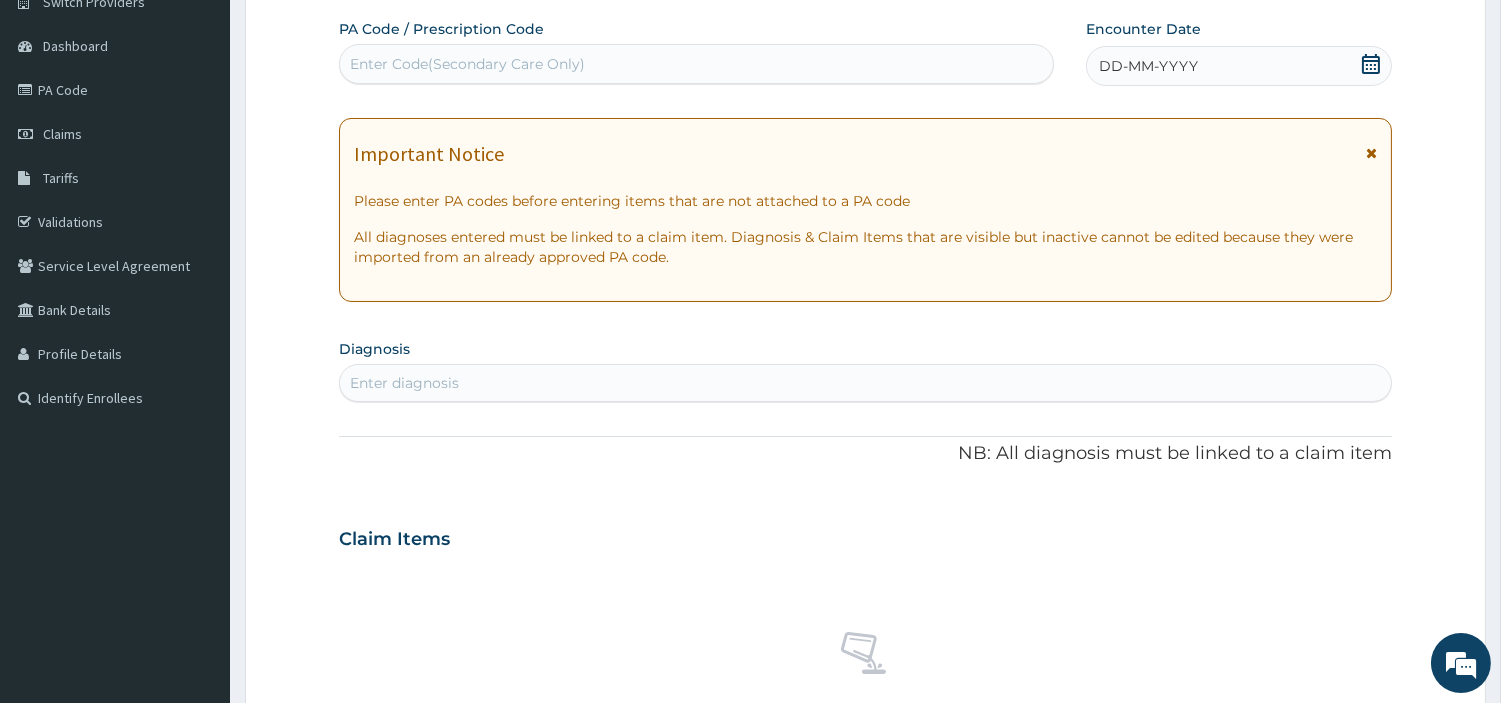 click on "Enter Code(Secondary Care Only)" at bounding box center [696, 64] 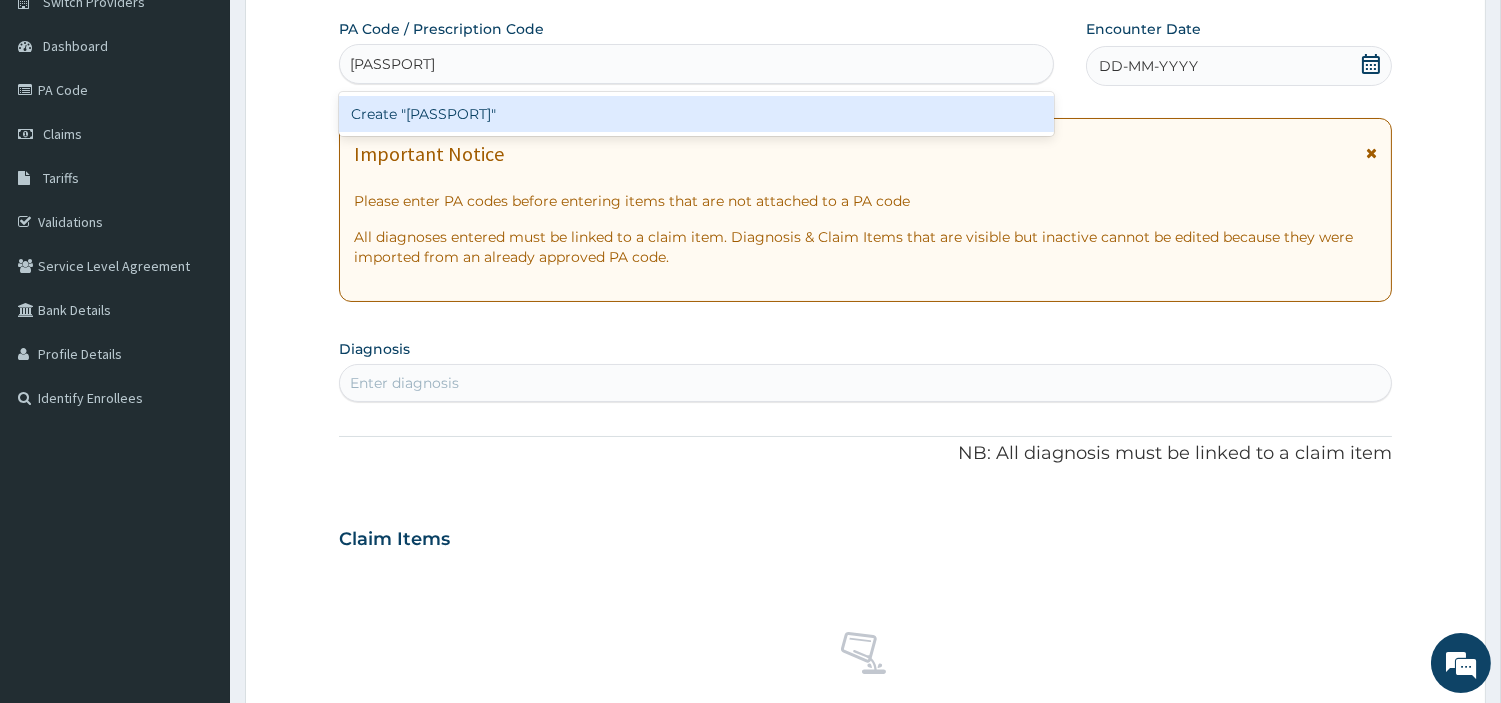 click on "Create "PA/8AC9DC"" at bounding box center (696, 114) 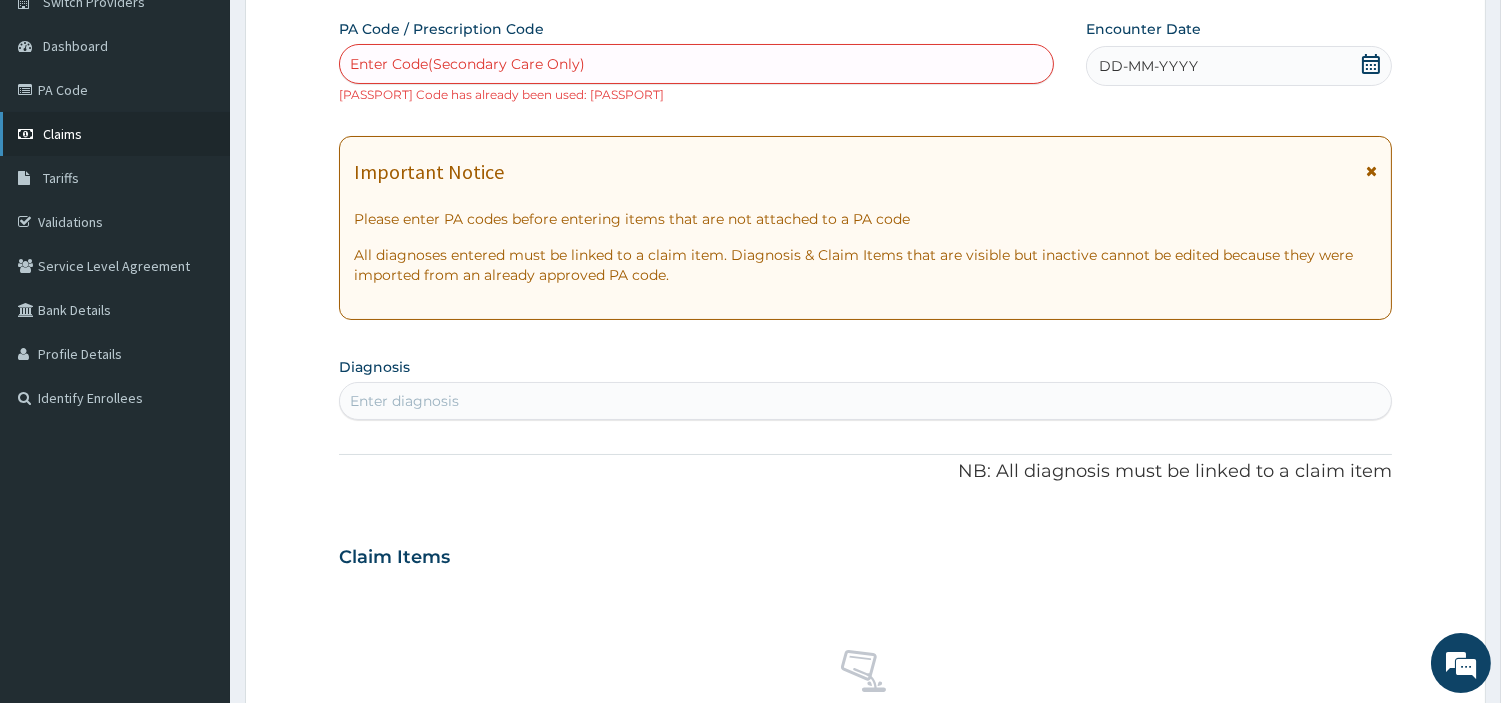 click on "Claims" at bounding box center (115, 134) 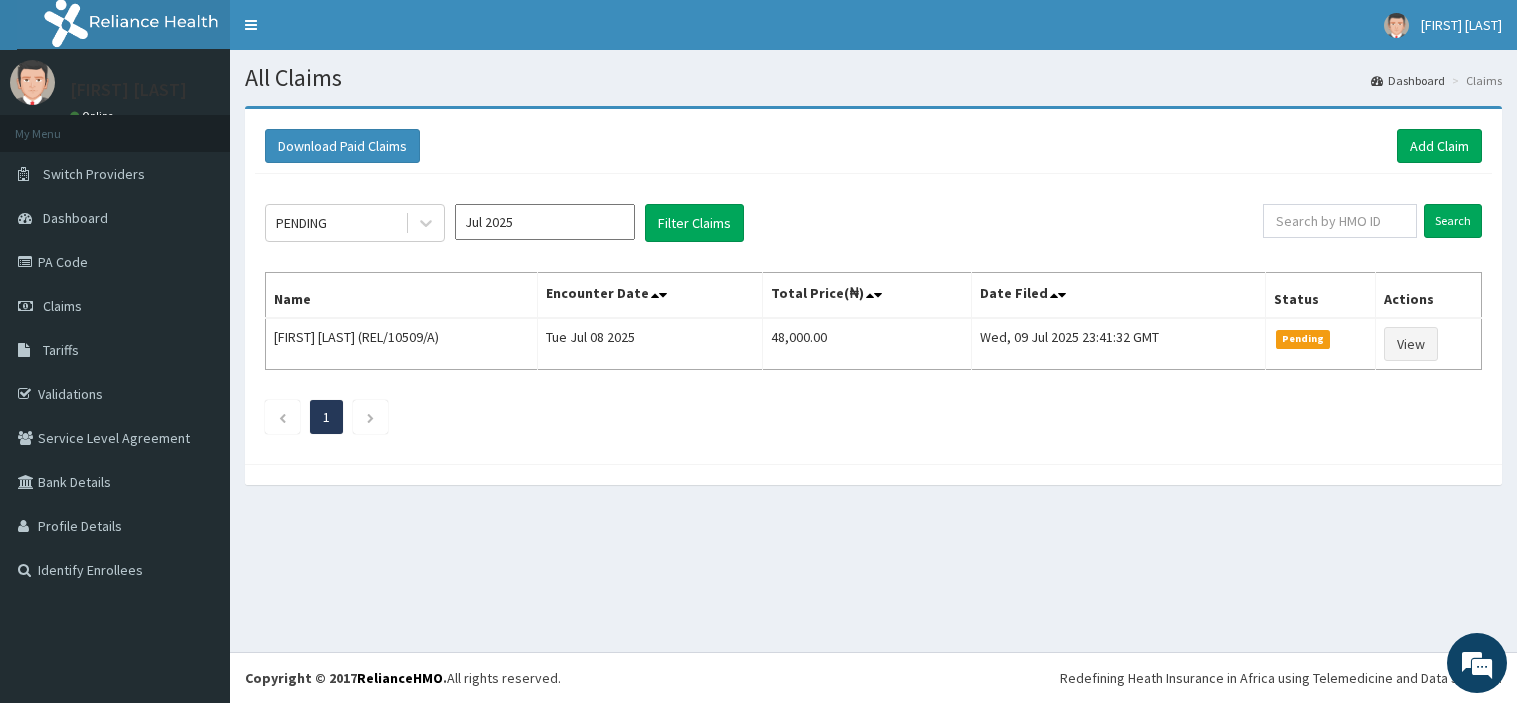 scroll, scrollTop: 0, scrollLeft: 0, axis: both 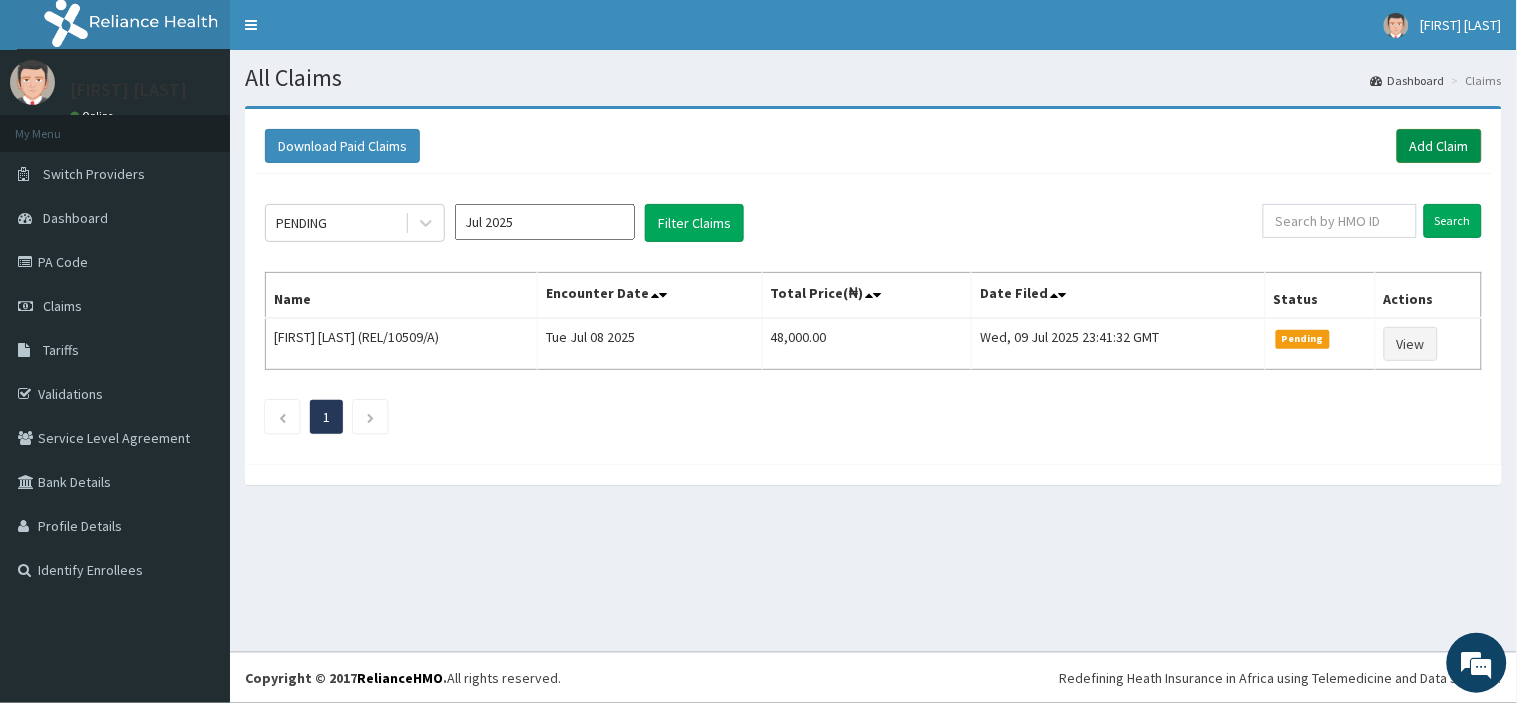 click on "Add Claim" at bounding box center (1439, 146) 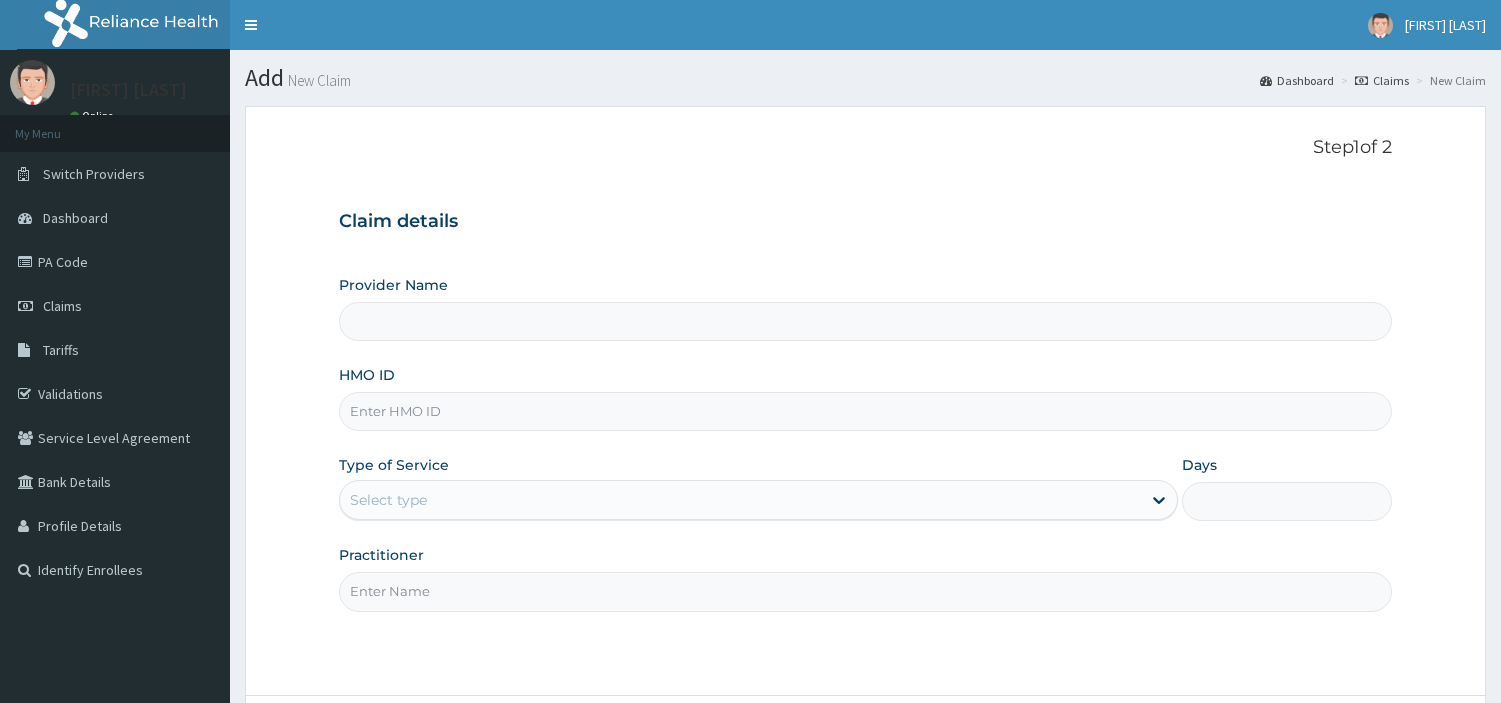 scroll, scrollTop: 0, scrollLeft: 0, axis: both 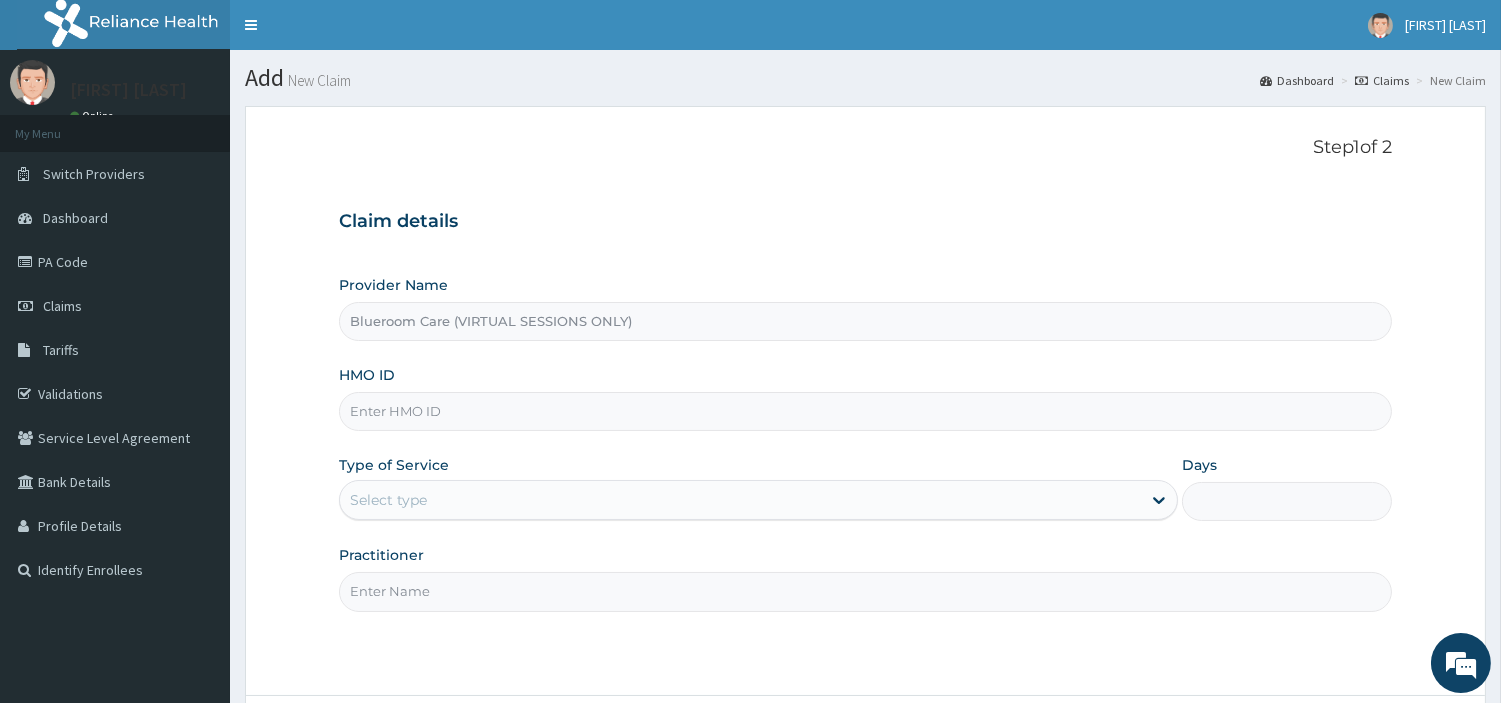 click on "HMO ID" at bounding box center (865, 411) 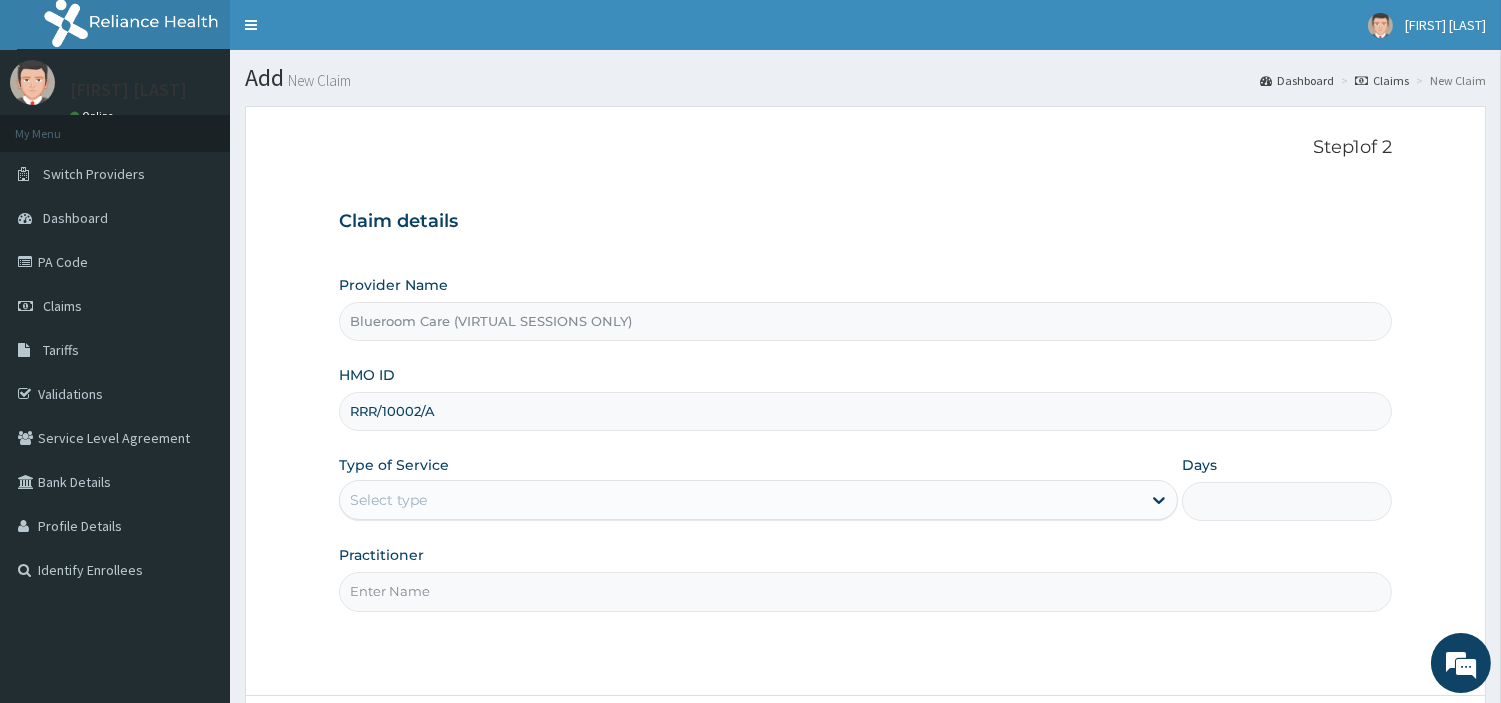 type on "RRR/10002/A" 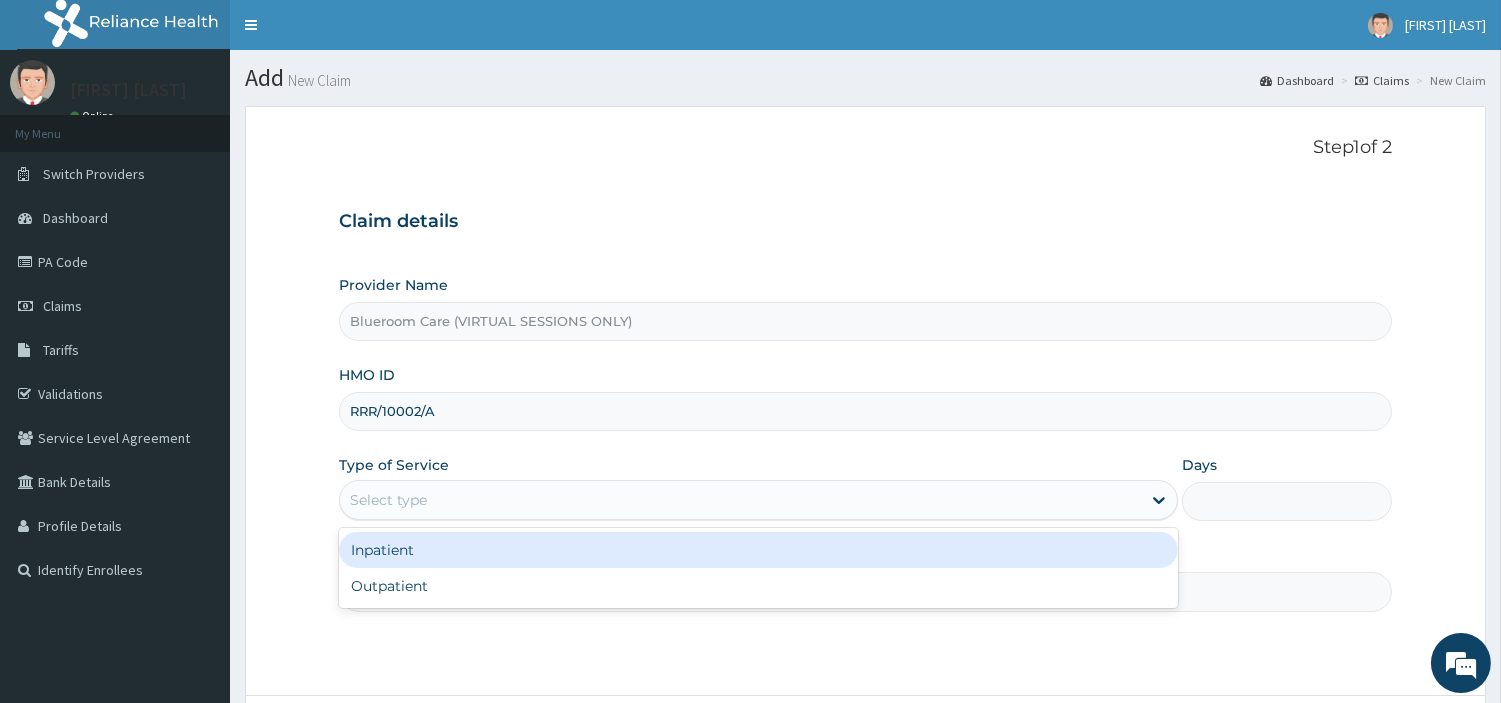click on "Select type" at bounding box center [740, 500] 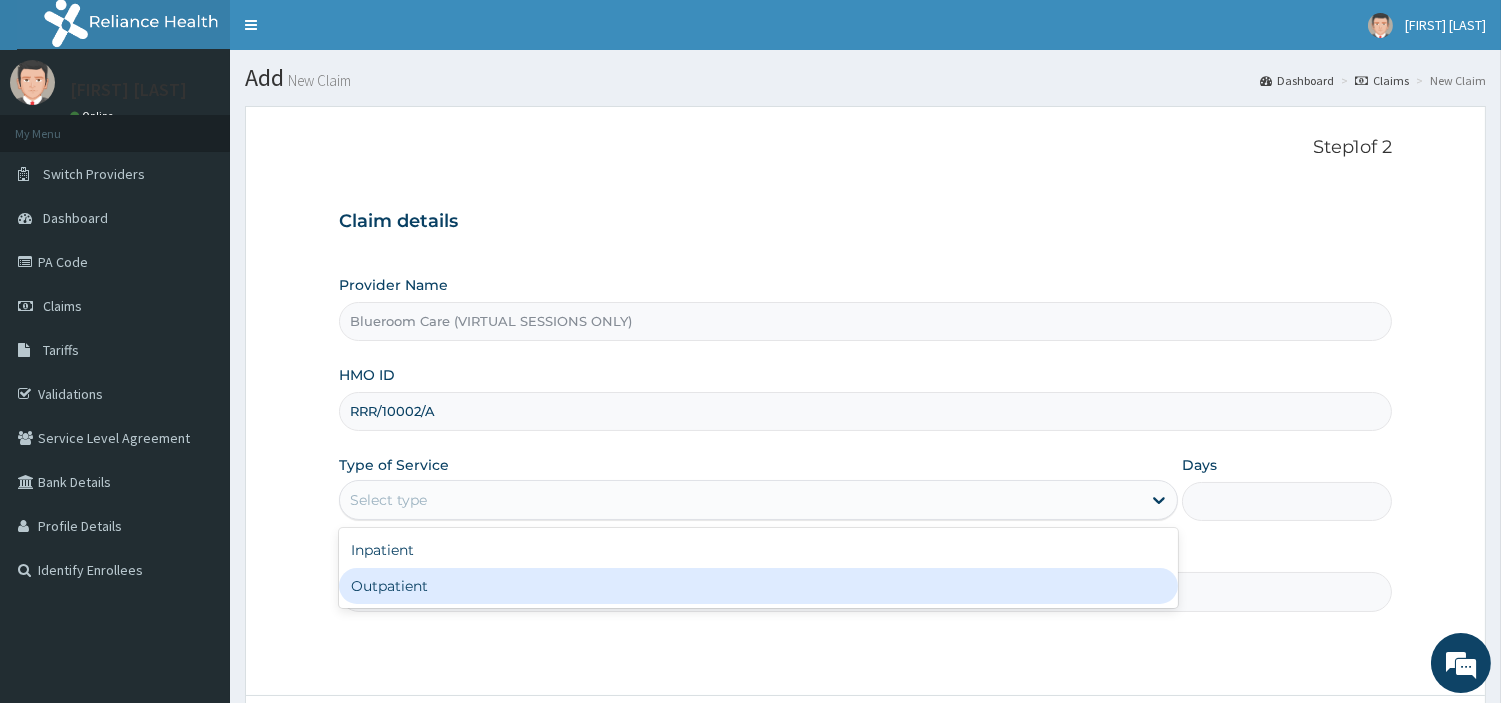 click on "Outpatient" at bounding box center [758, 586] 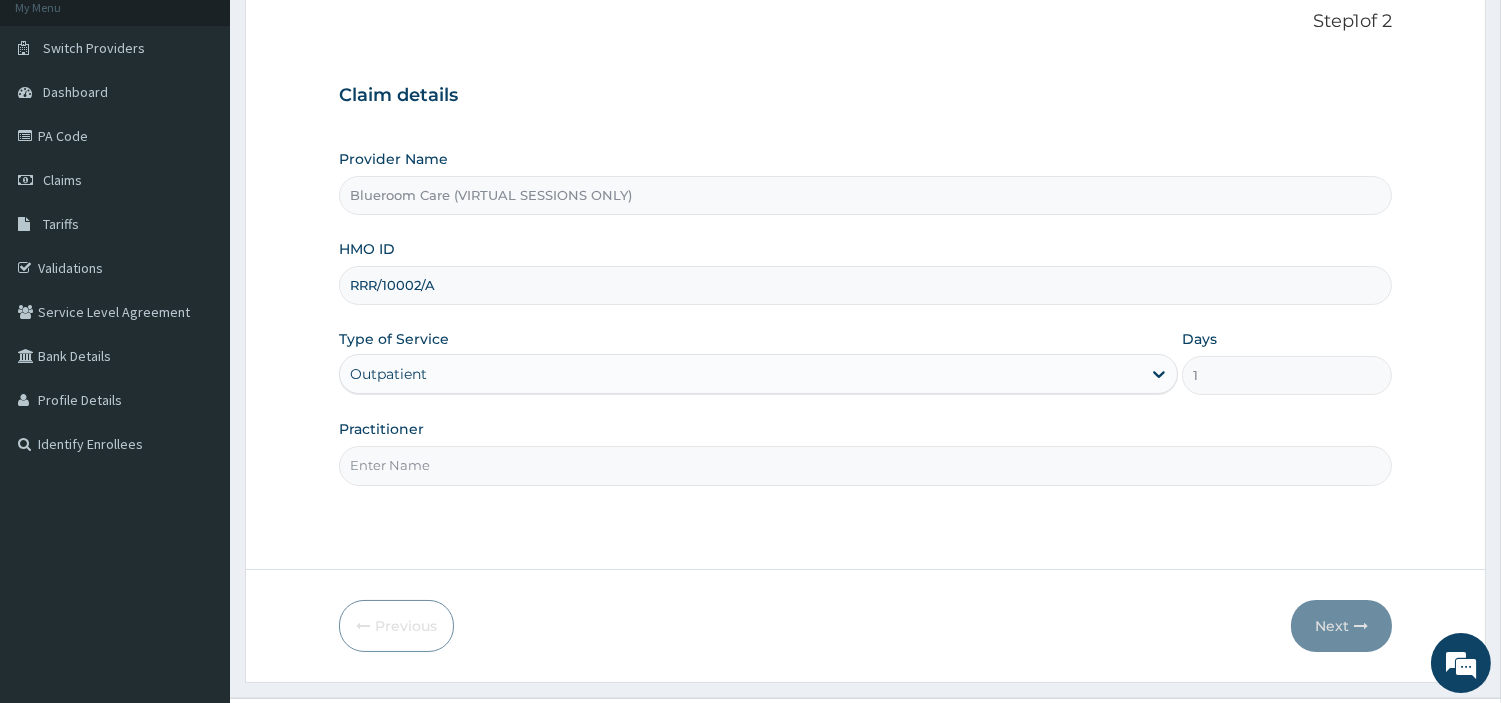 scroll, scrollTop: 172, scrollLeft: 0, axis: vertical 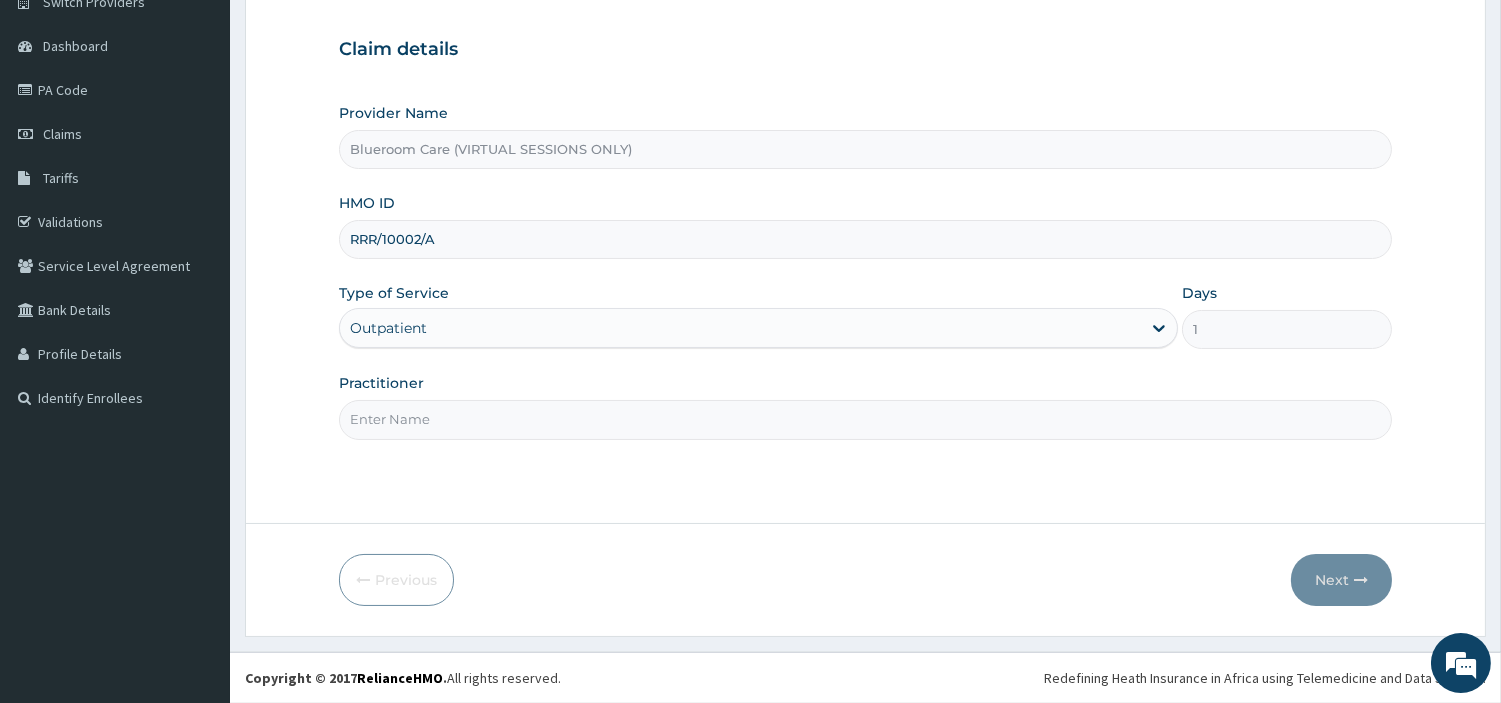 click on "Practitioner" at bounding box center (865, 419) 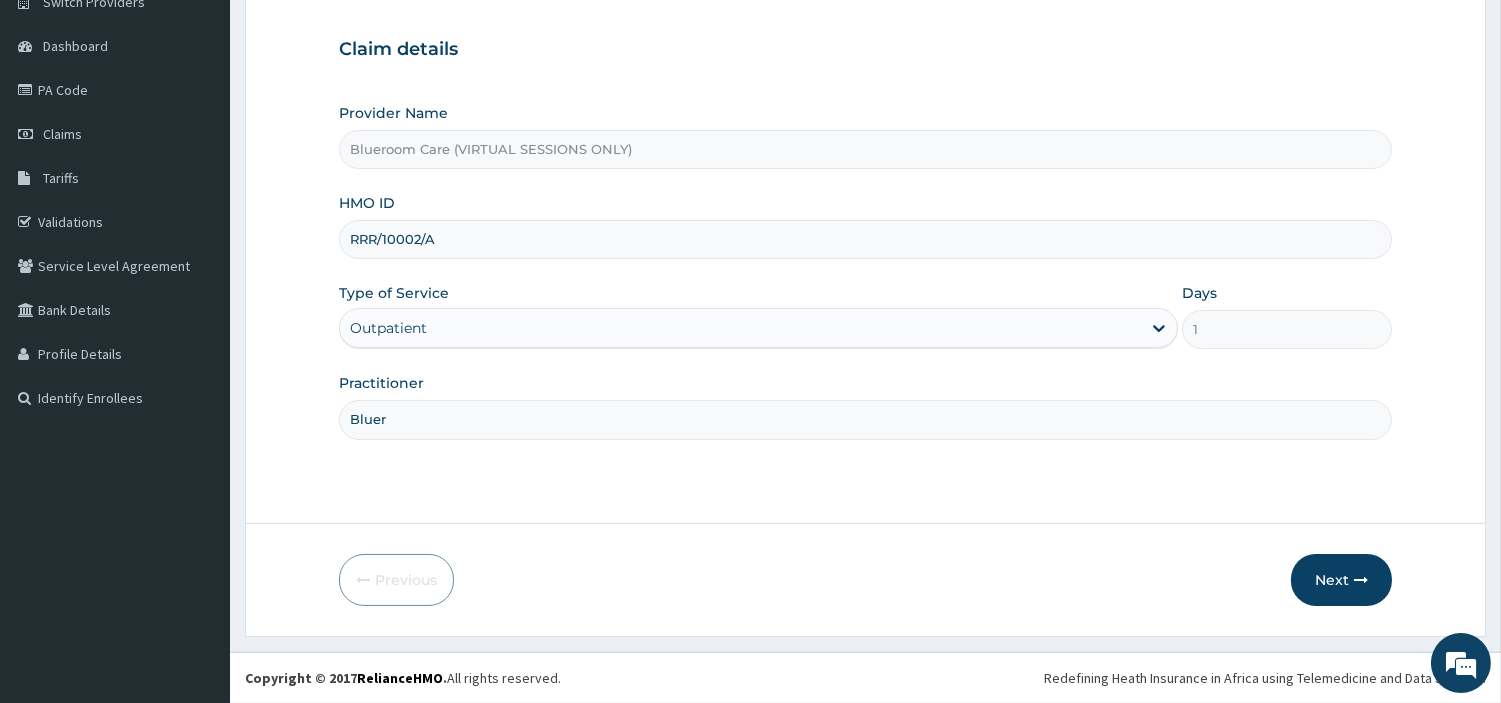 scroll, scrollTop: 0, scrollLeft: 0, axis: both 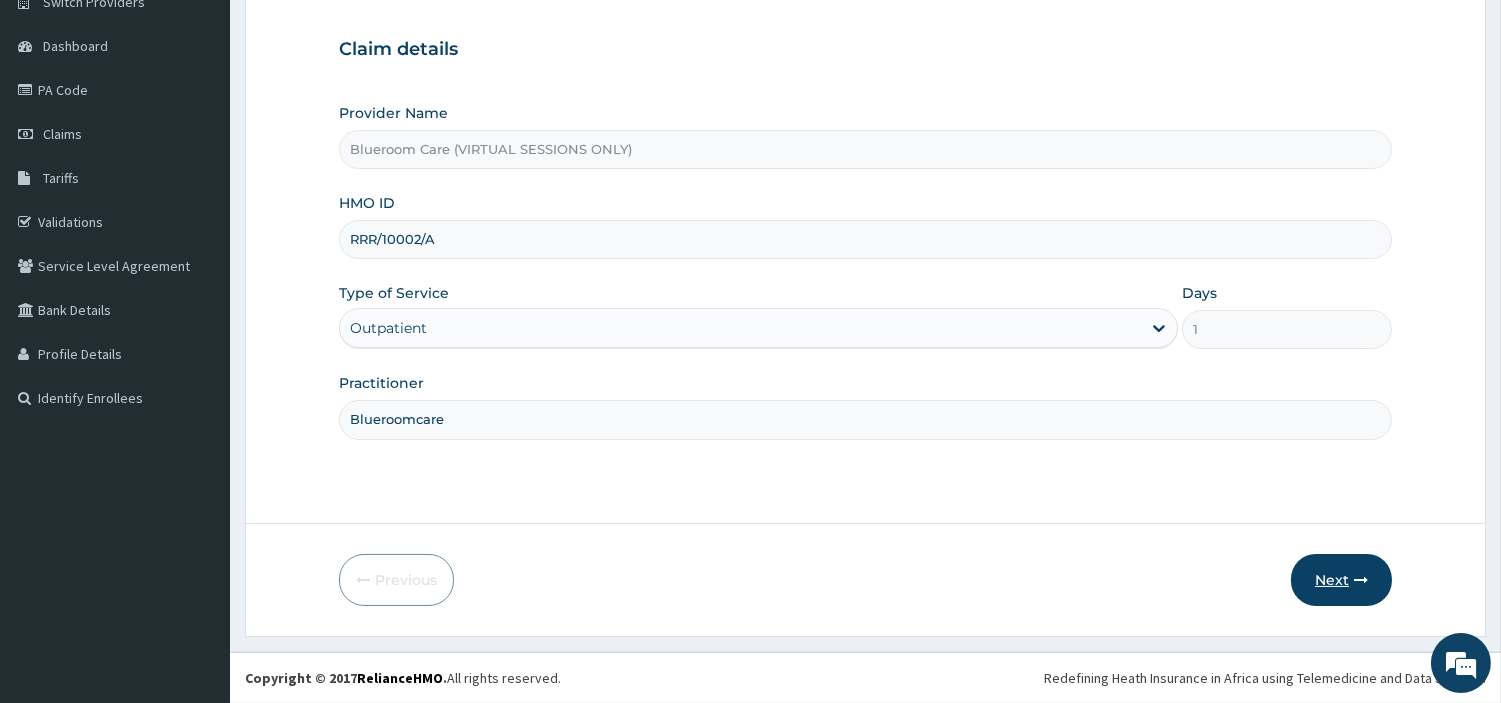 type on "Blueroomcare" 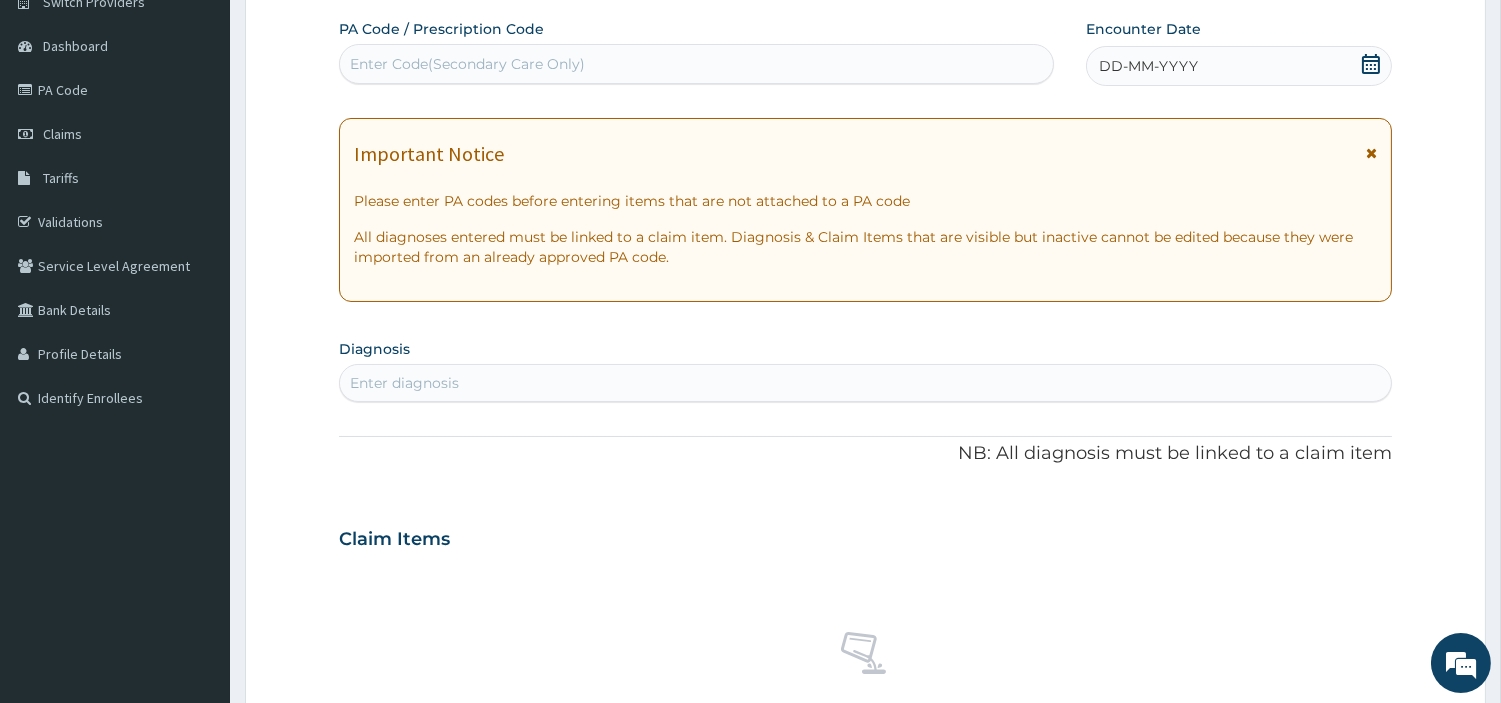 click on "Enter diagnosis" at bounding box center [865, 383] 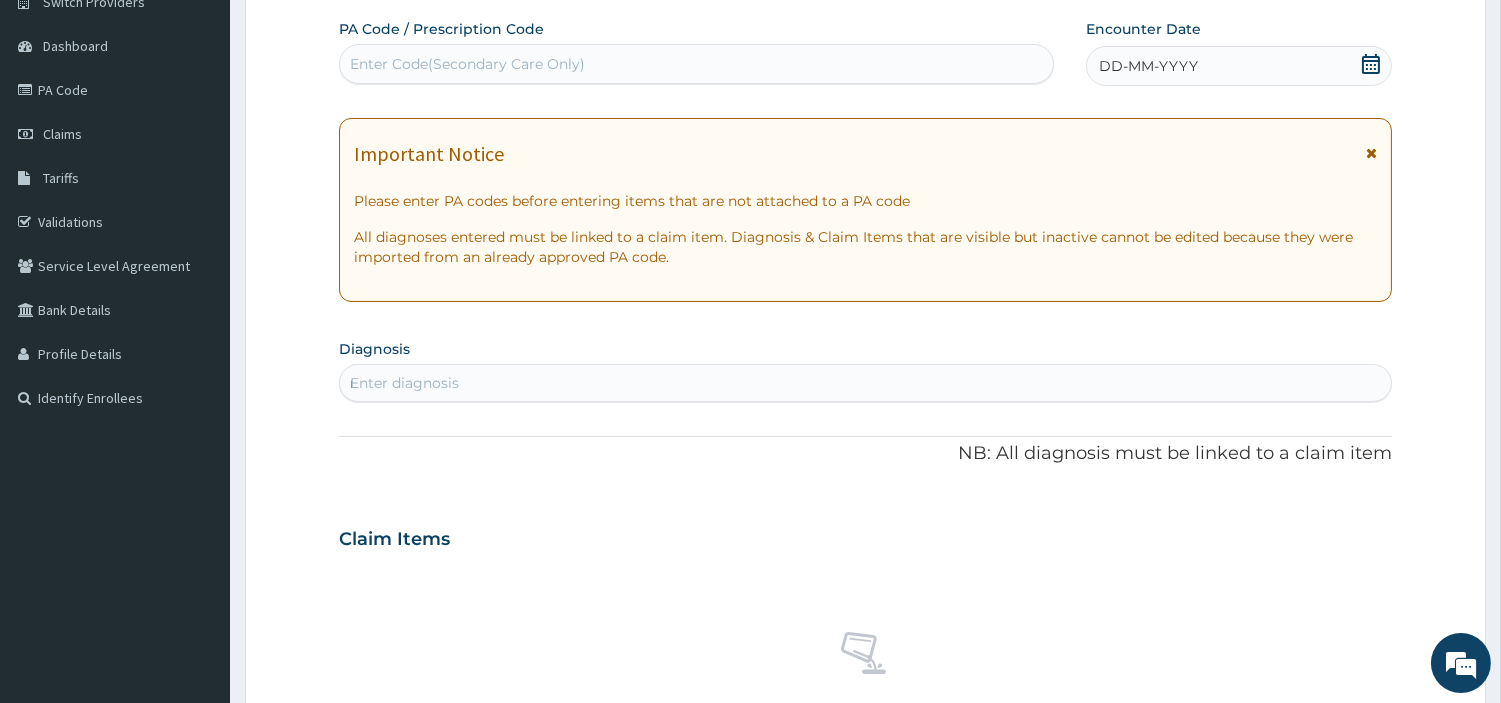 type on "me" 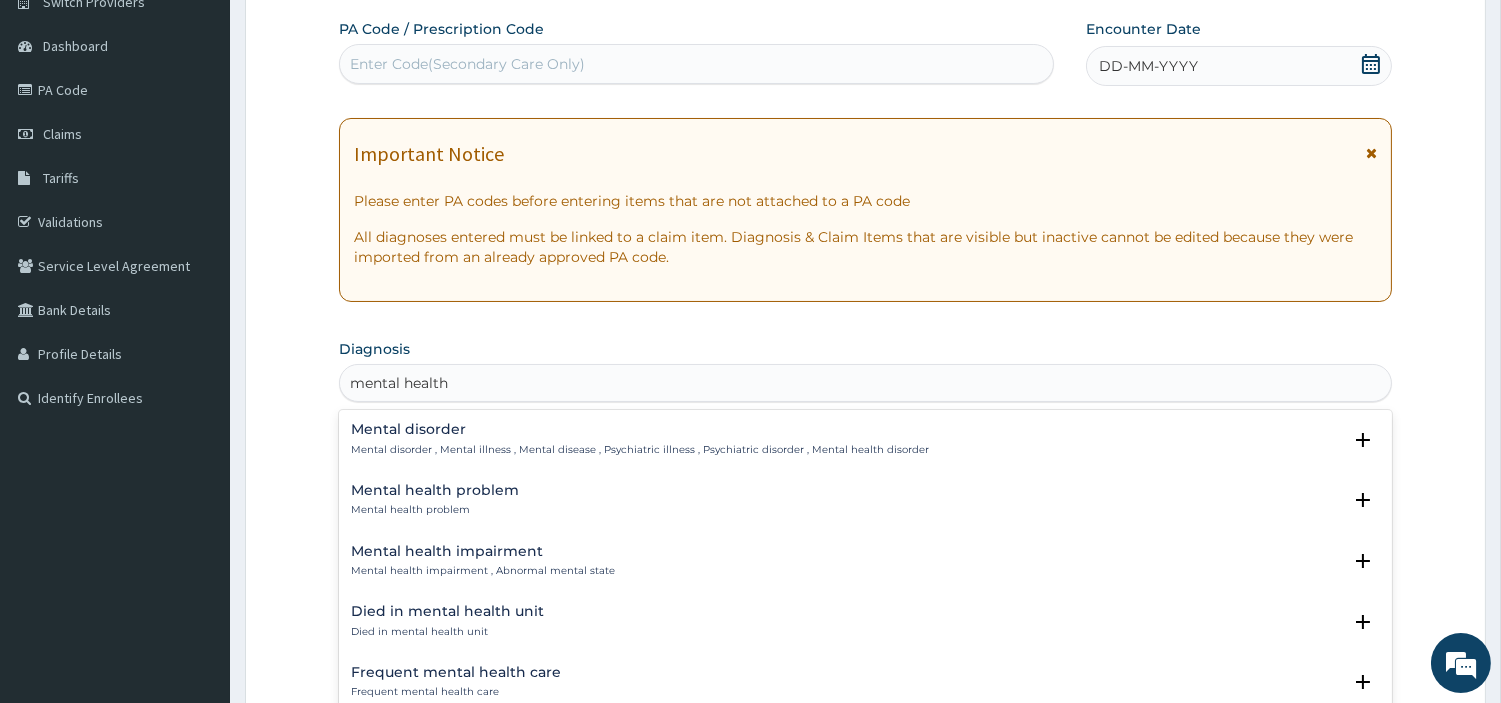 click on "Mental health problem Mental health problem" at bounding box center (865, 500) 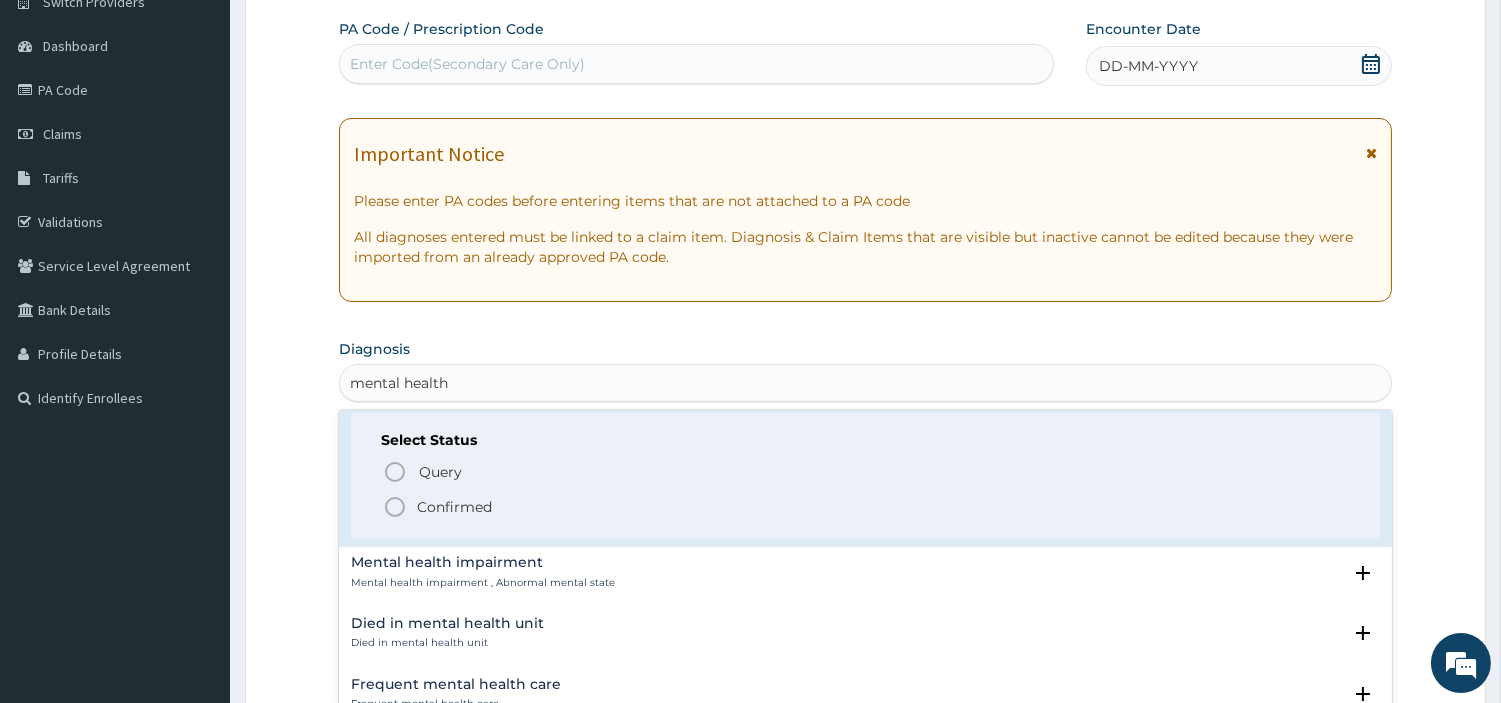 scroll, scrollTop: 123, scrollLeft: 0, axis: vertical 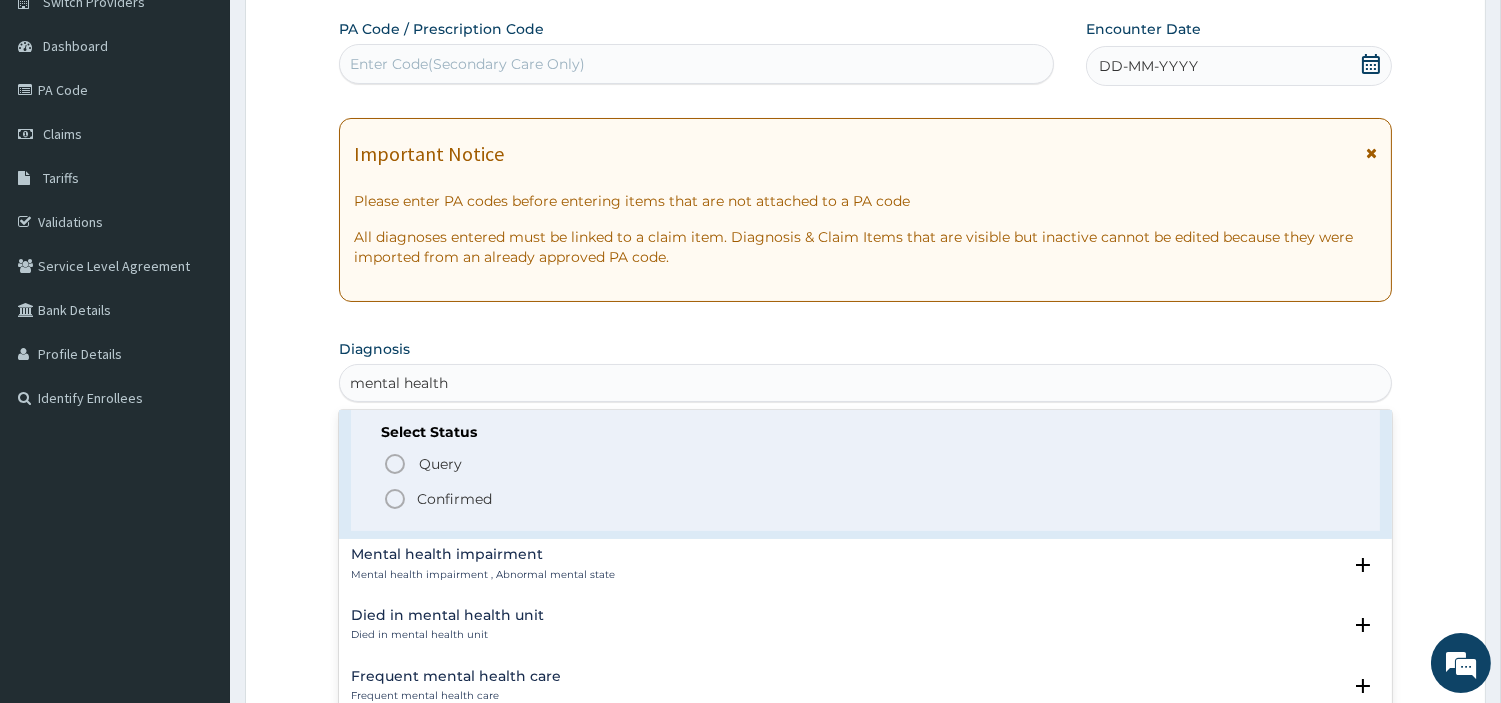 click on "Confirmed" at bounding box center [642, 463] 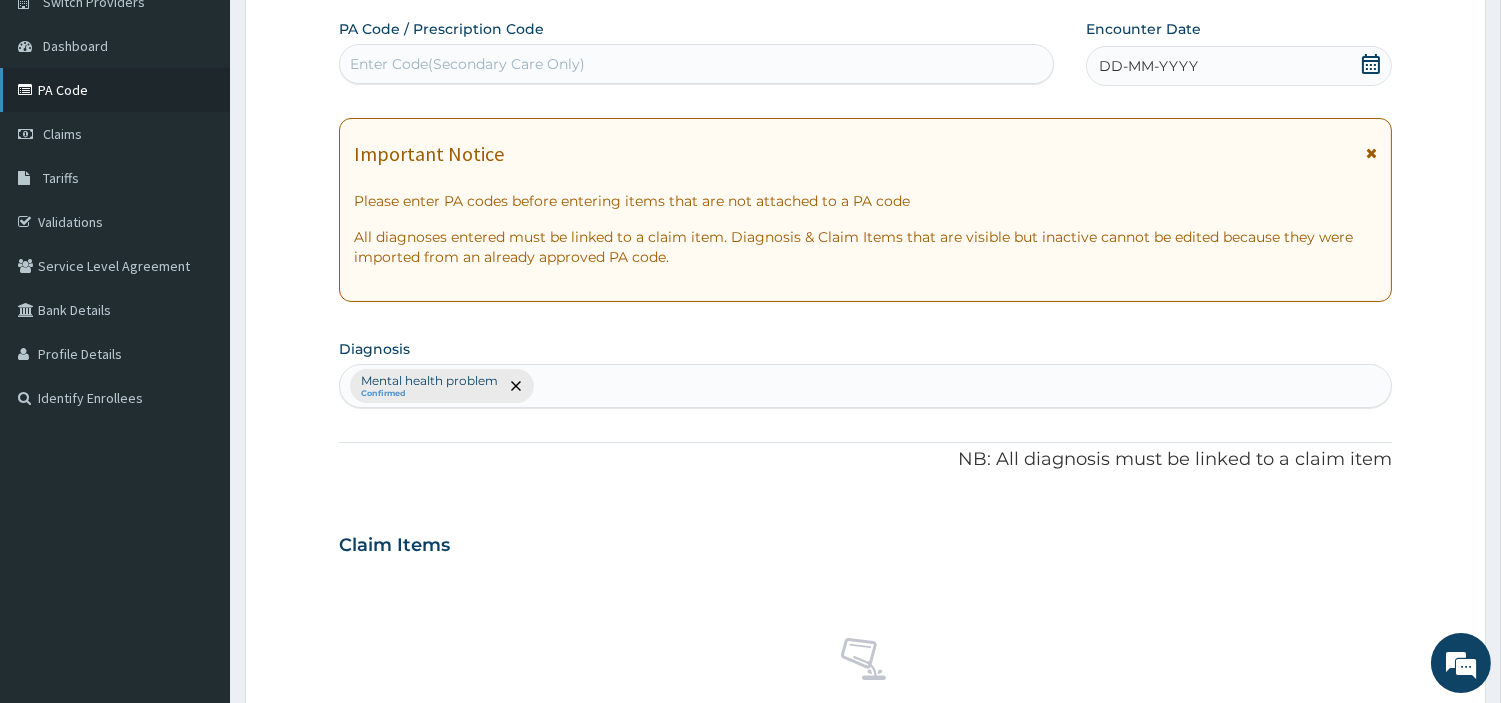 click on "PA Code" at bounding box center (115, 90) 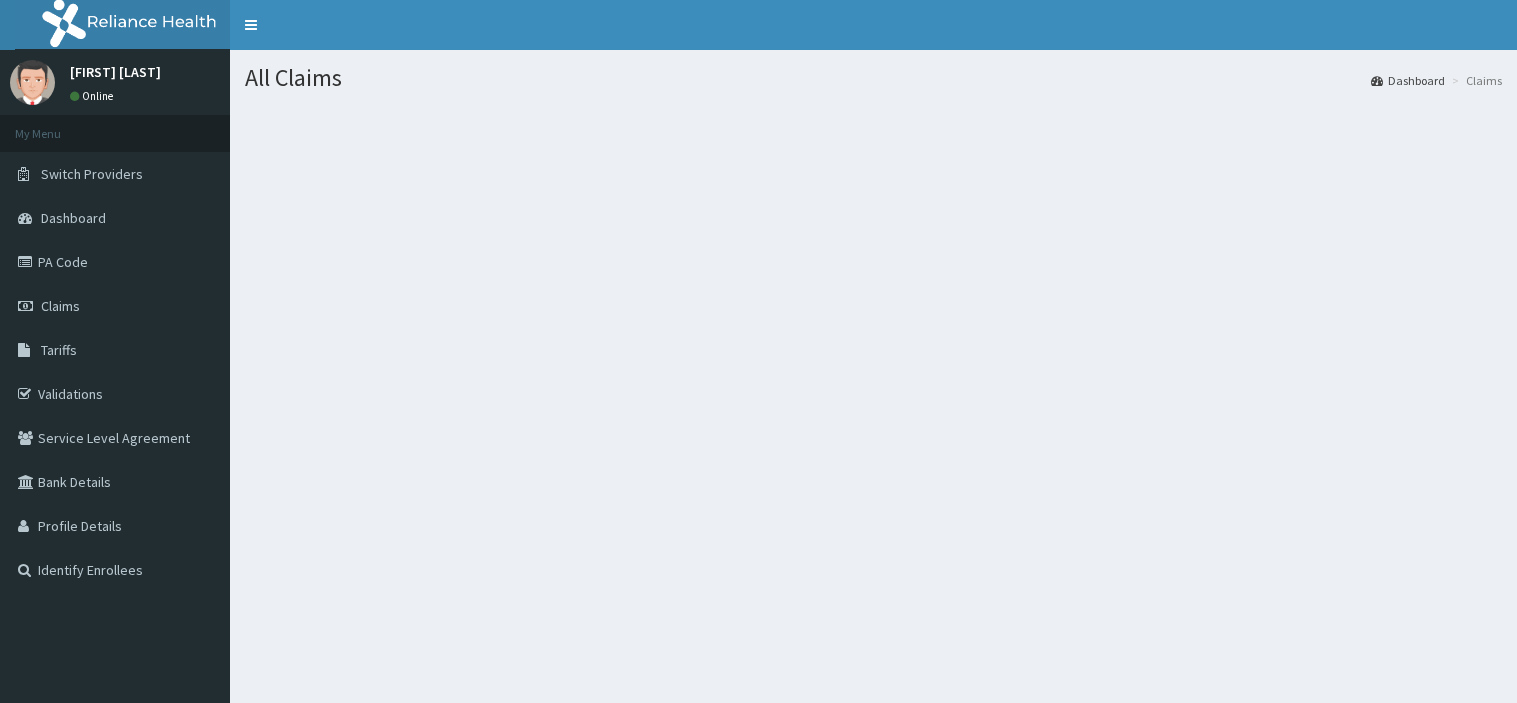 scroll, scrollTop: 0, scrollLeft: 0, axis: both 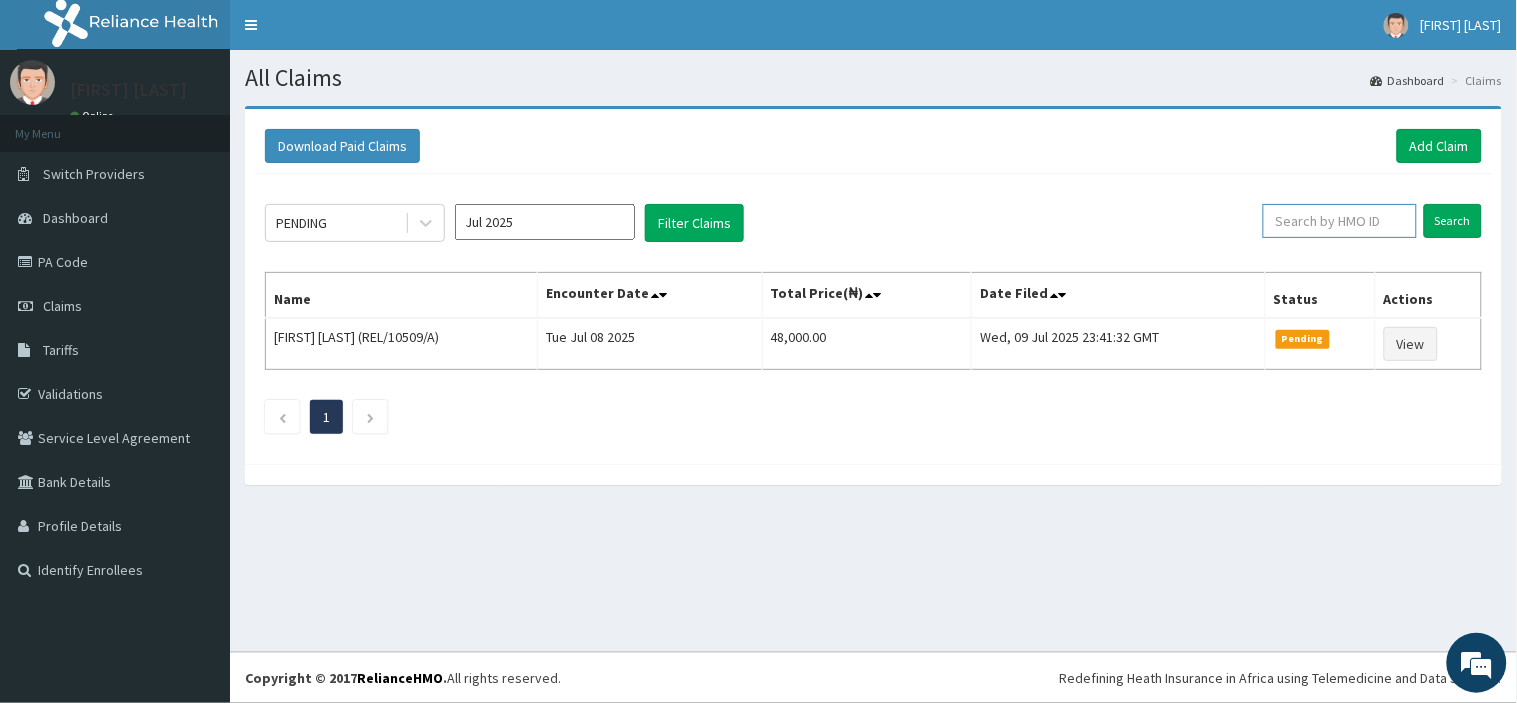 click at bounding box center [1340, 221] 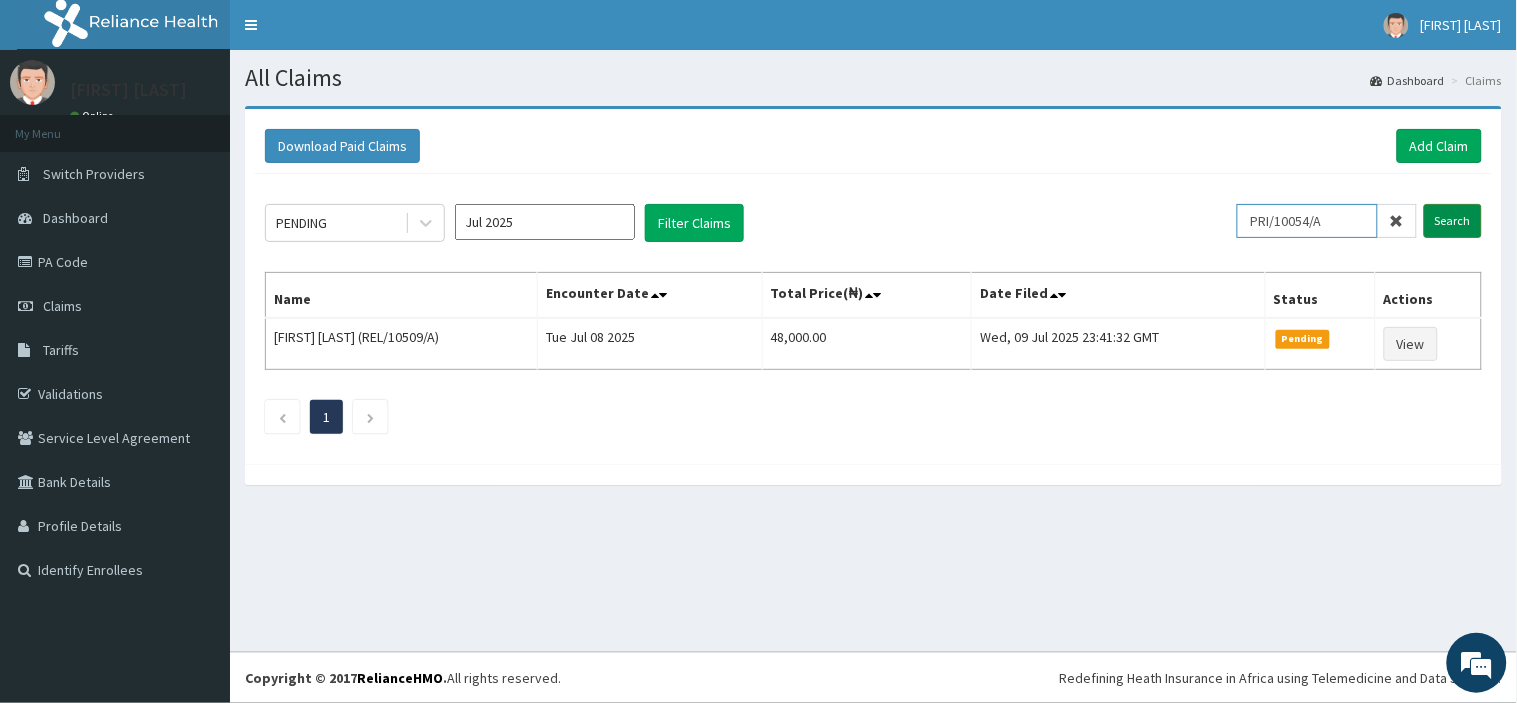 type on "PRI/10054/A" 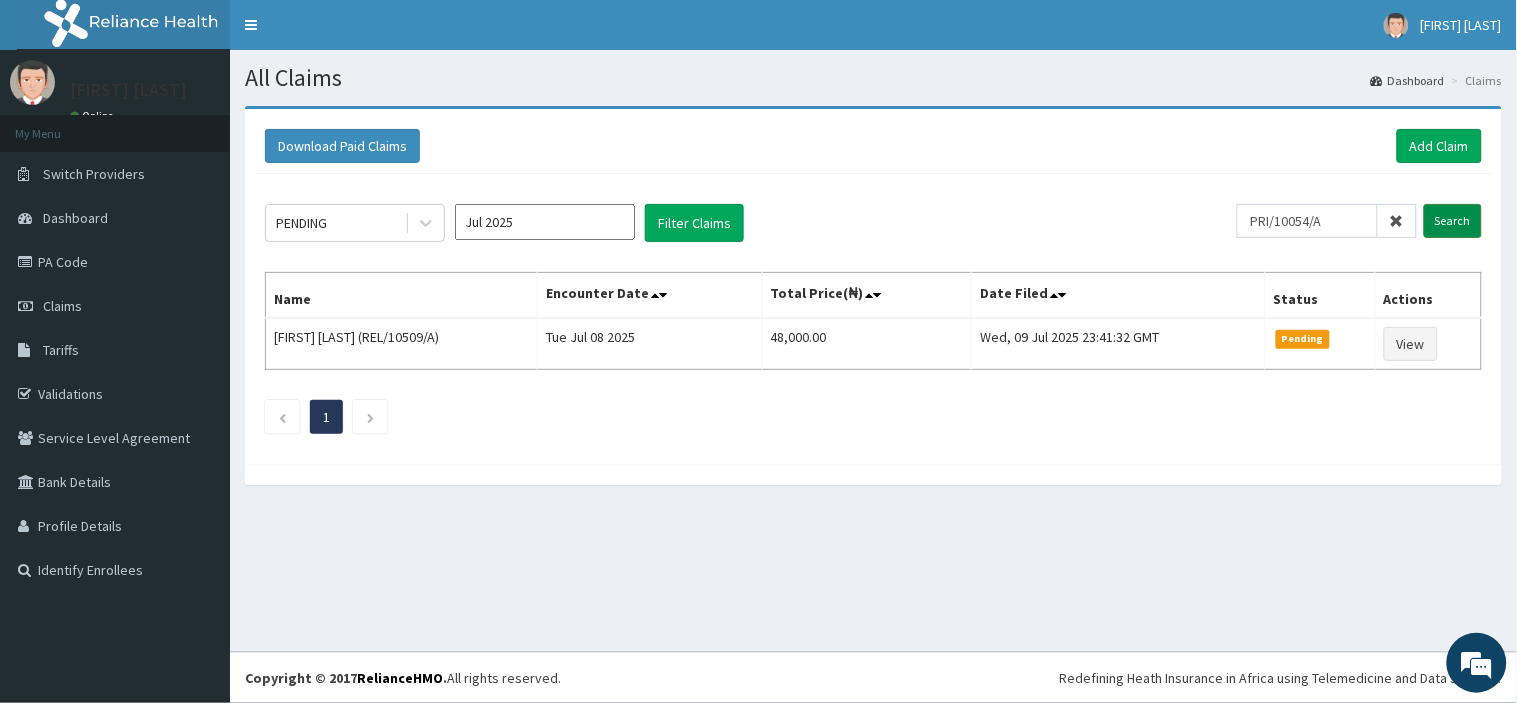 click on "Search" at bounding box center [1453, 221] 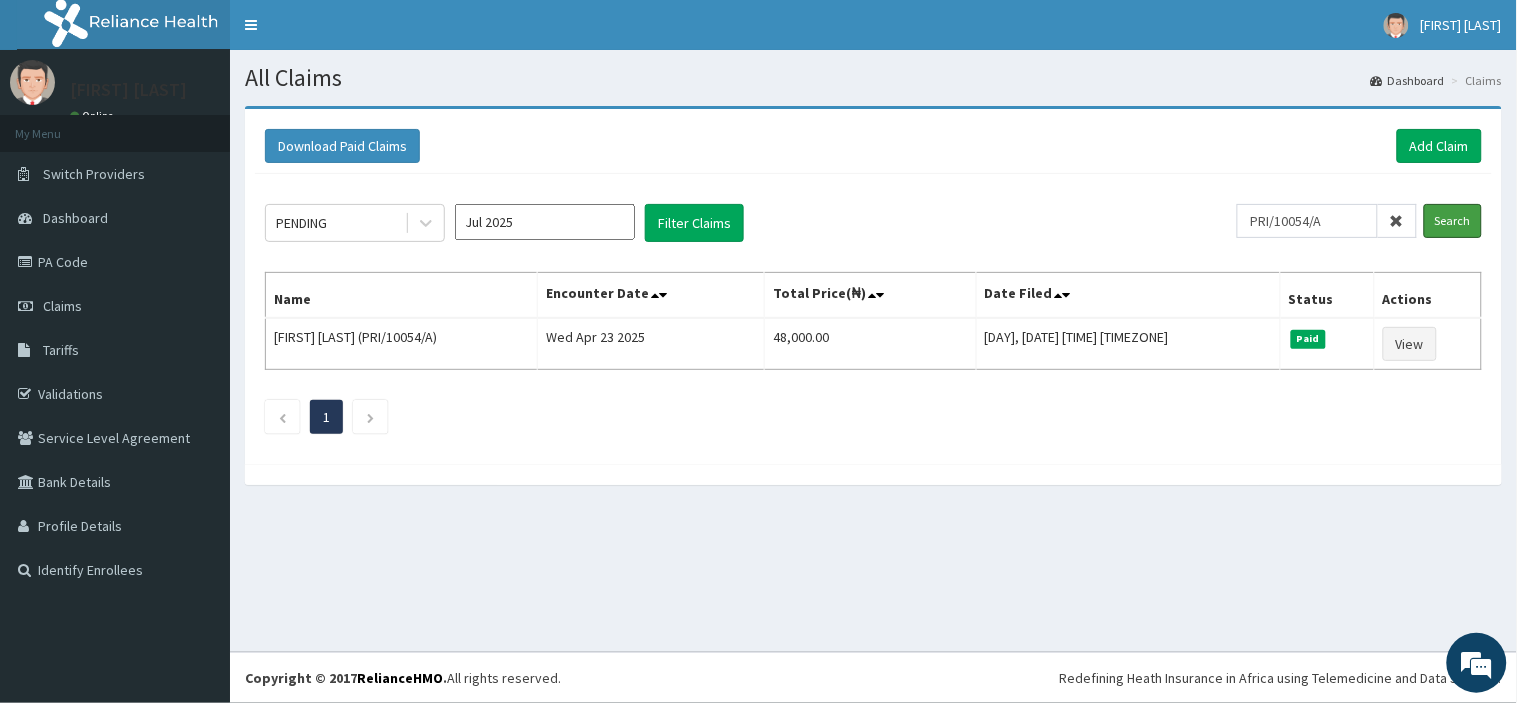 scroll, scrollTop: 0, scrollLeft: 0, axis: both 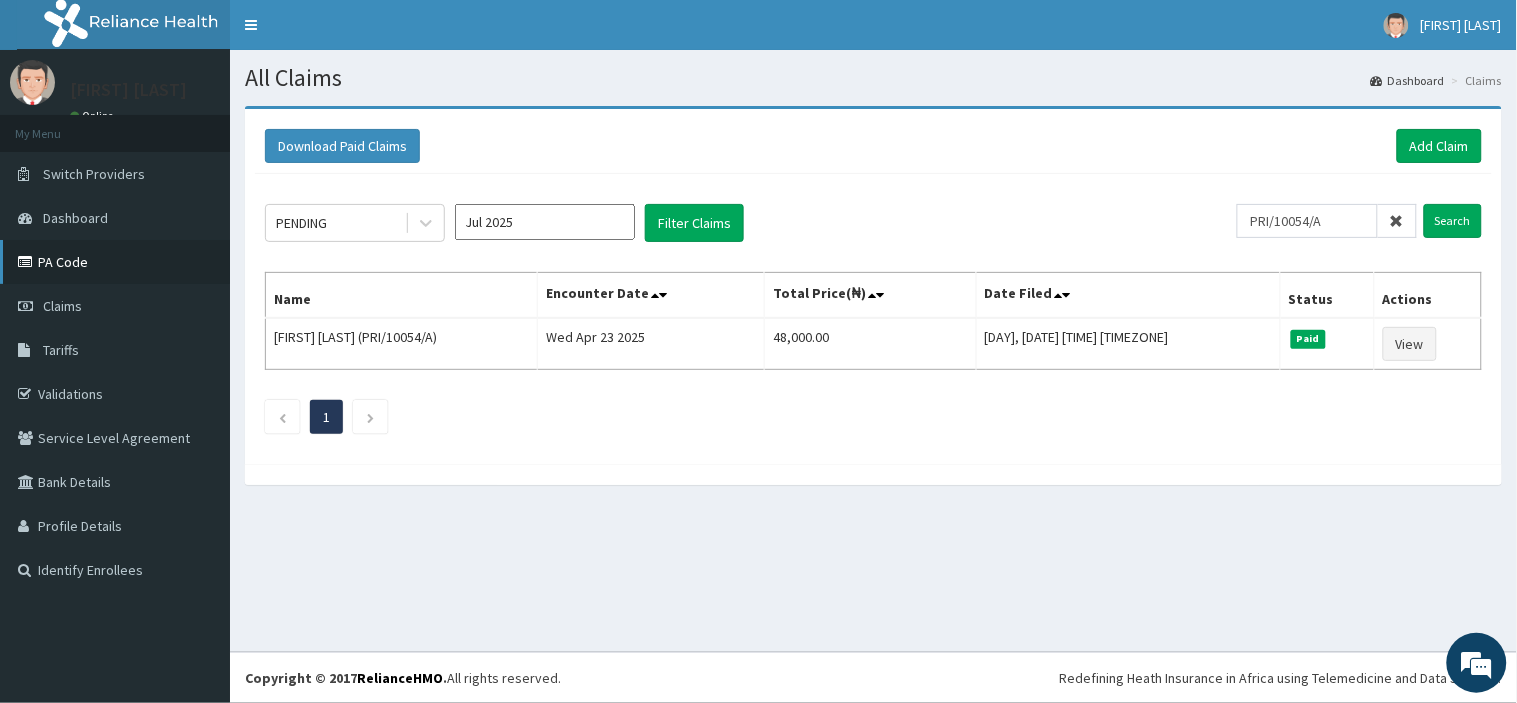 click on "PA Code" at bounding box center (115, 262) 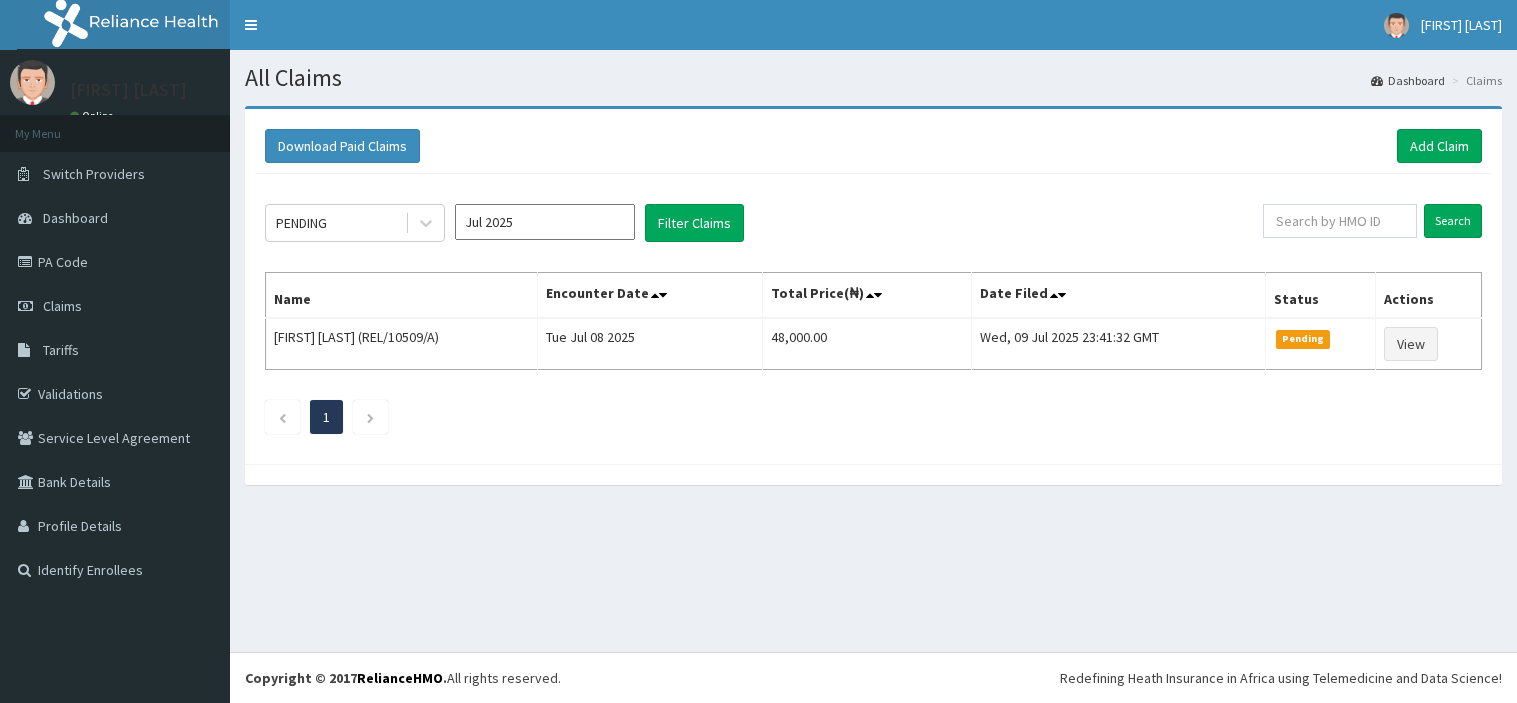 scroll, scrollTop: 0, scrollLeft: 0, axis: both 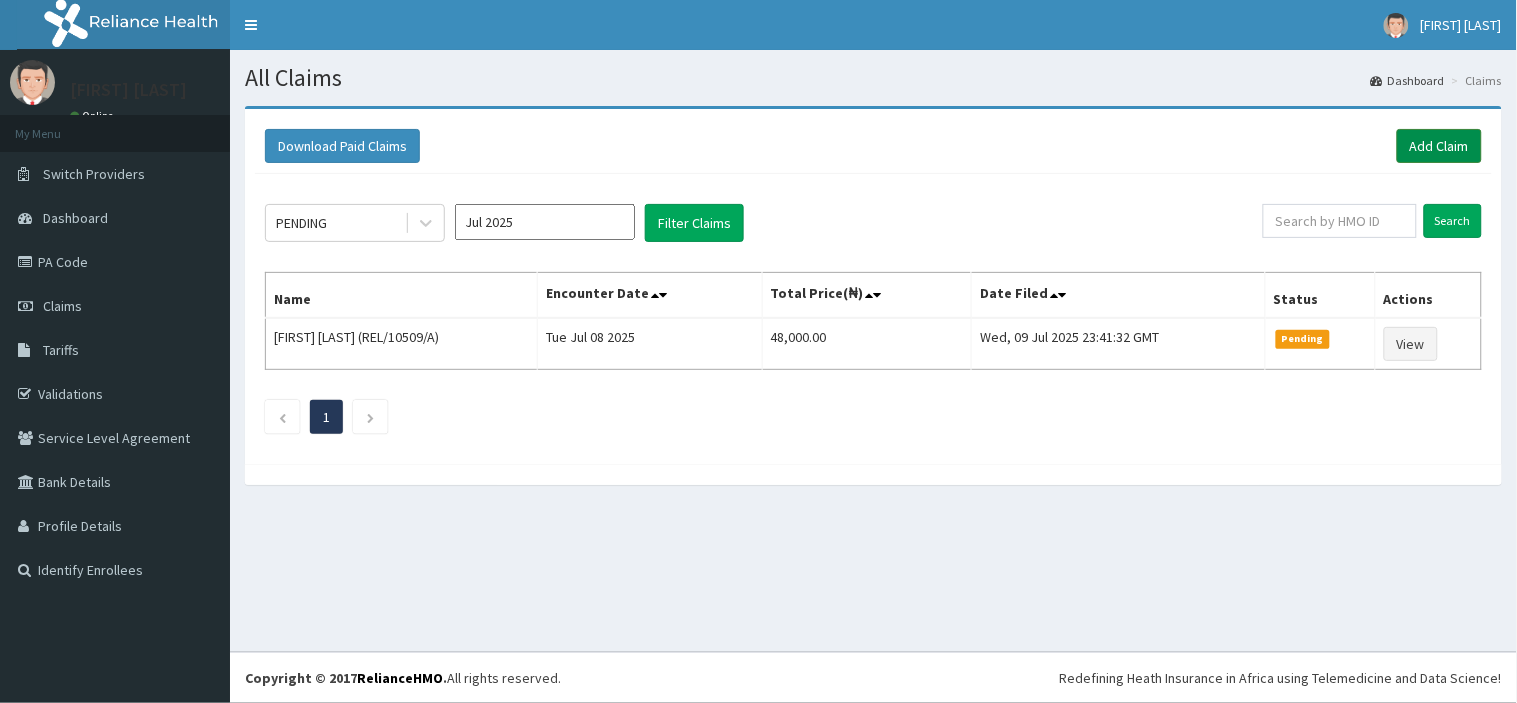 click on "Add Claim" at bounding box center [1439, 146] 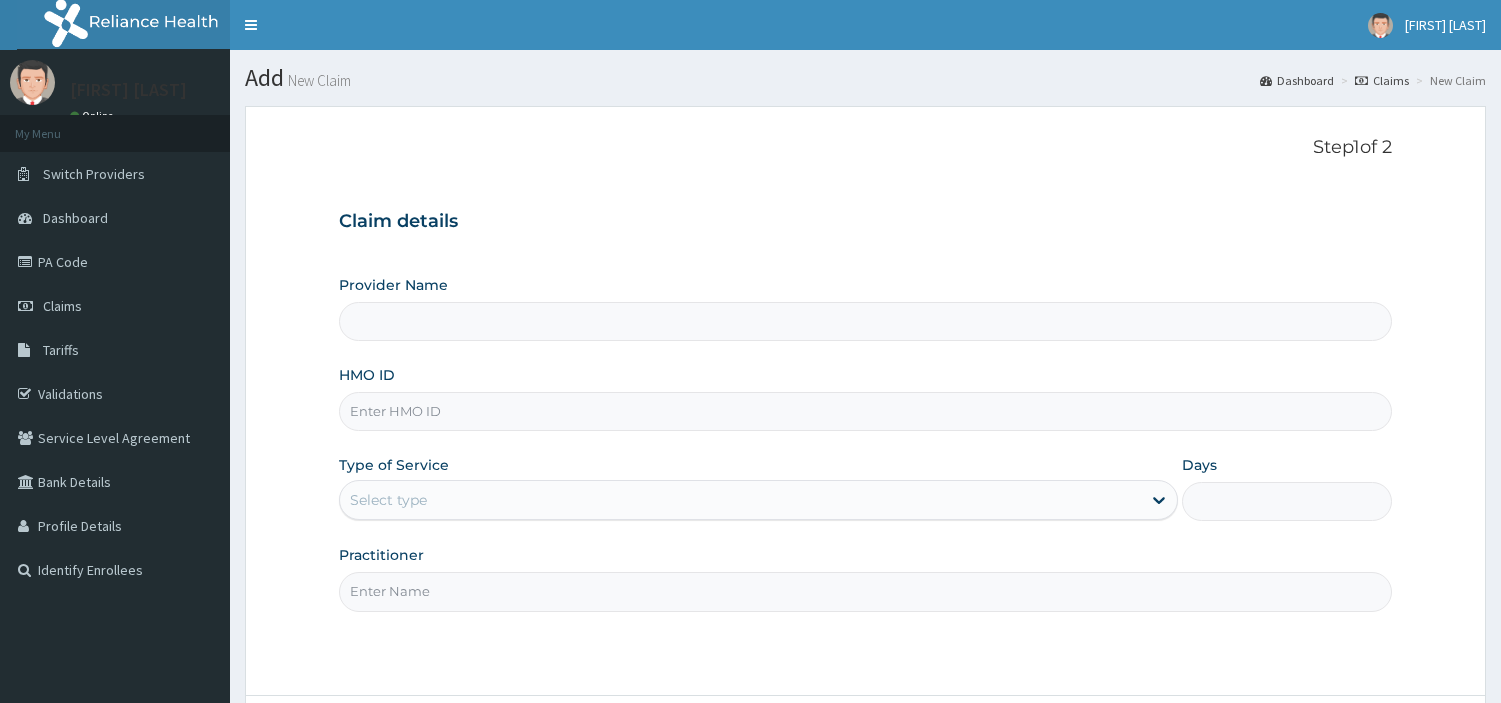 scroll, scrollTop: 0, scrollLeft: 0, axis: both 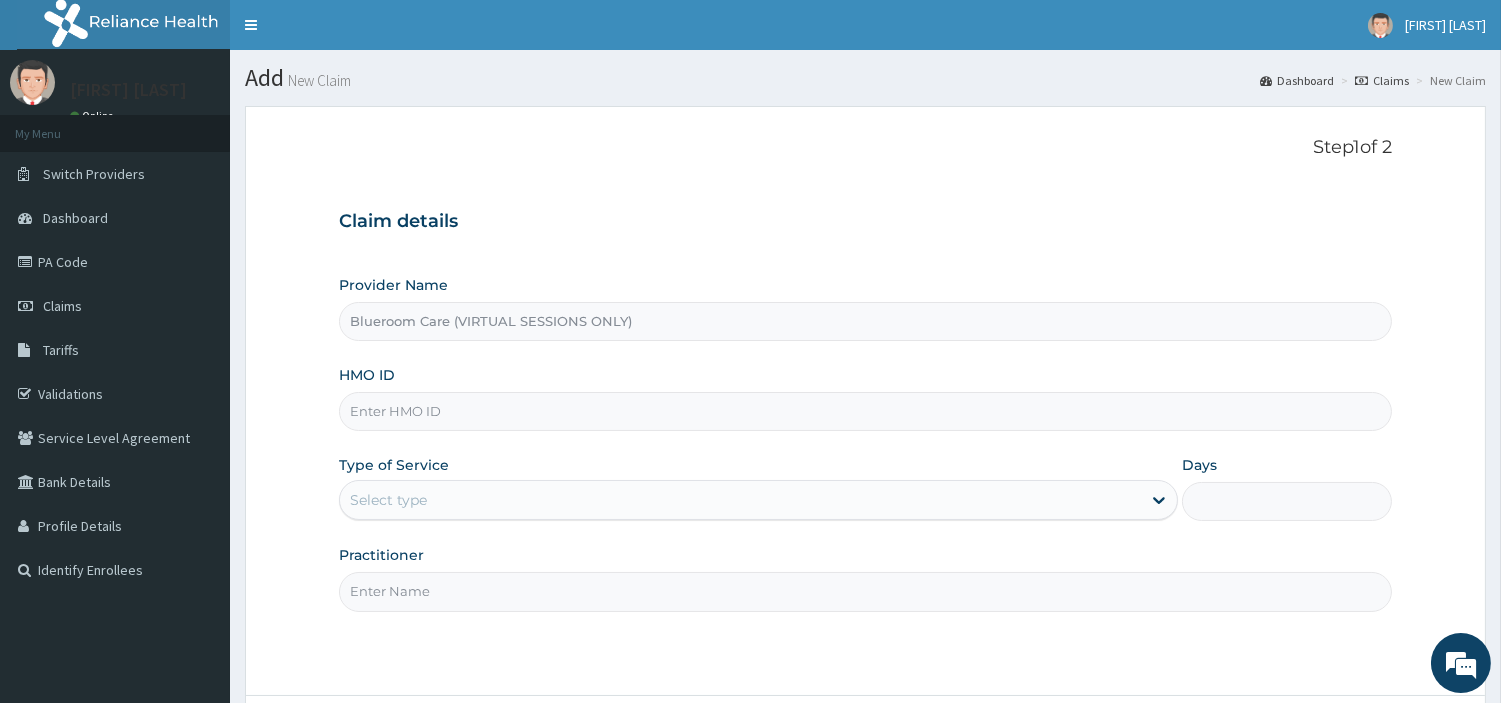 click on "HMO ID" at bounding box center [865, 411] 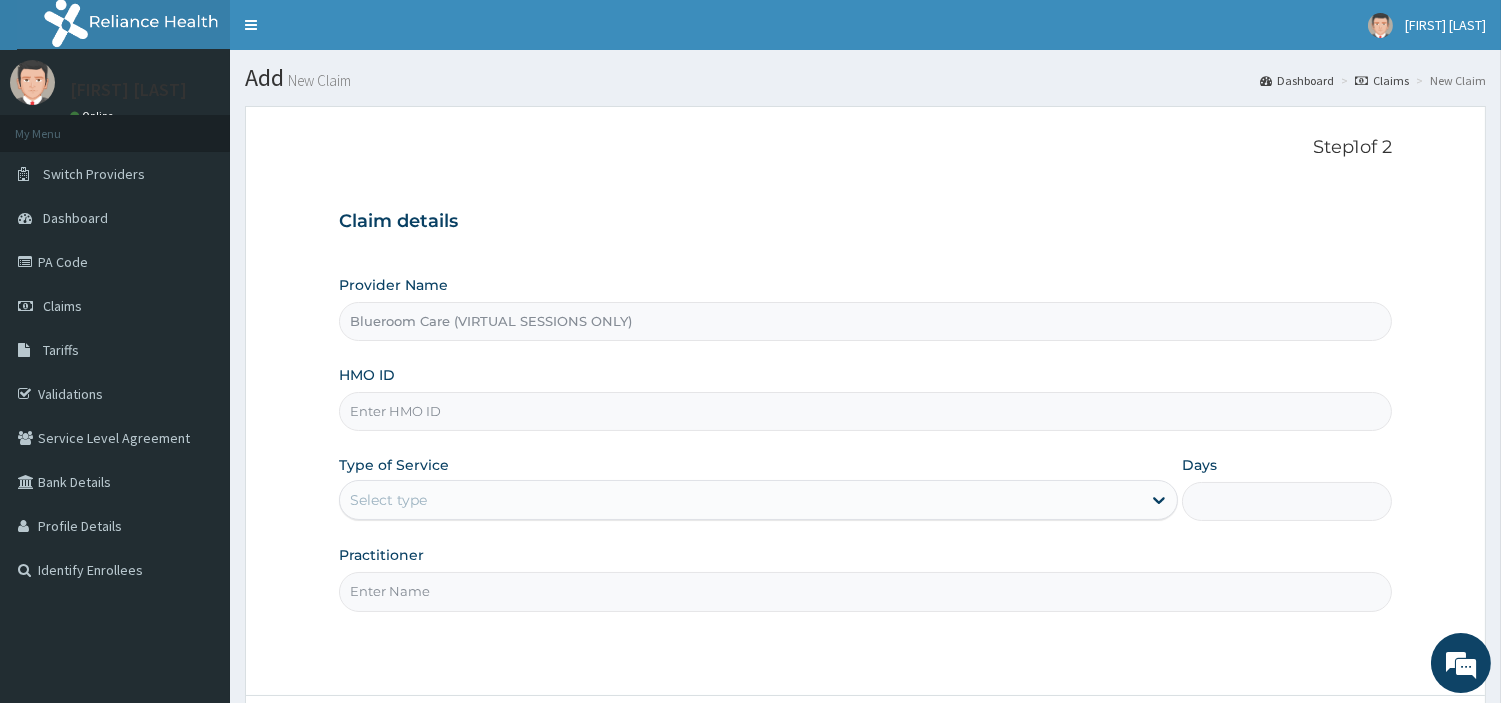 paste on "PRI/10054/A" 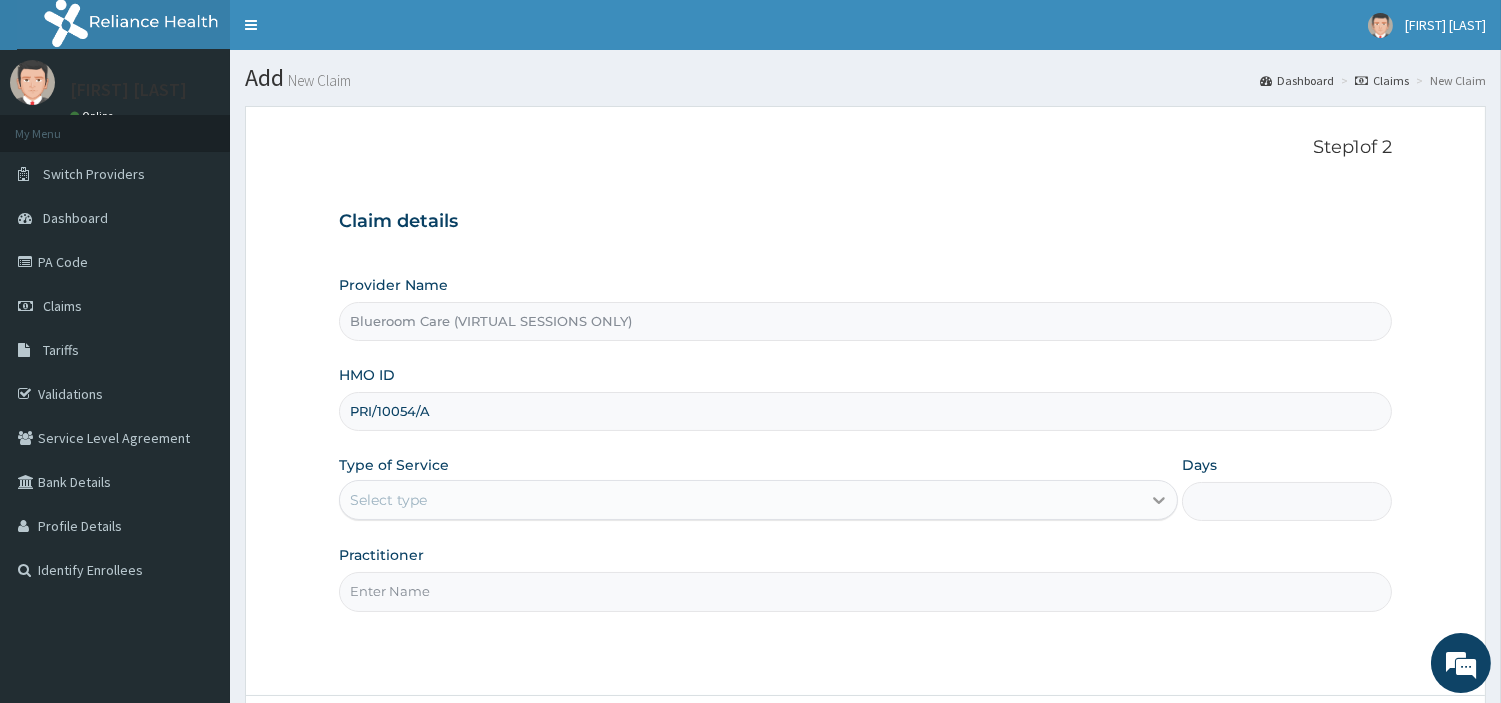 type on "PRI/10054/A" 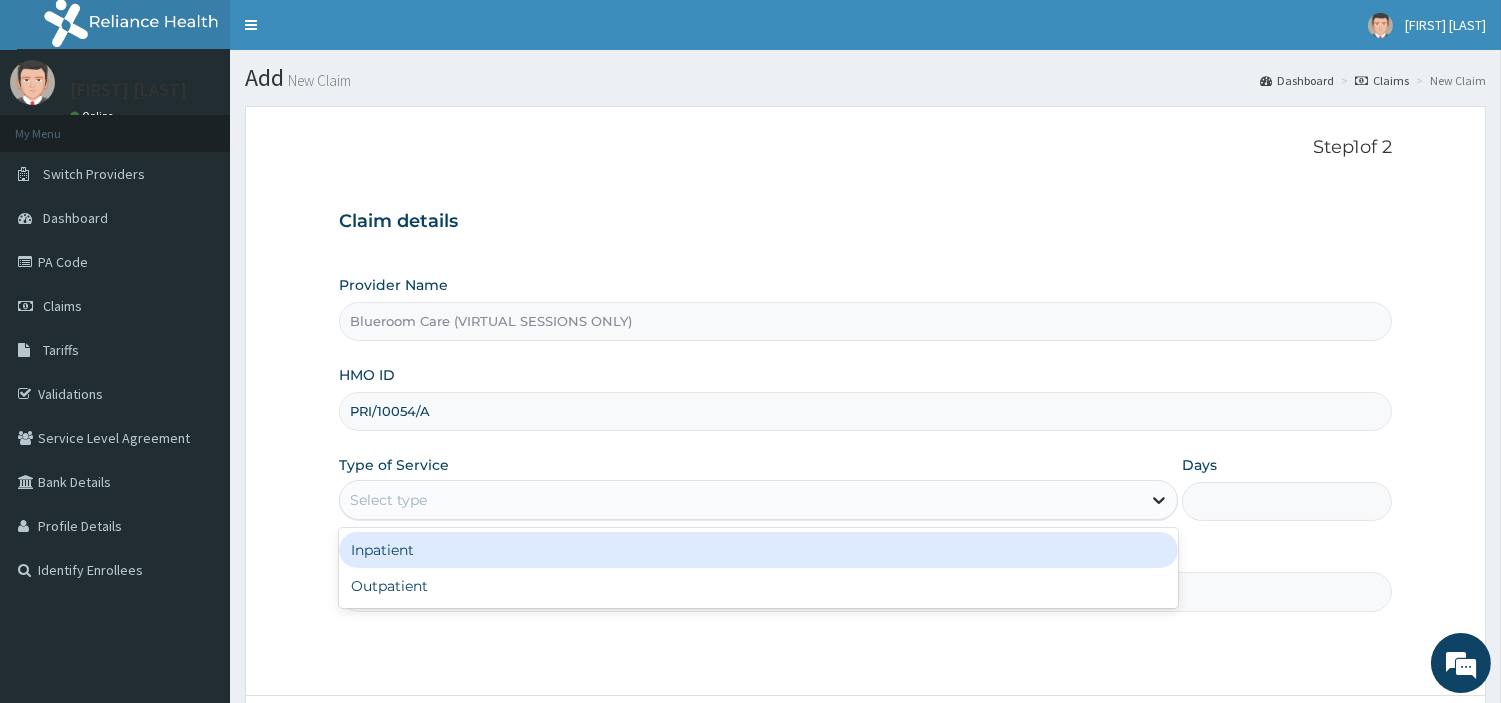 click at bounding box center (1159, 500) 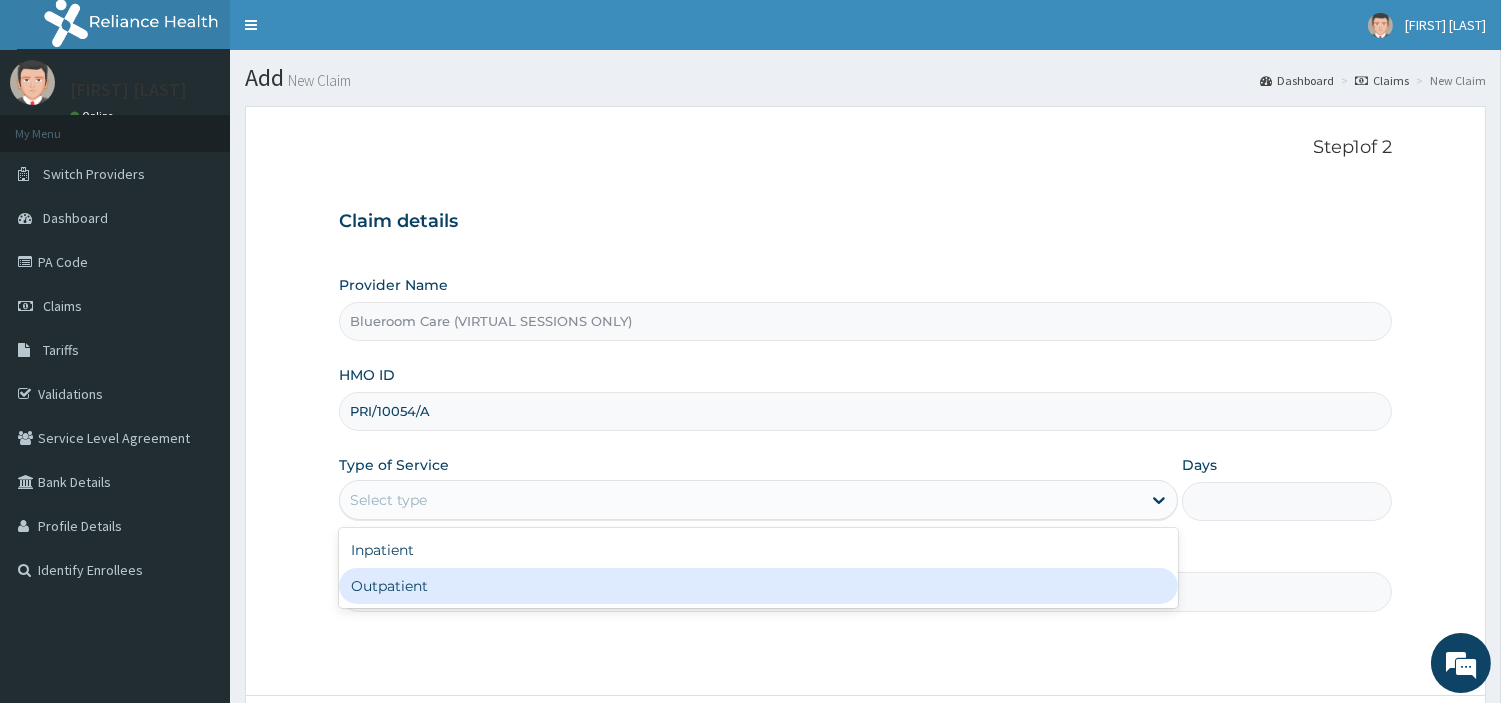 click on "Outpatient" at bounding box center [758, 586] 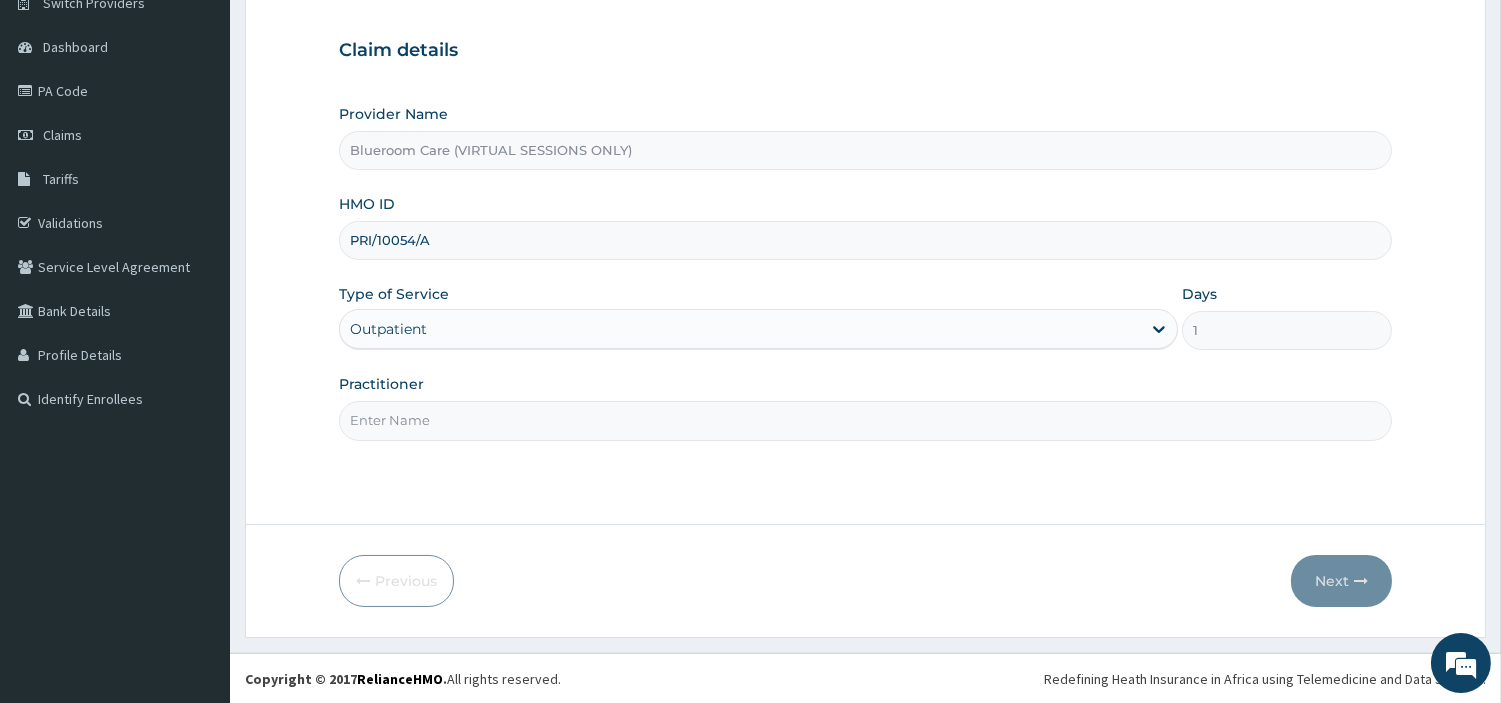 scroll, scrollTop: 172, scrollLeft: 0, axis: vertical 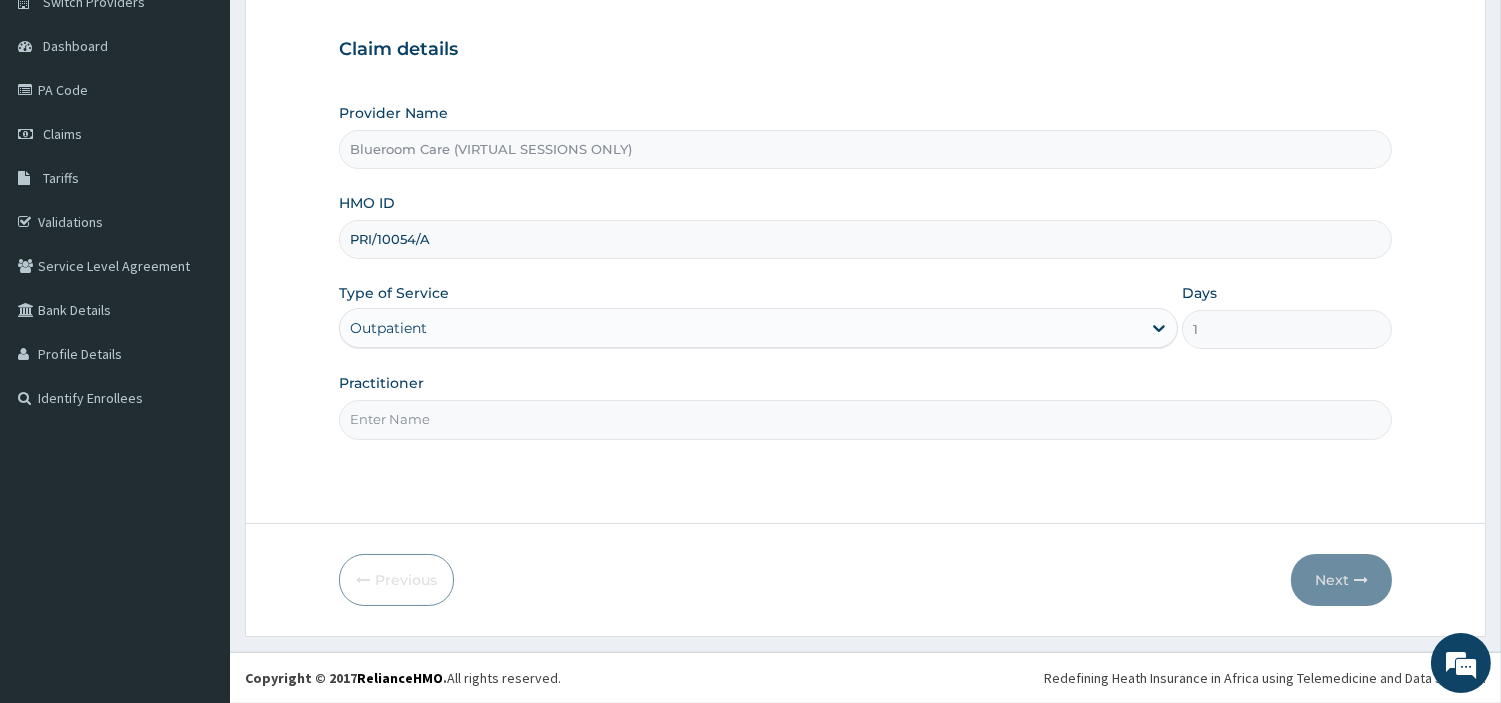 click on "Practitioner" at bounding box center [865, 419] 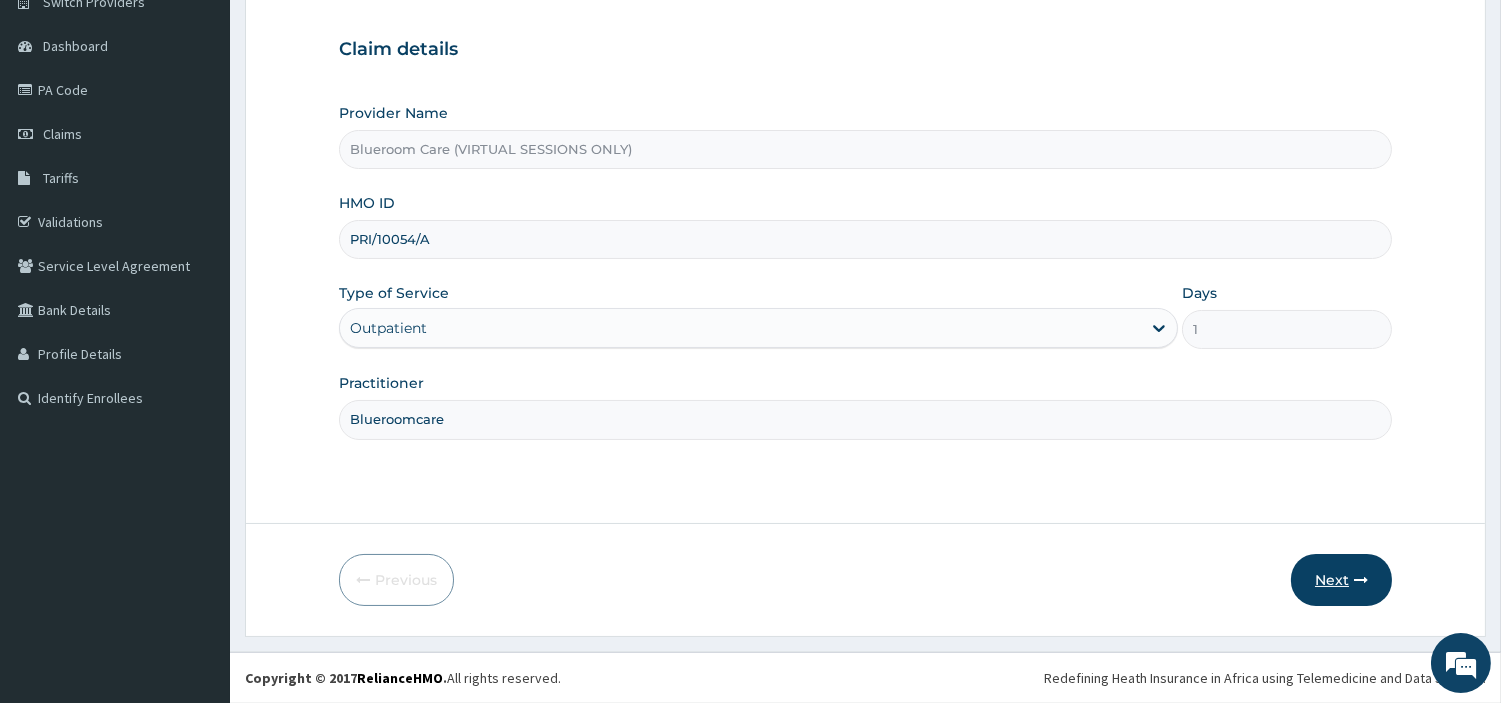 type on "Blueroomcare" 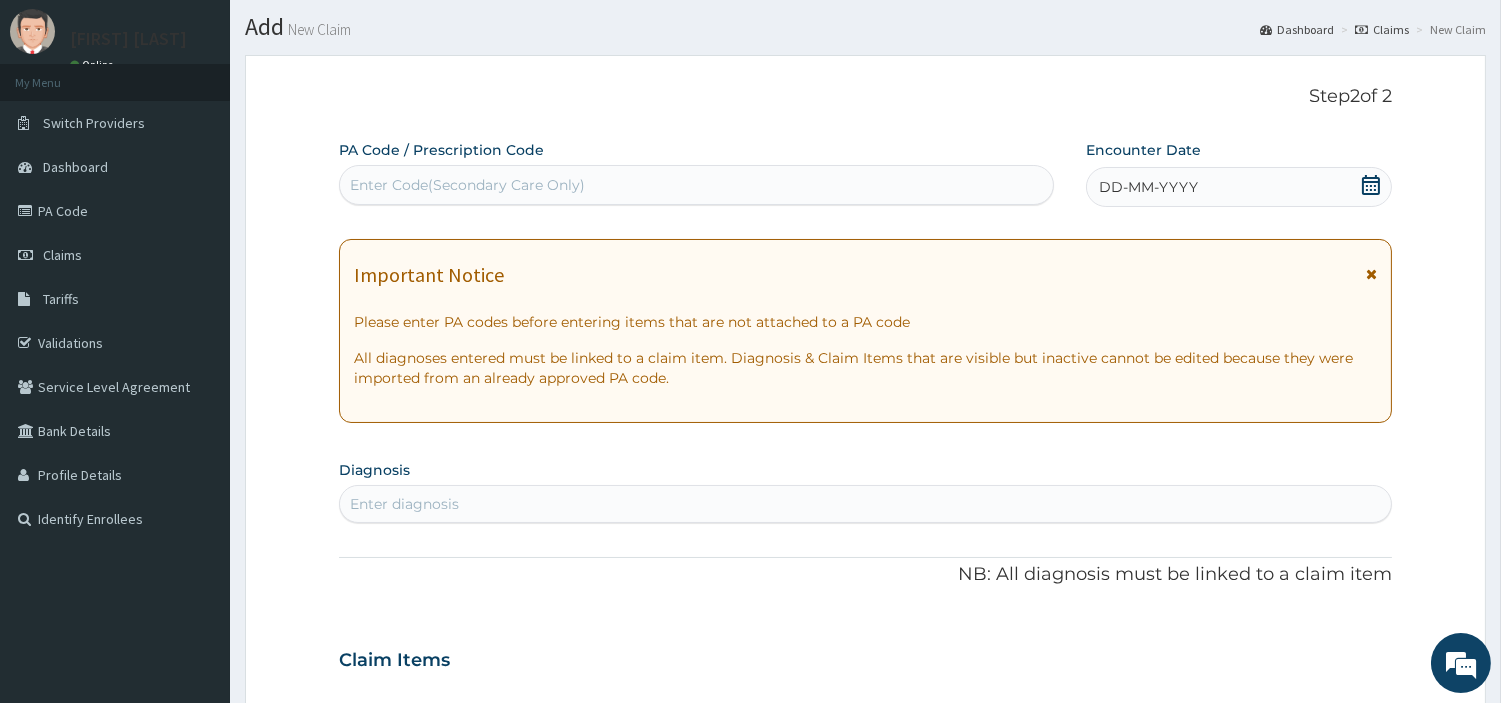 scroll, scrollTop: 0, scrollLeft: 0, axis: both 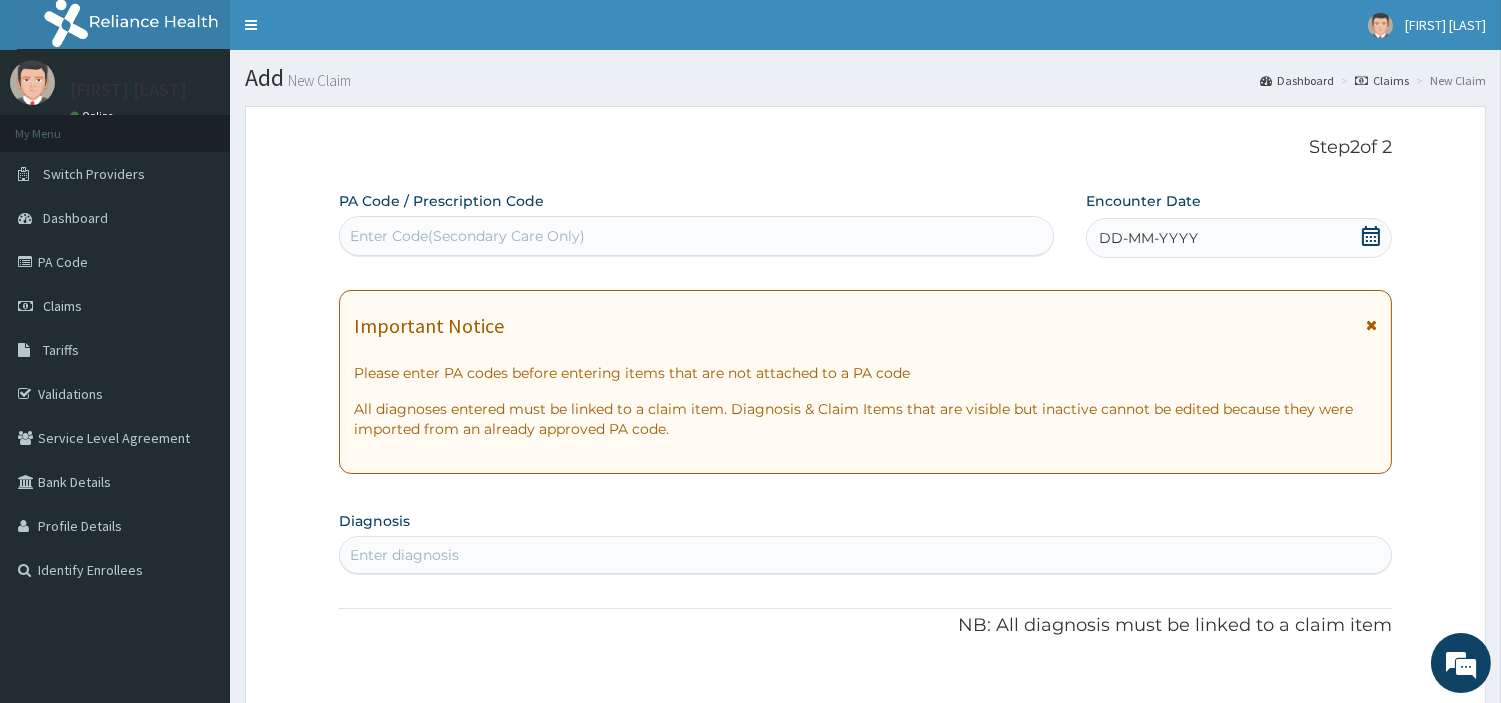click on "Enter Code(Secondary Care Only)" at bounding box center (467, 236) 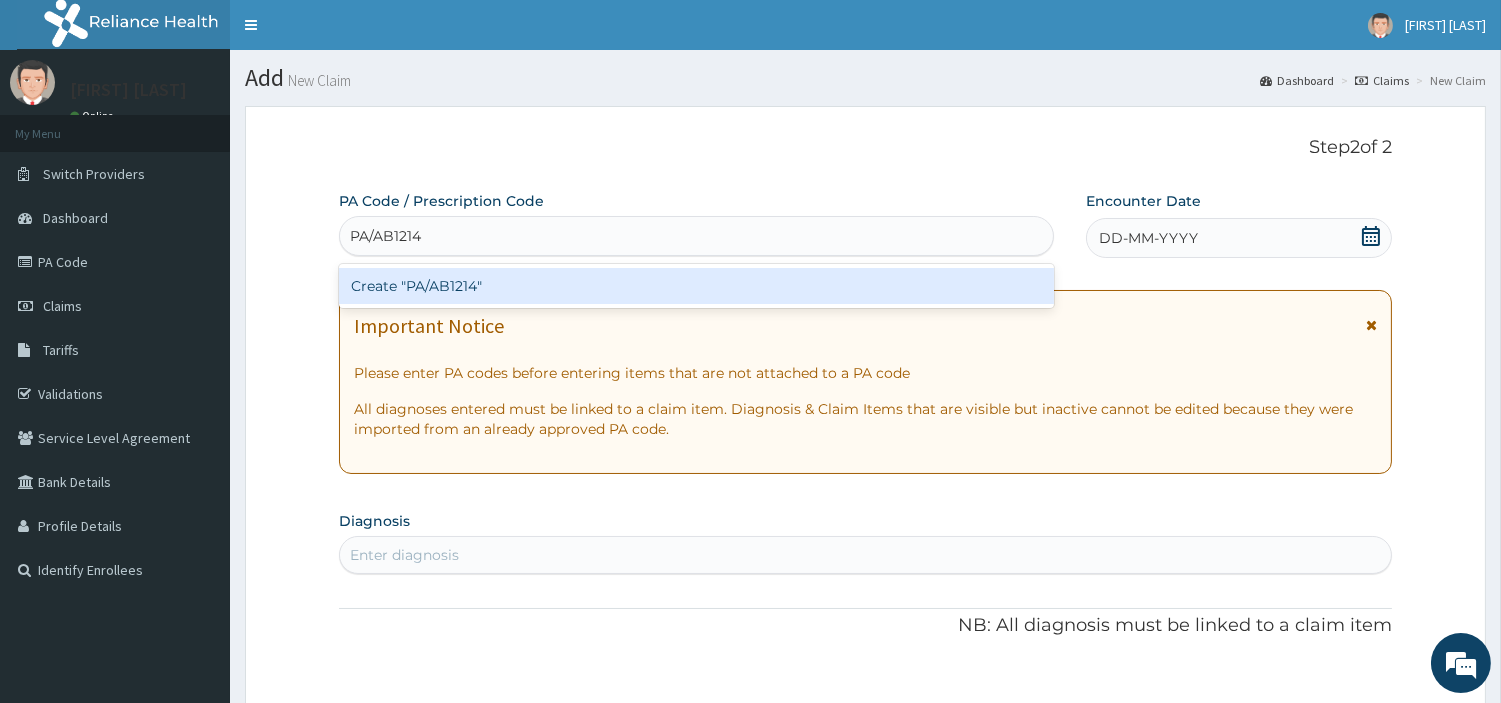 click on "Create "PA/AB1214"" at bounding box center (696, 286) 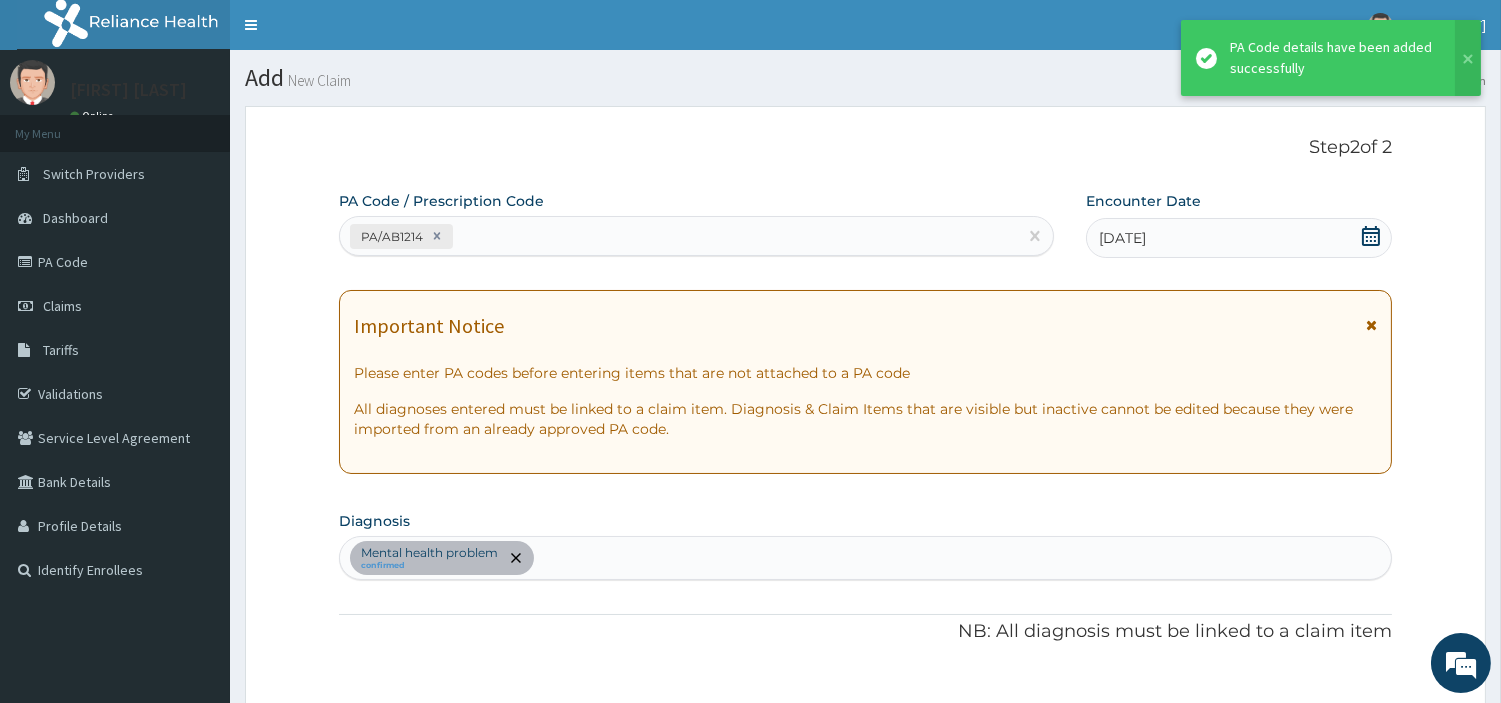 scroll, scrollTop: 478, scrollLeft: 0, axis: vertical 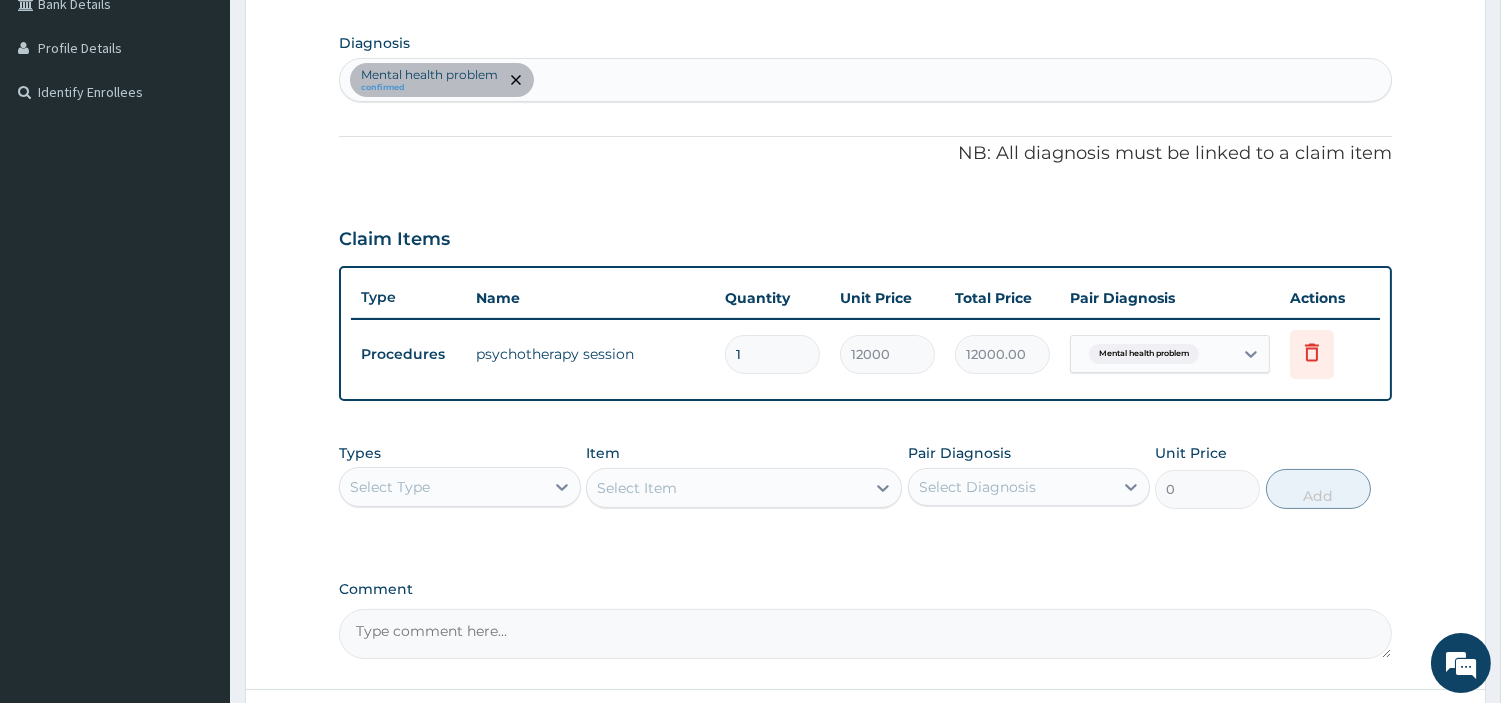 type on "1" 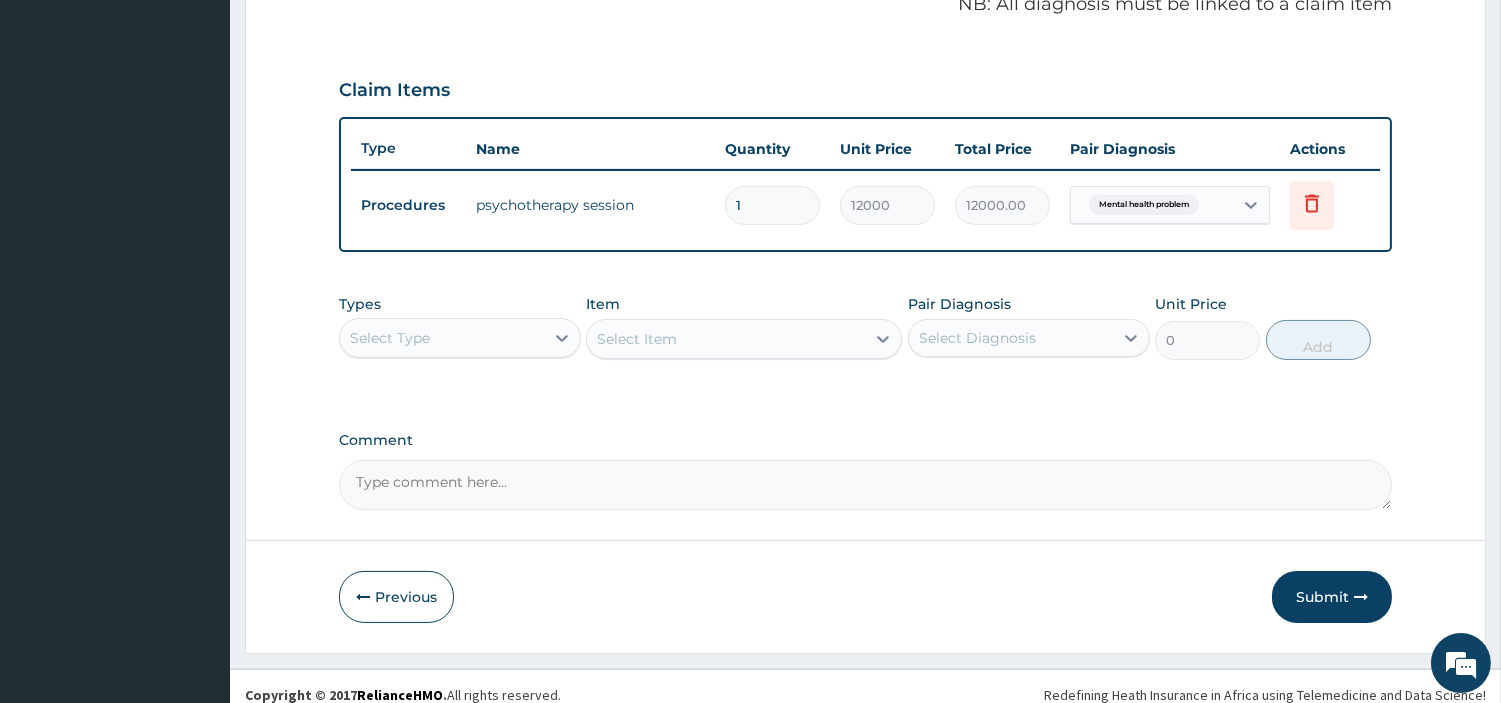 scroll, scrollTop: 642, scrollLeft: 0, axis: vertical 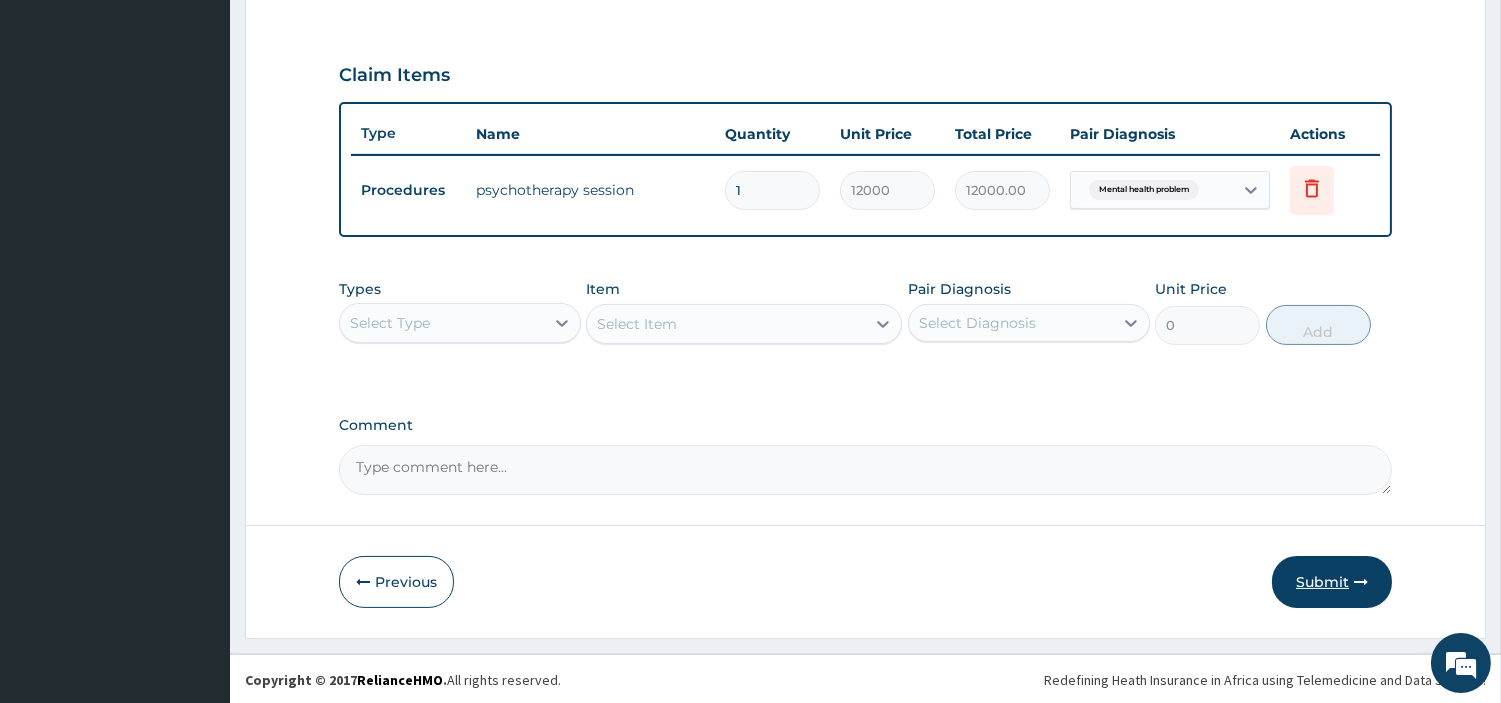 click on "Submit" at bounding box center [1332, 582] 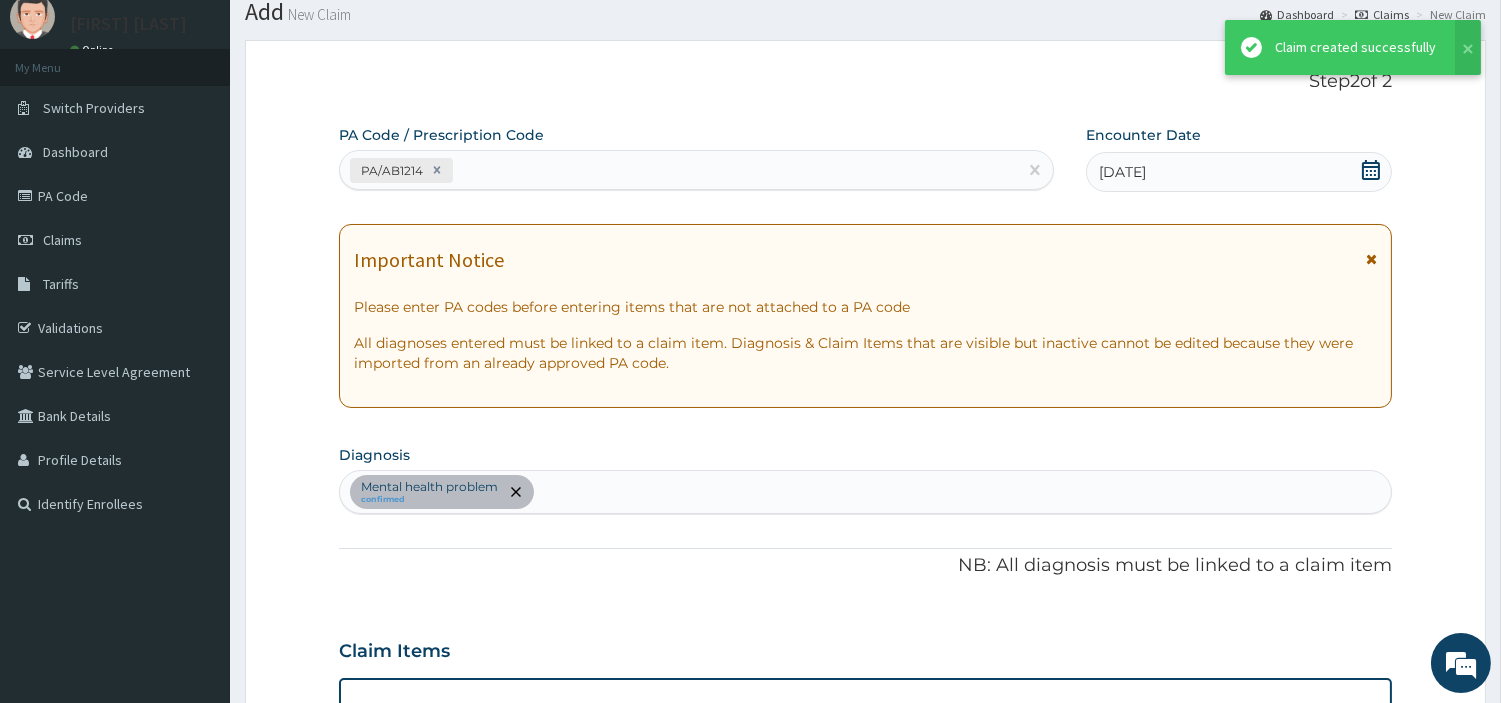 scroll, scrollTop: 642, scrollLeft: 0, axis: vertical 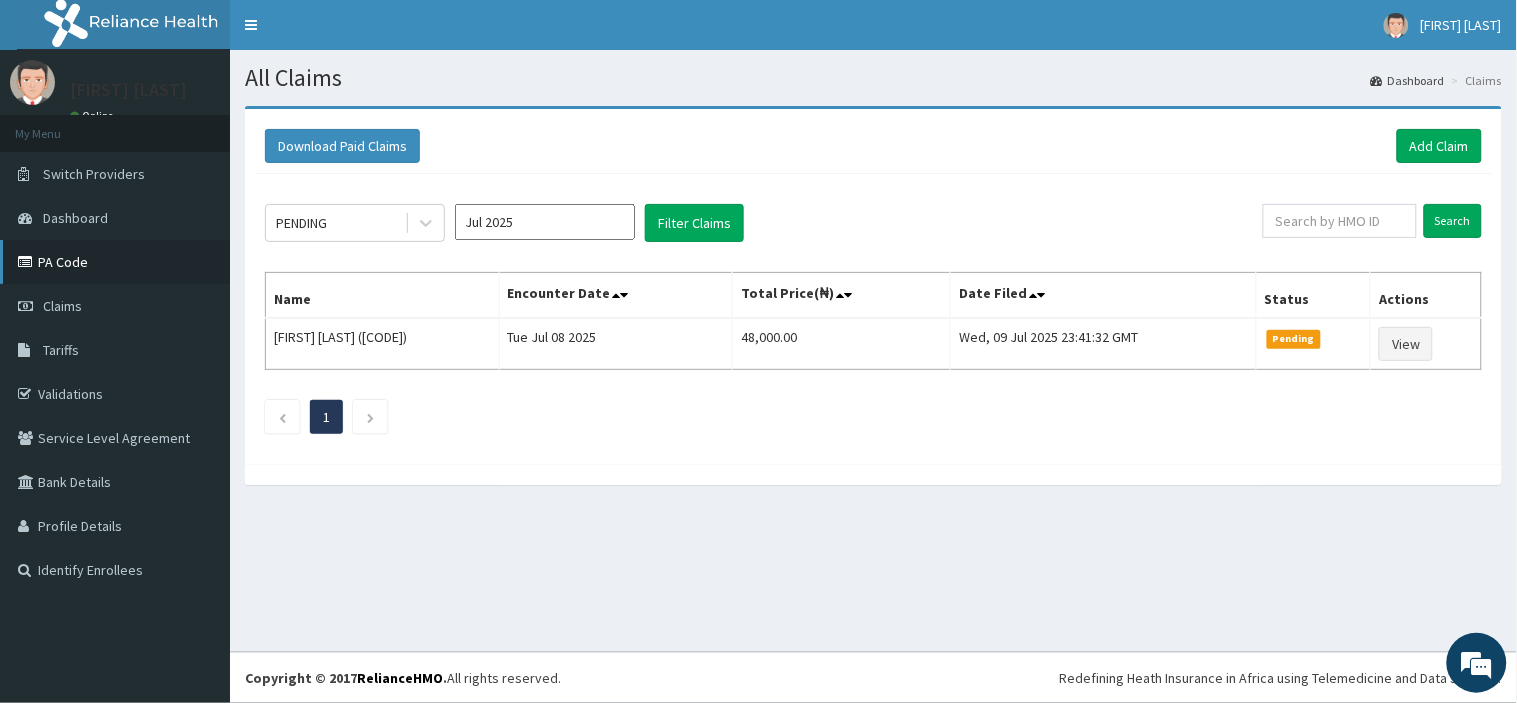 click on "PA Code" at bounding box center (115, 262) 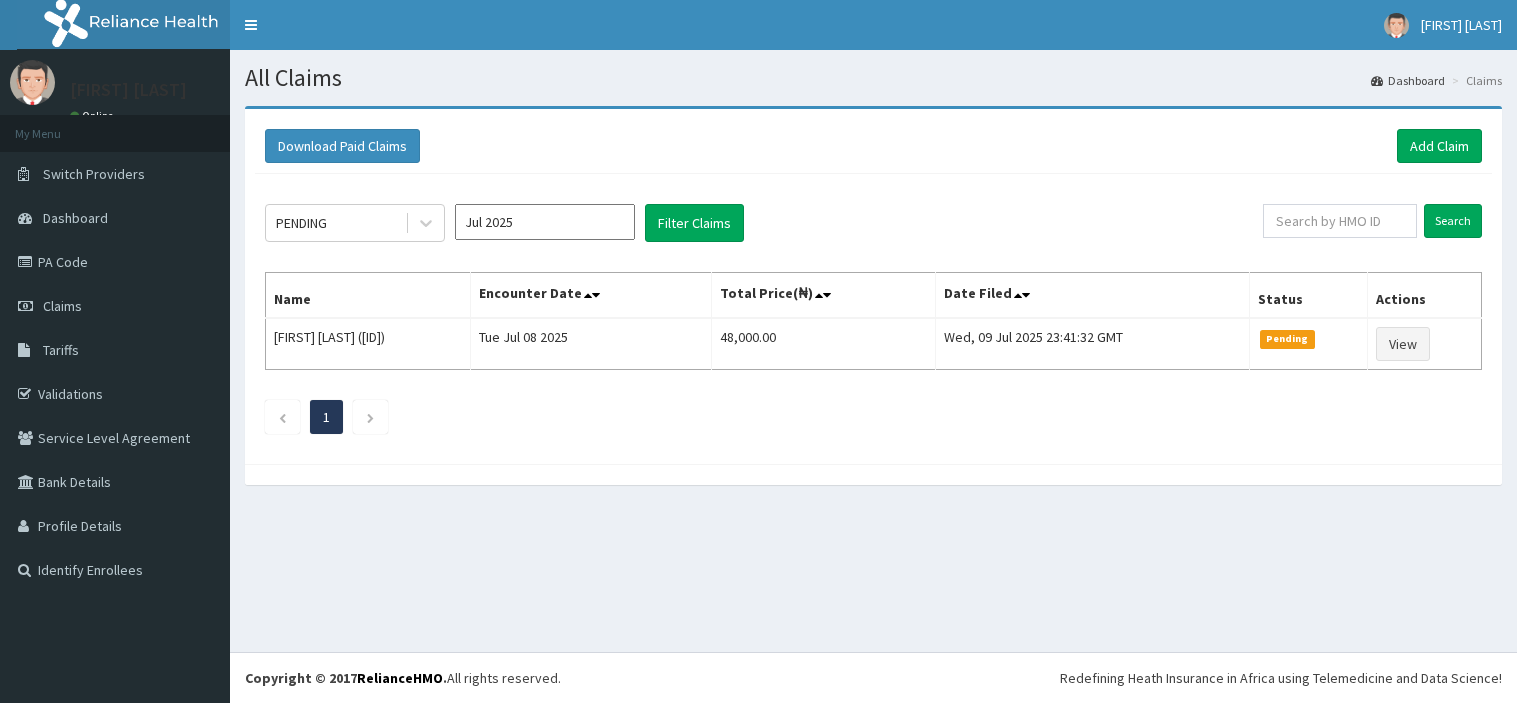 scroll, scrollTop: 0, scrollLeft: 0, axis: both 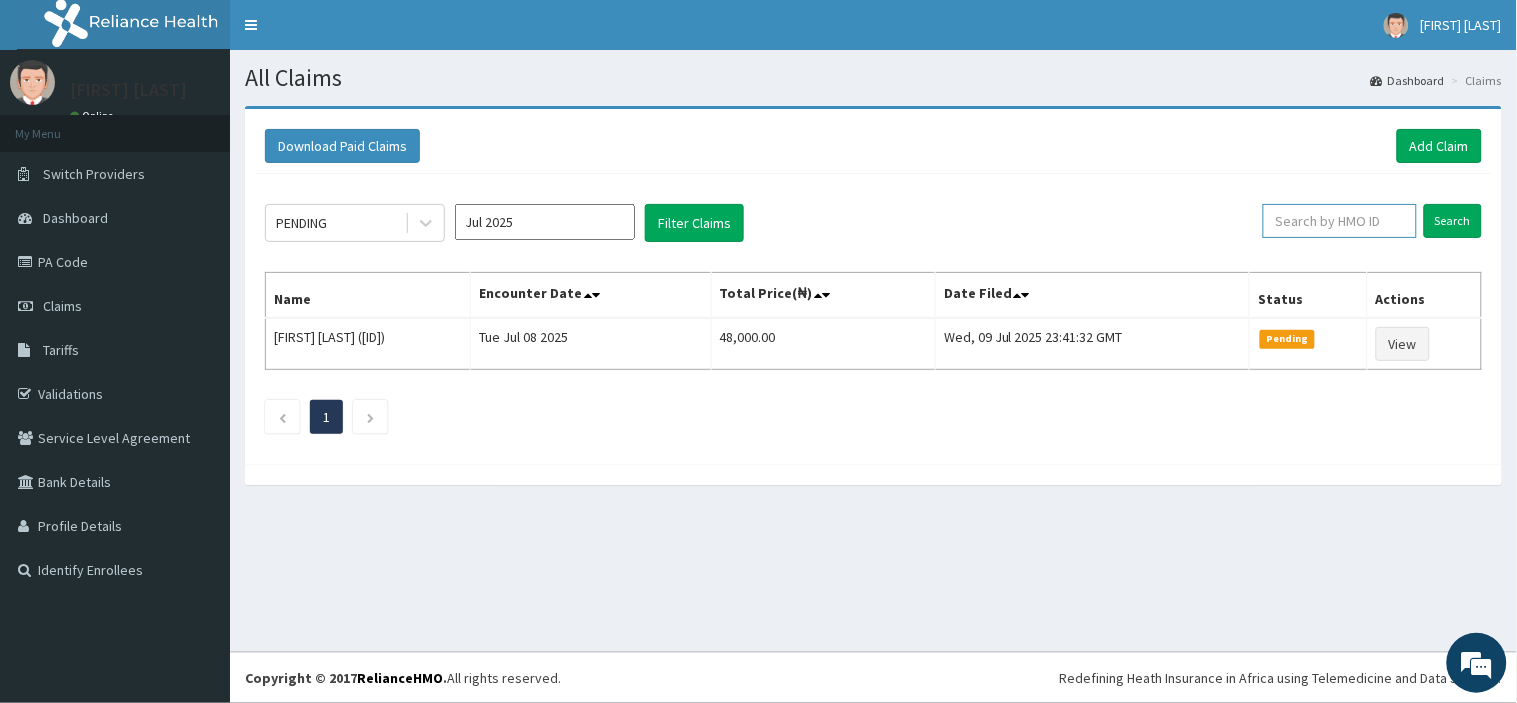 click at bounding box center (1340, 221) 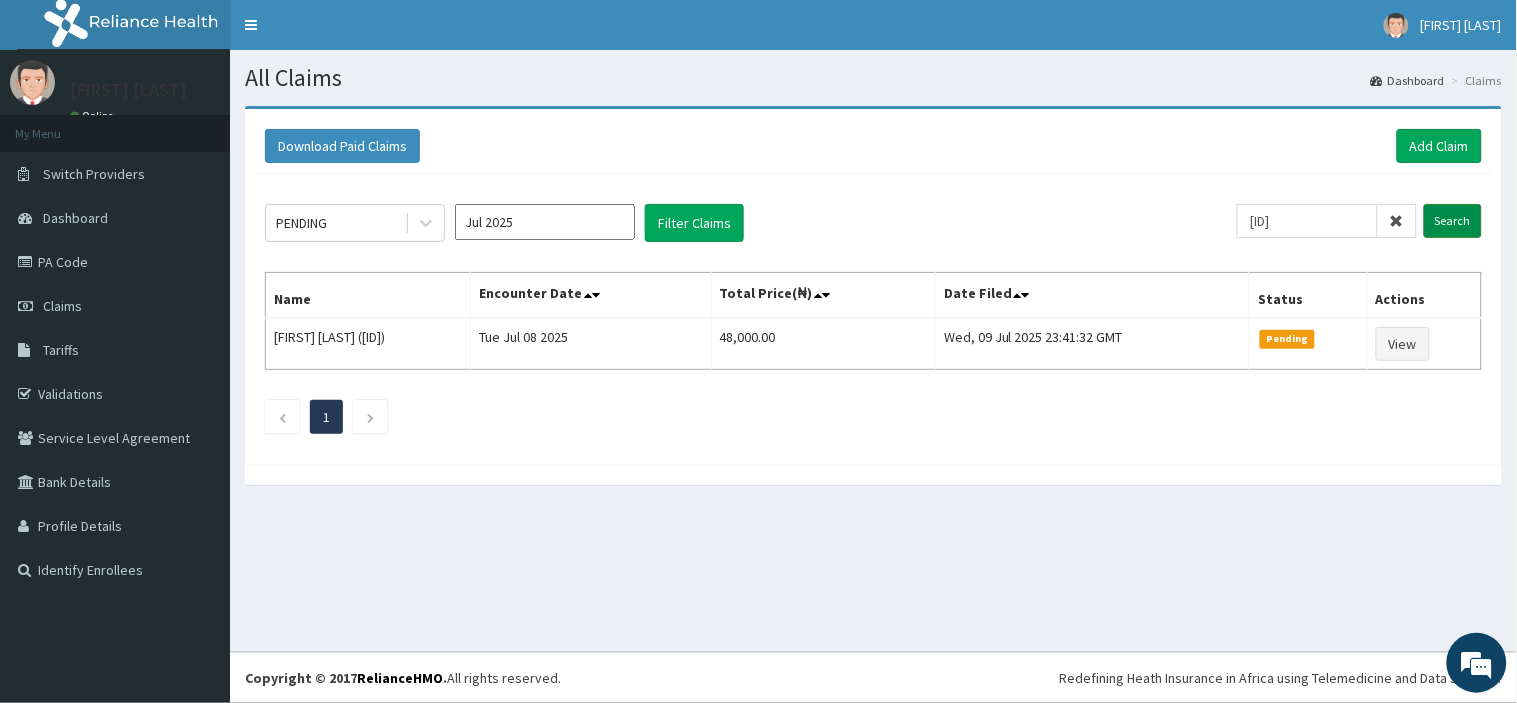 click on "Search" at bounding box center [1453, 221] 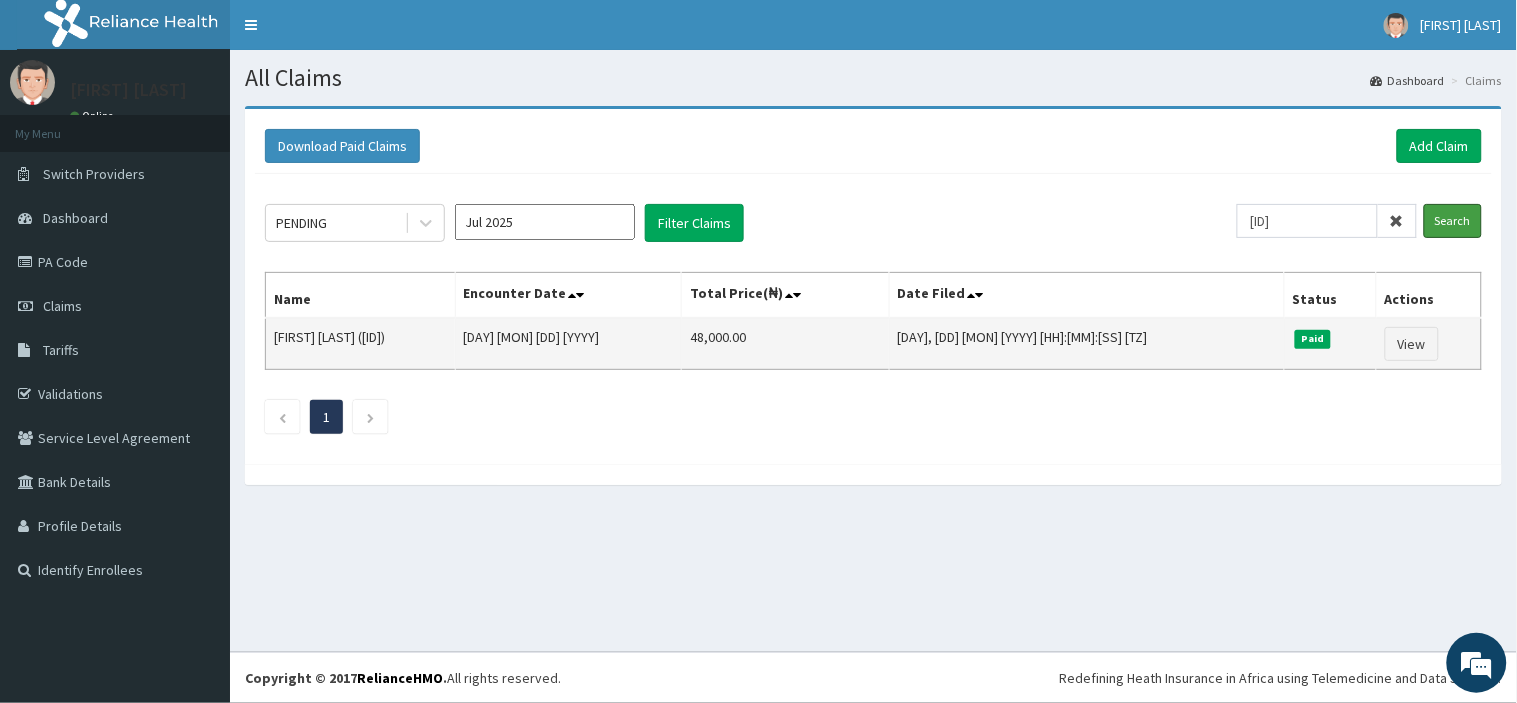scroll, scrollTop: 0, scrollLeft: 0, axis: both 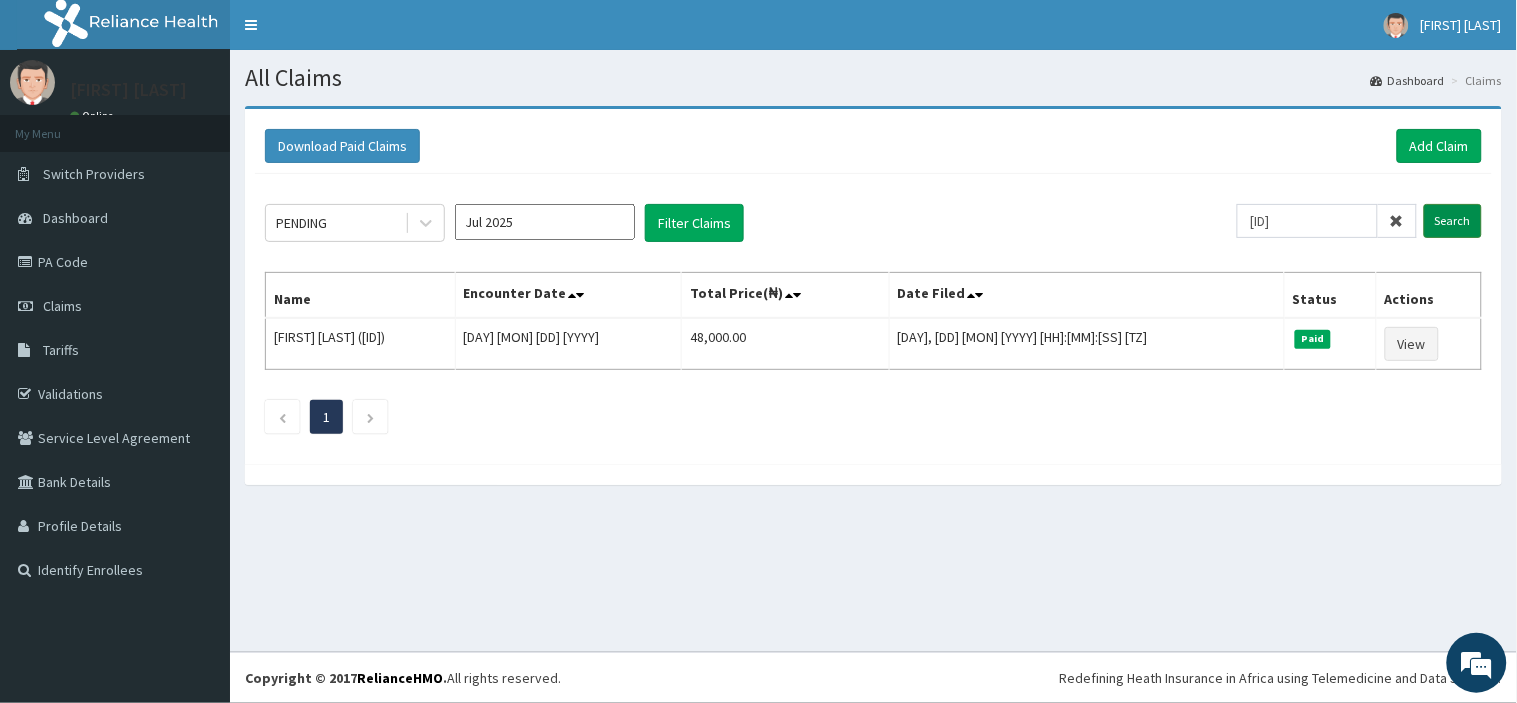 click on "Search" at bounding box center (1453, 221) 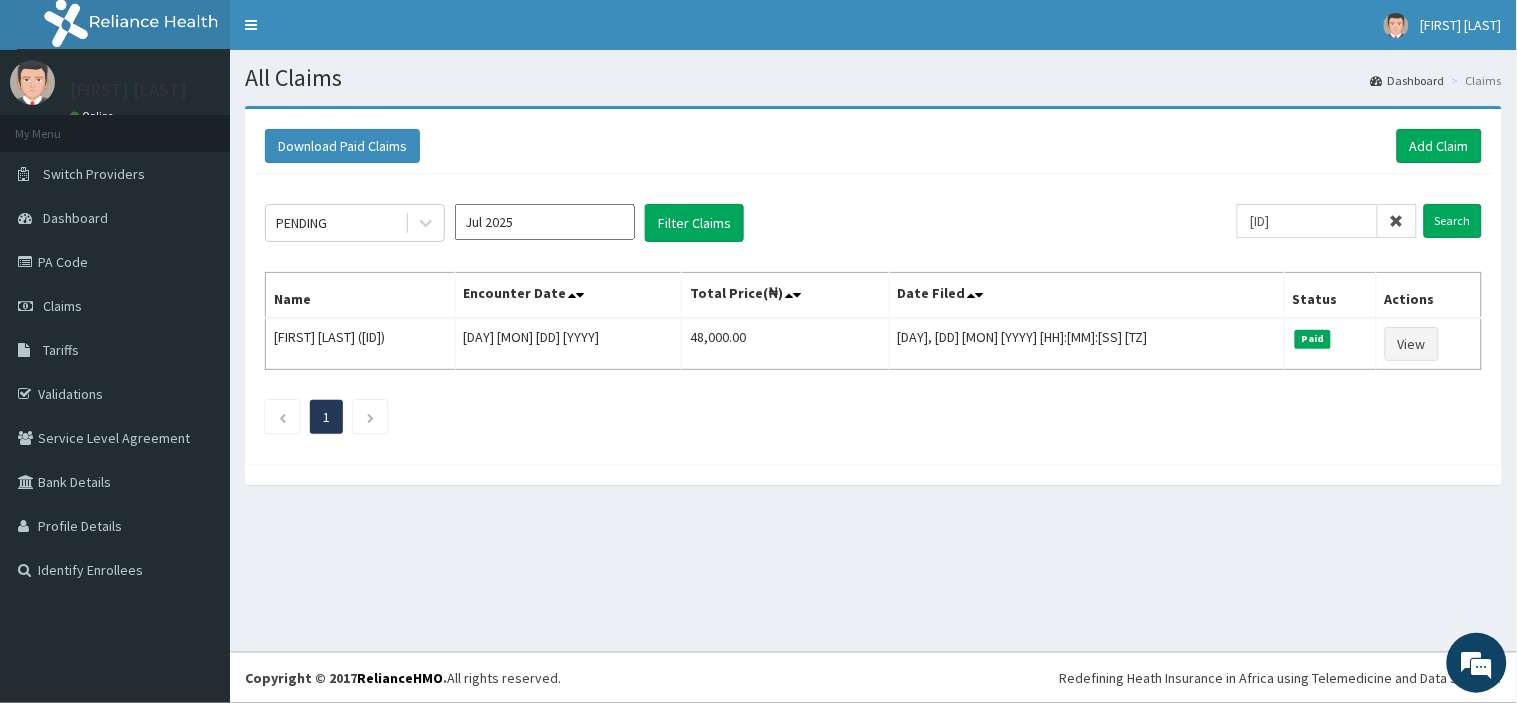 click at bounding box center [1397, 221] 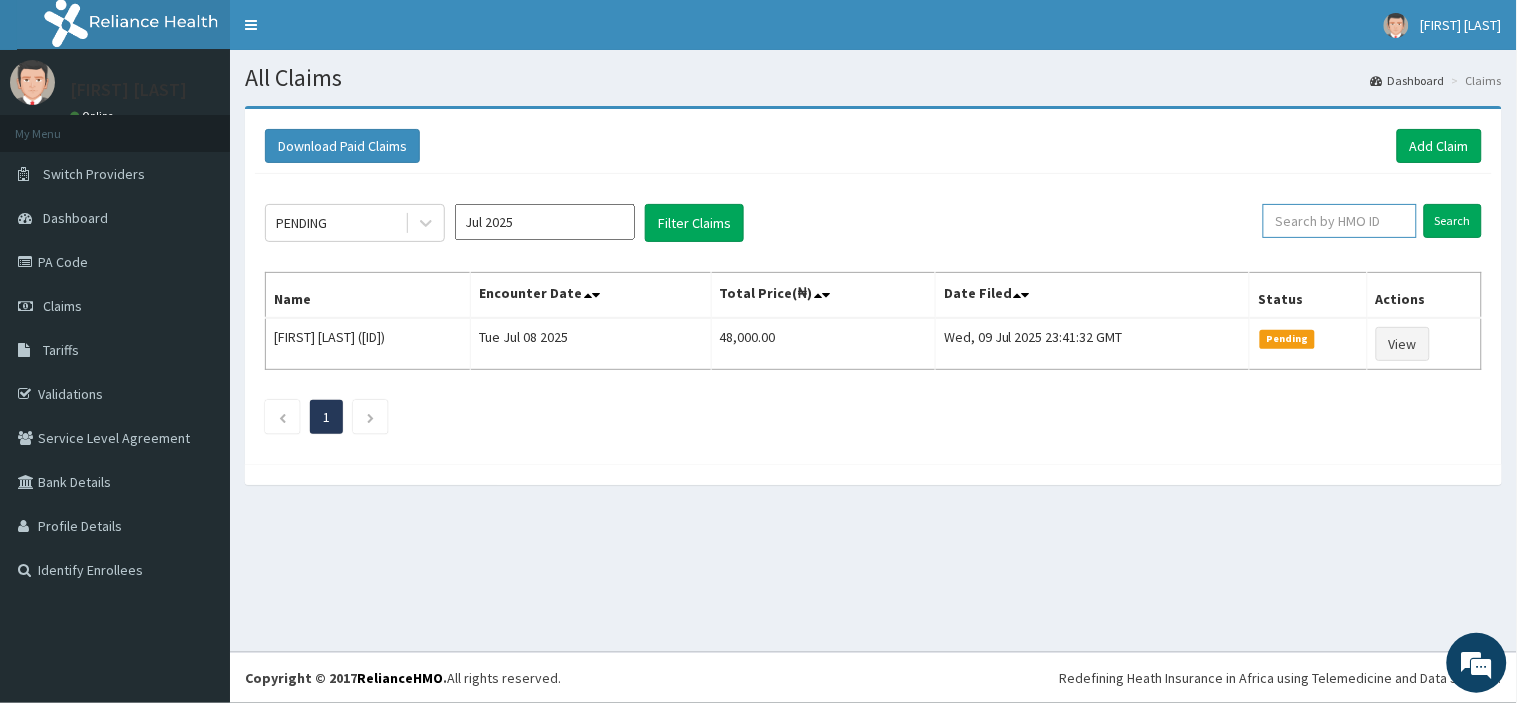 click at bounding box center [1340, 221] 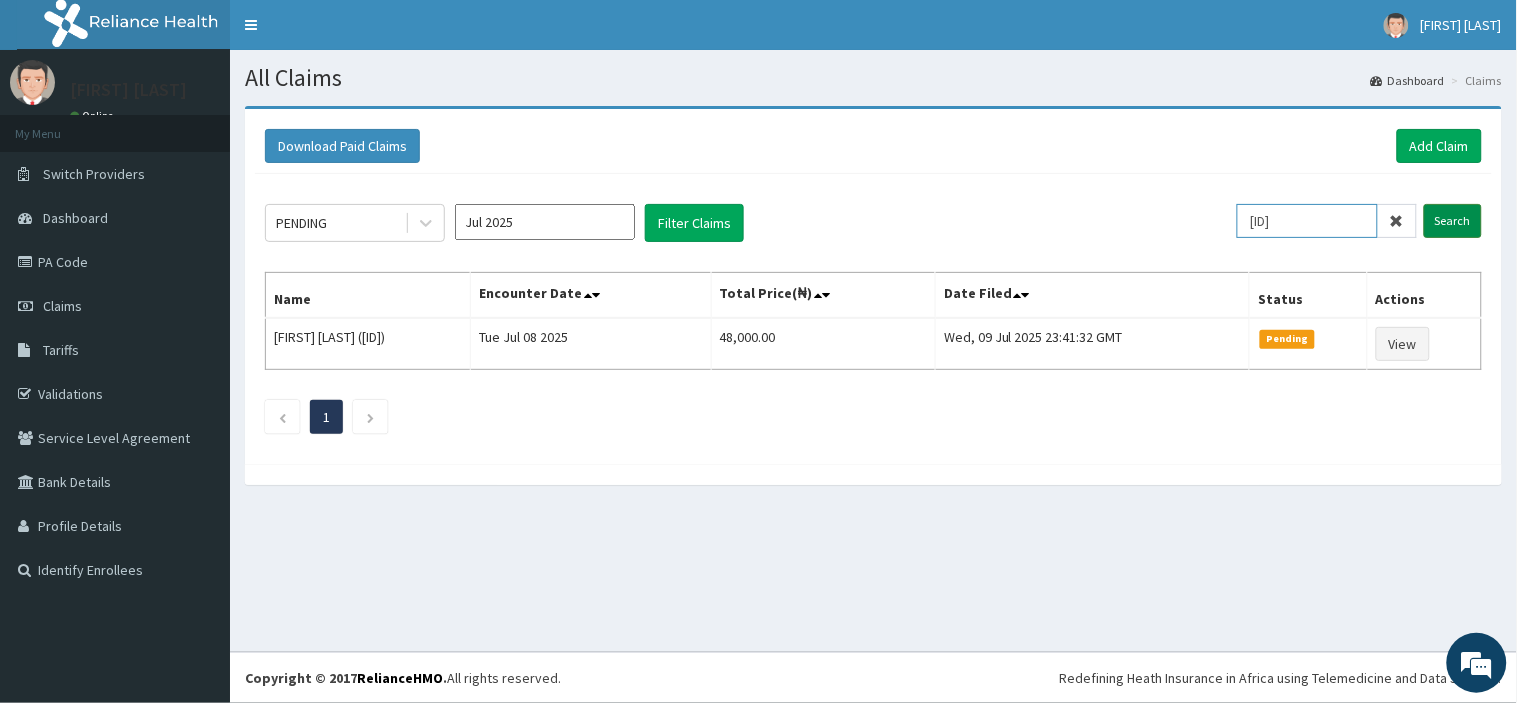 type on "HSE/10164/A" 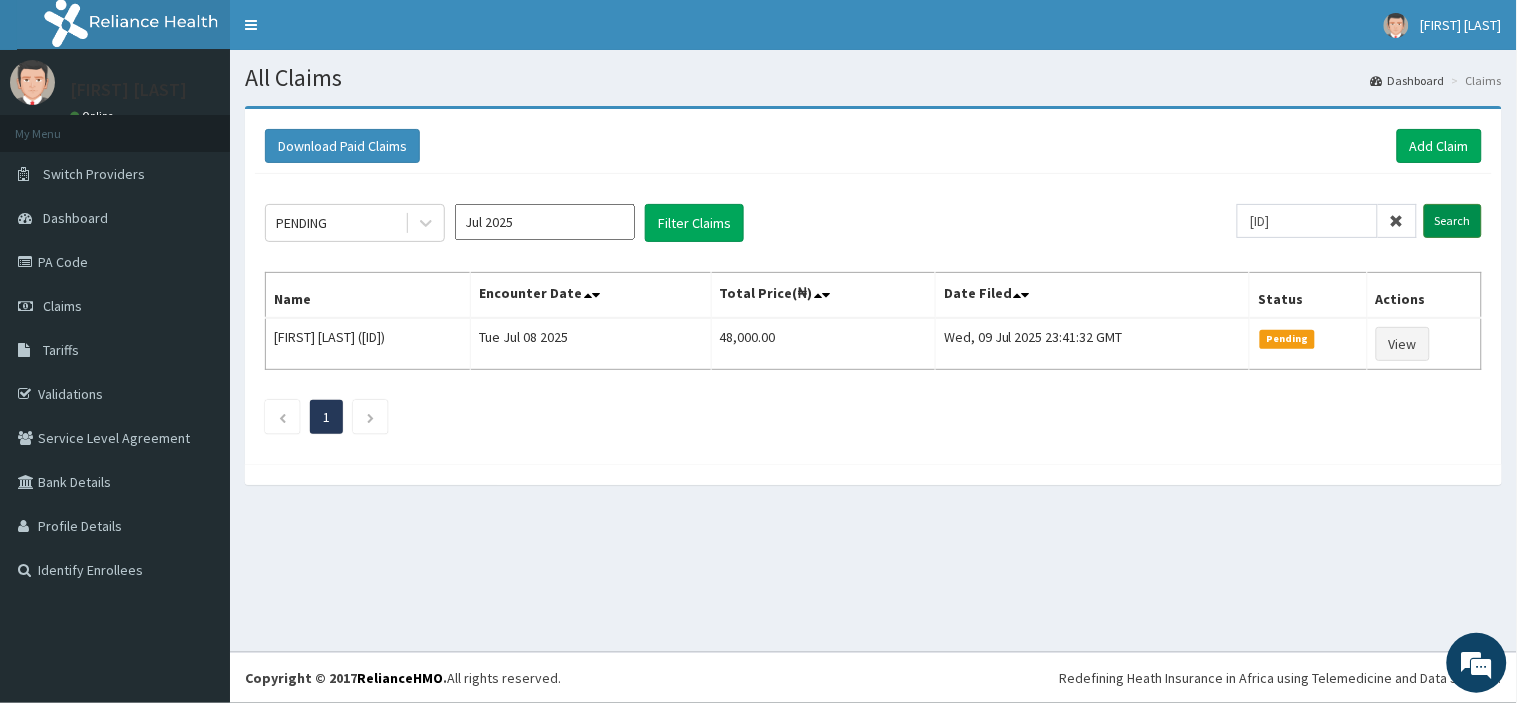 click on "Search" at bounding box center (1453, 221) 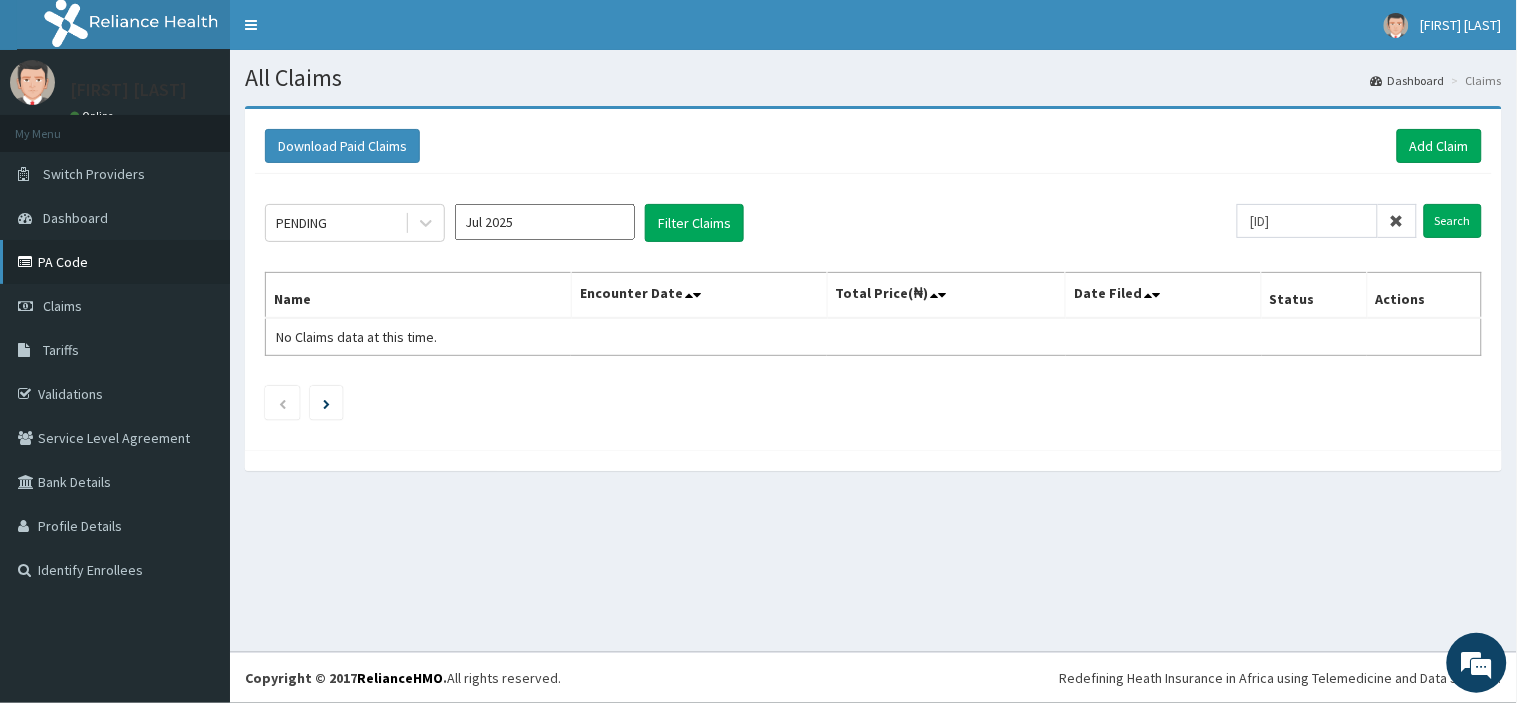 click on "PA Code" at bounding box center [115, 262] 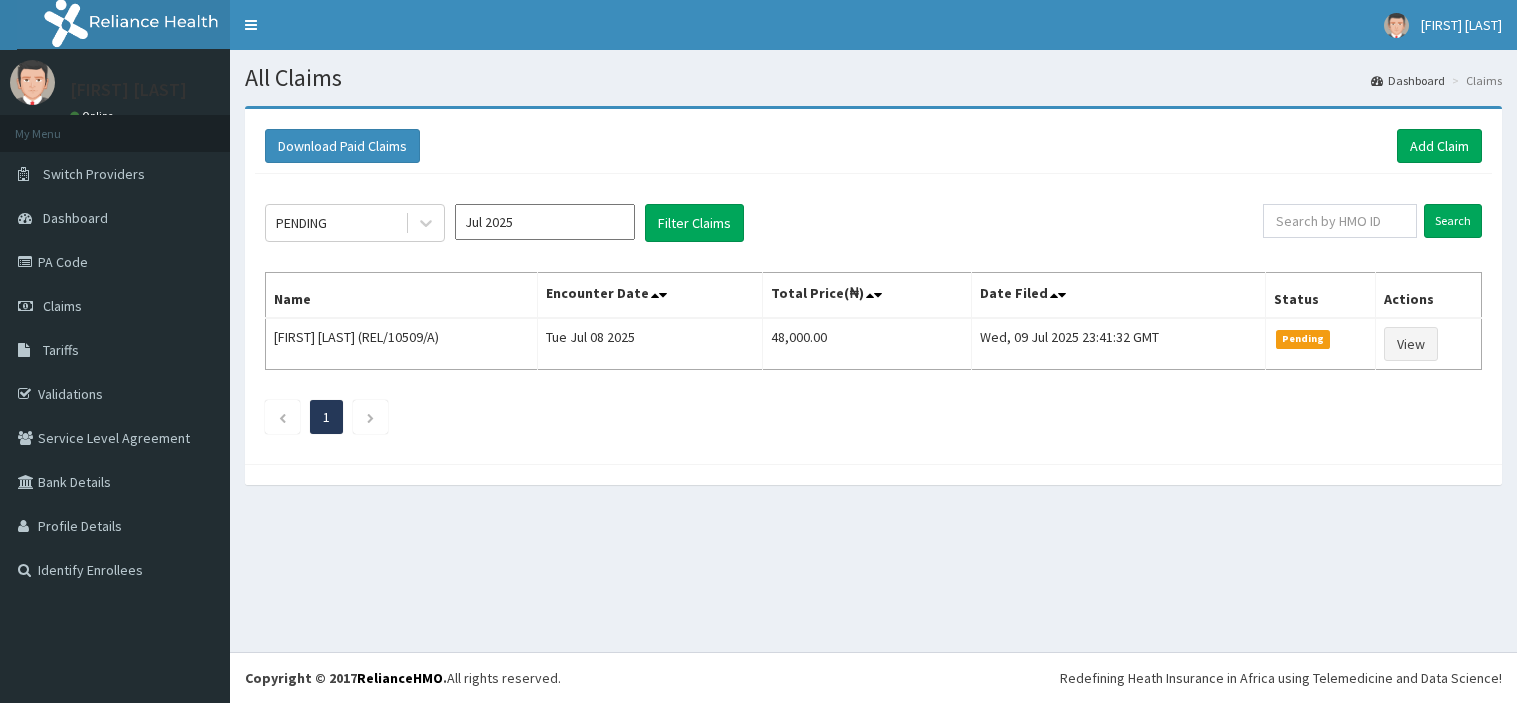 scroll, scrollTop: 0, scrollLeft: 0, axis: both 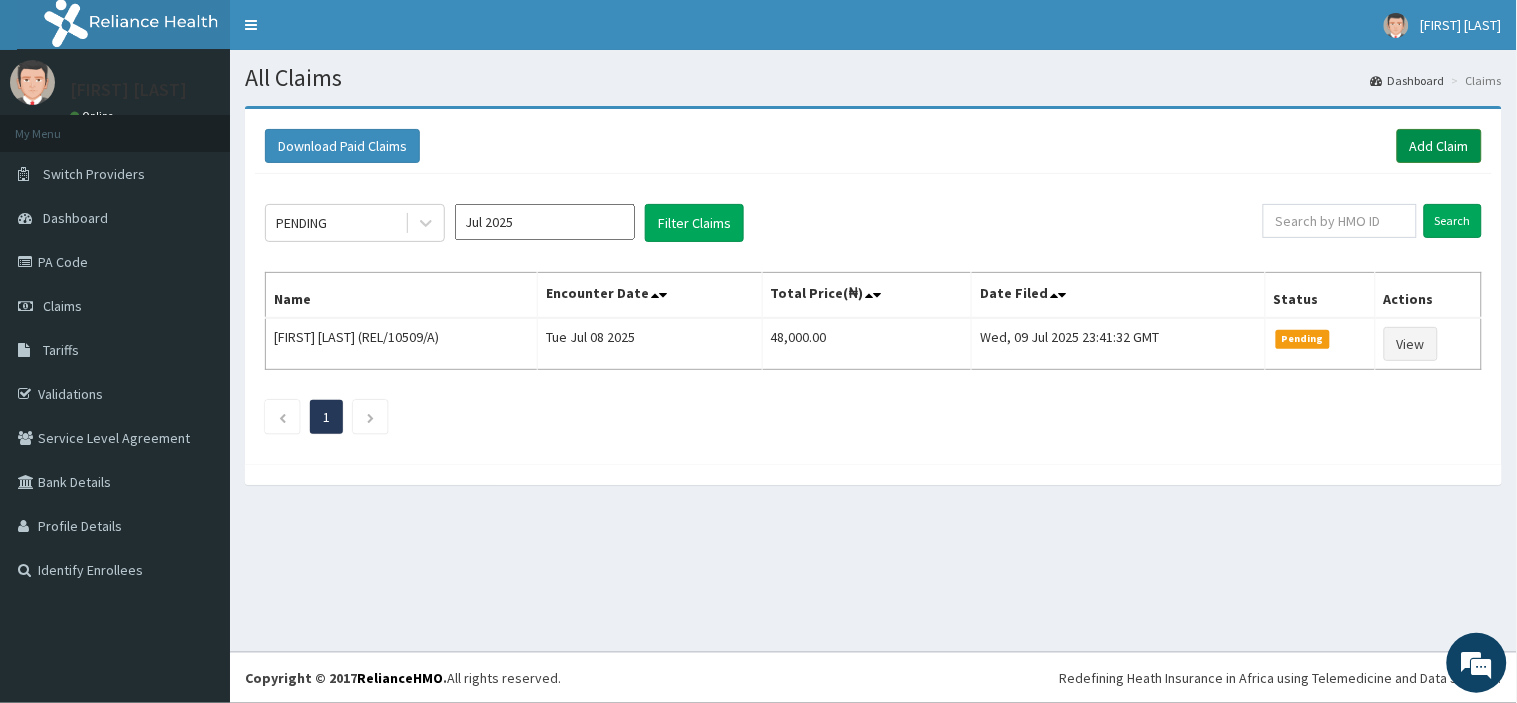 click on "Add Claim" at bounding box center [1439, 146] 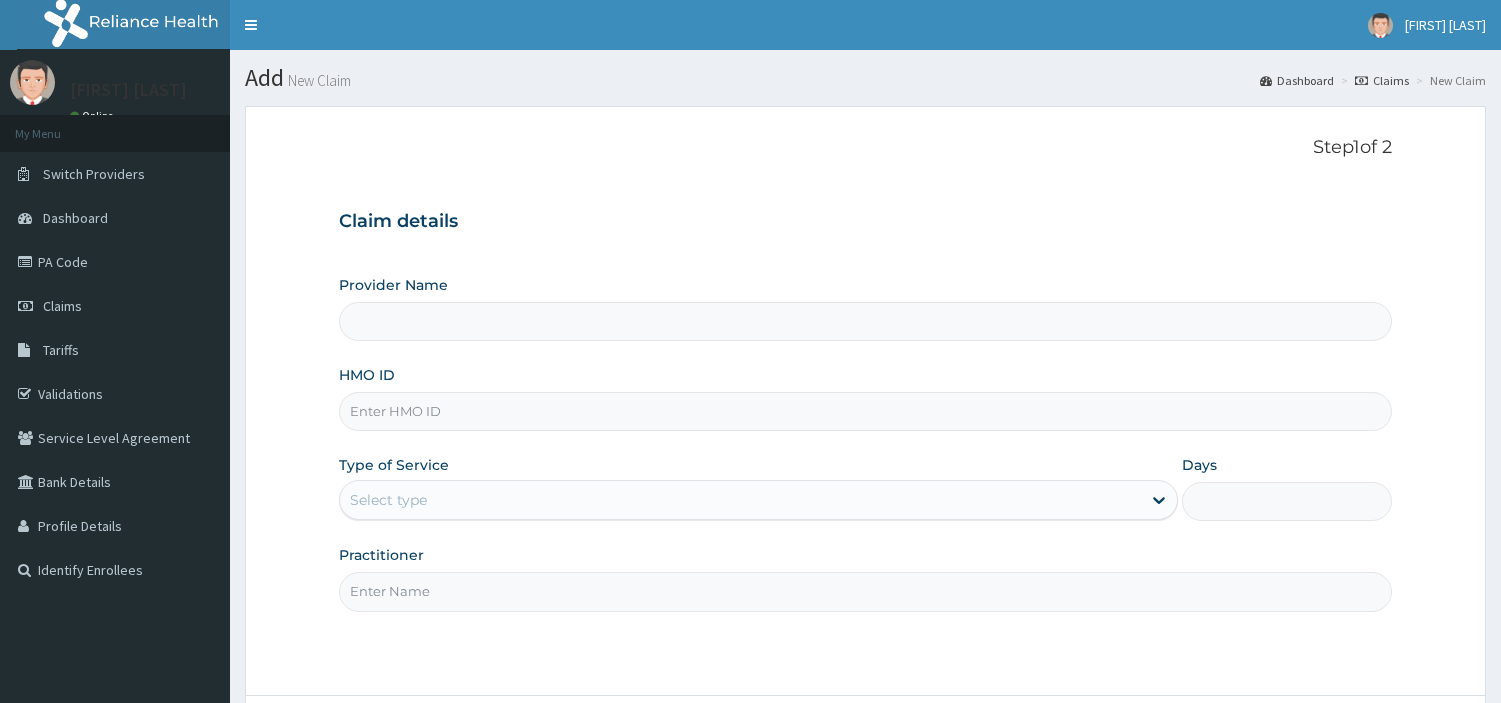 scroll, scrollTop: 0, scrollLeft: 0, axis: both 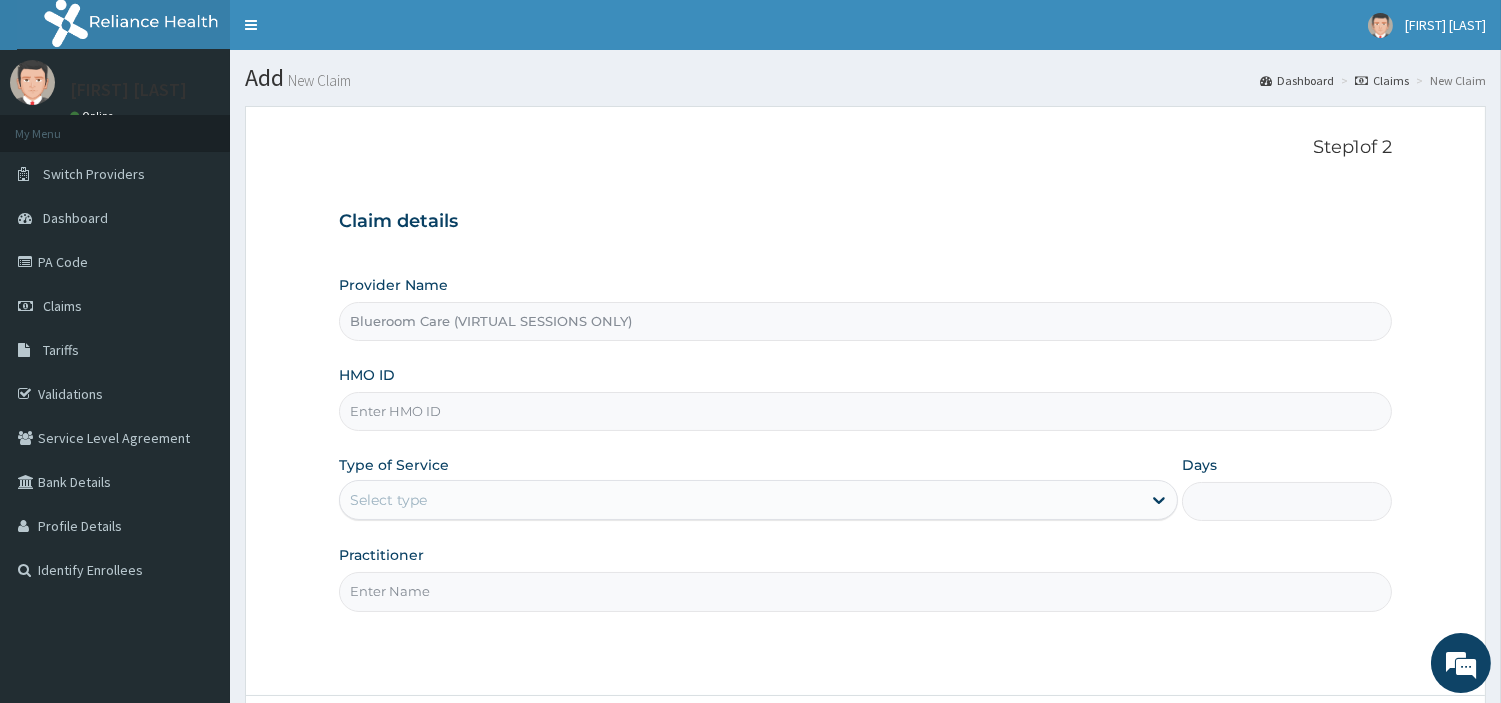 click on "HMO ID" at bounding box center [865, 411] 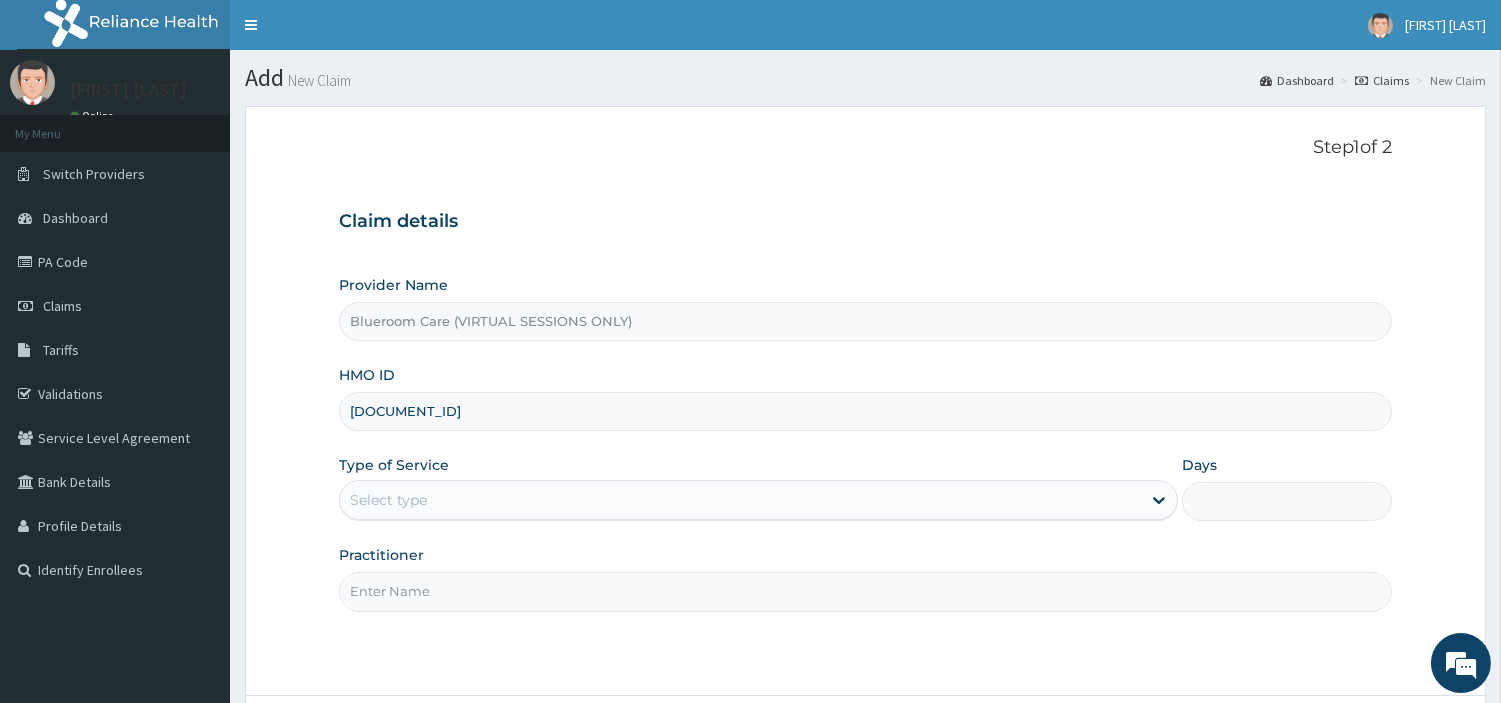scroll, scrollTop: 0, scrollLeft: 0, axis: both 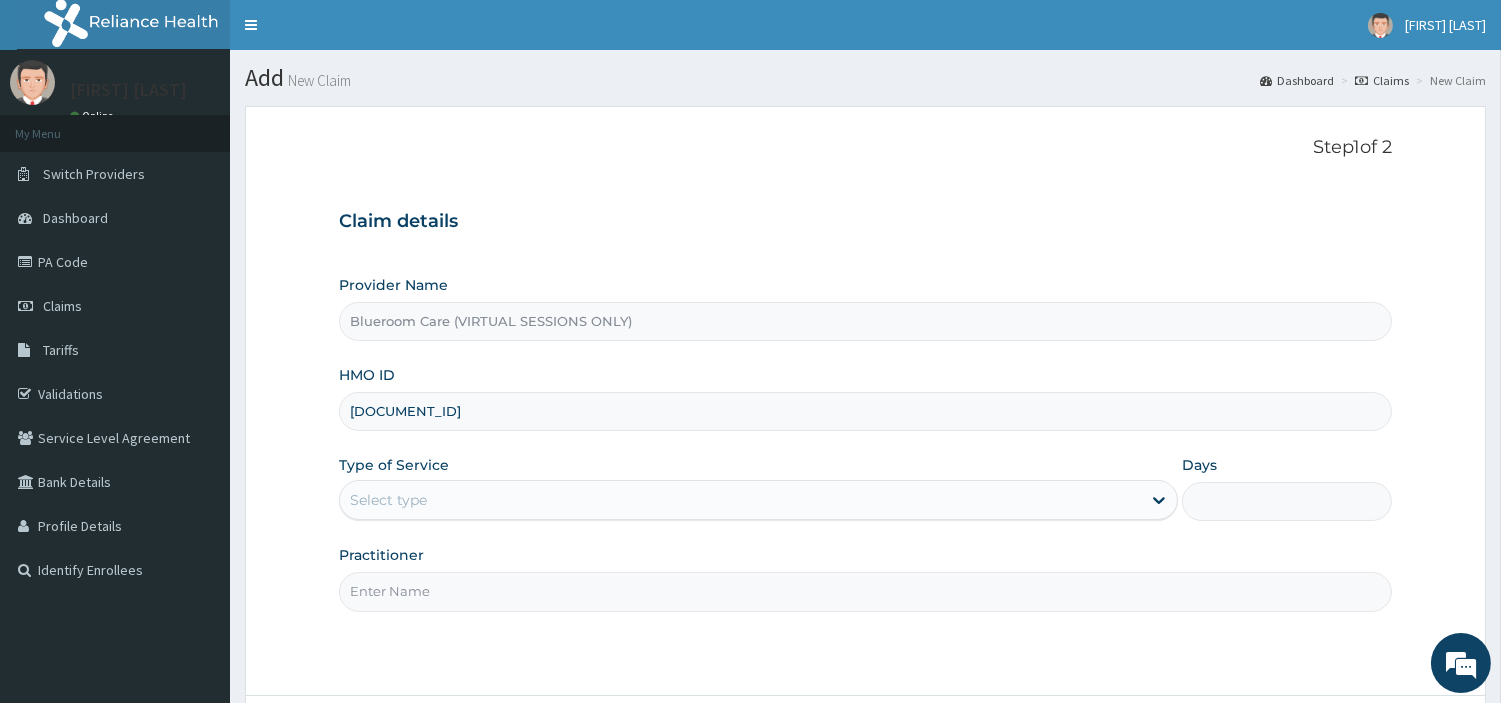 type on "[DOCUMENT_ID]" 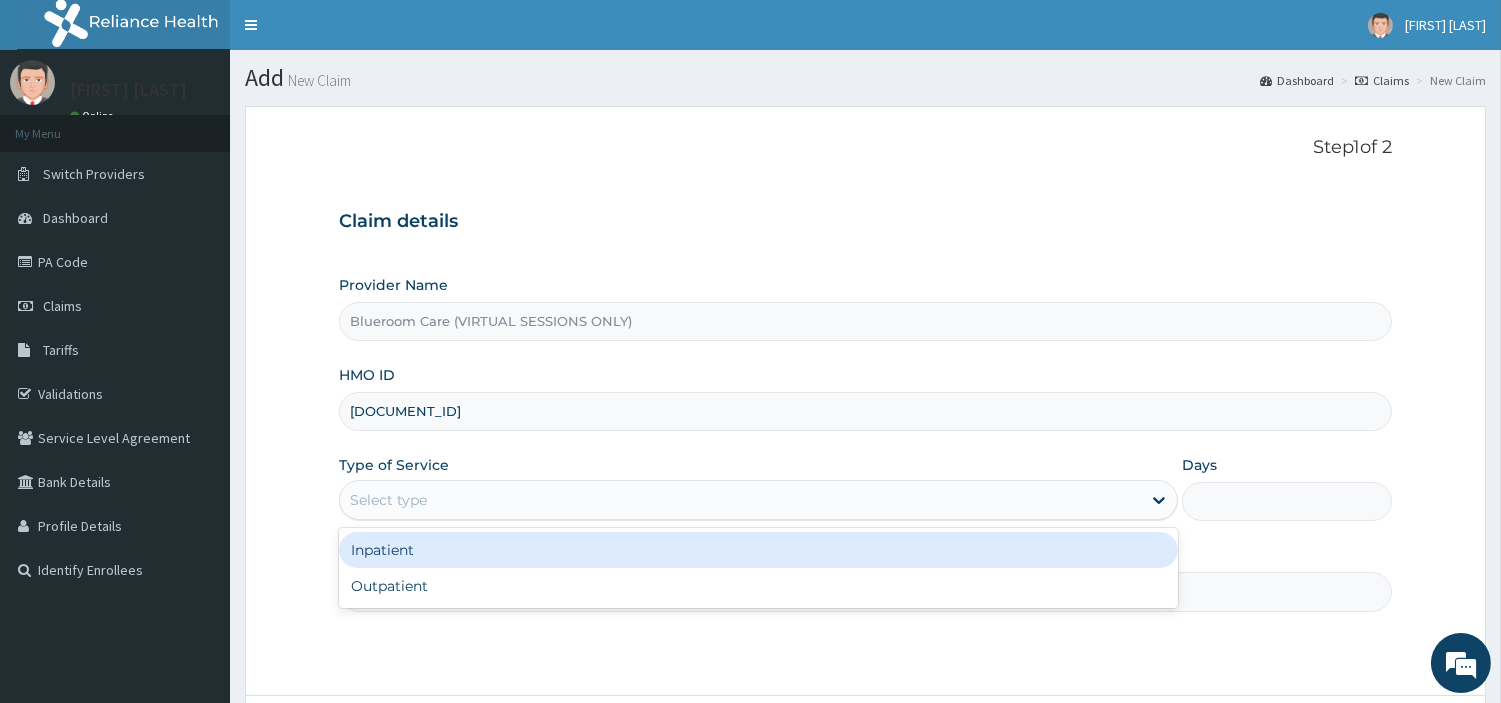 click on "Select type" at bounding box center [740, 500] 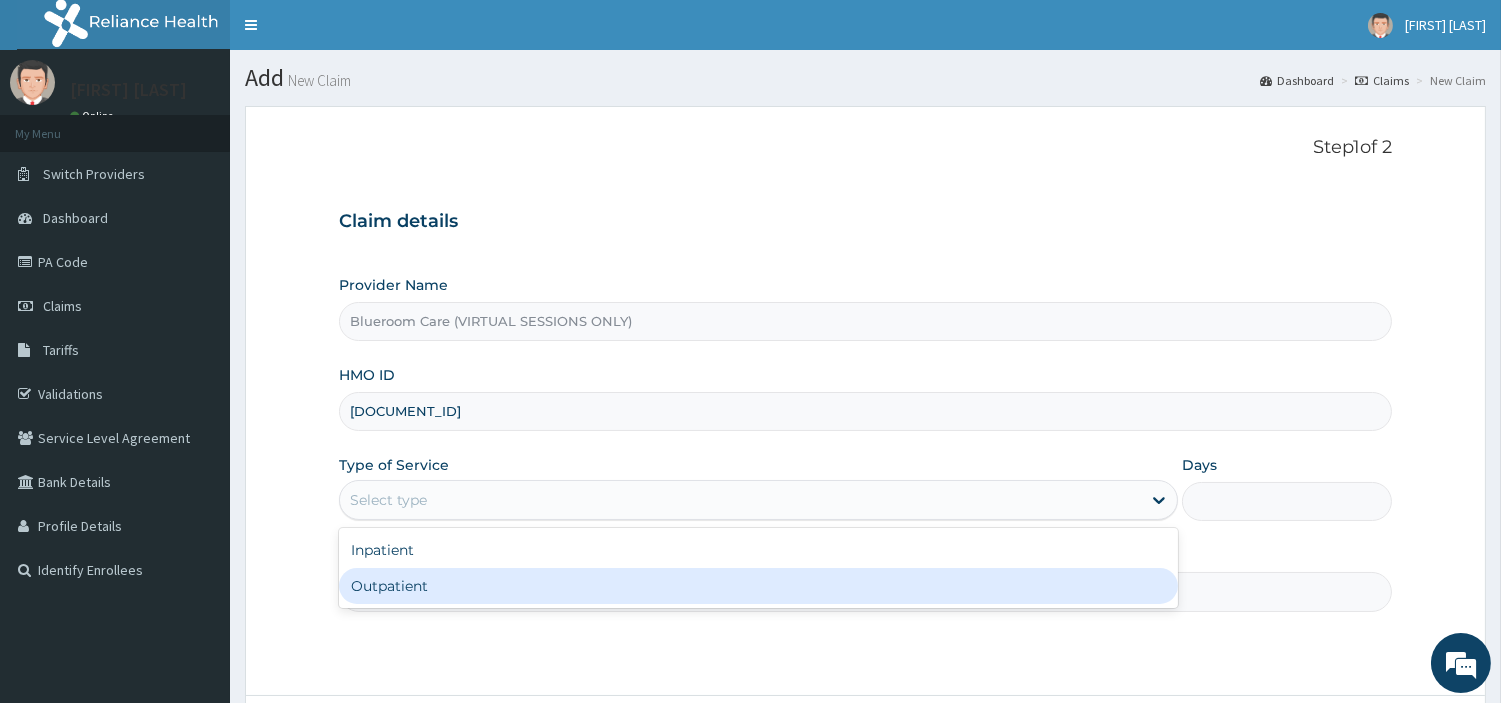 click on "Outpatient" at bounding box center (758, 586) 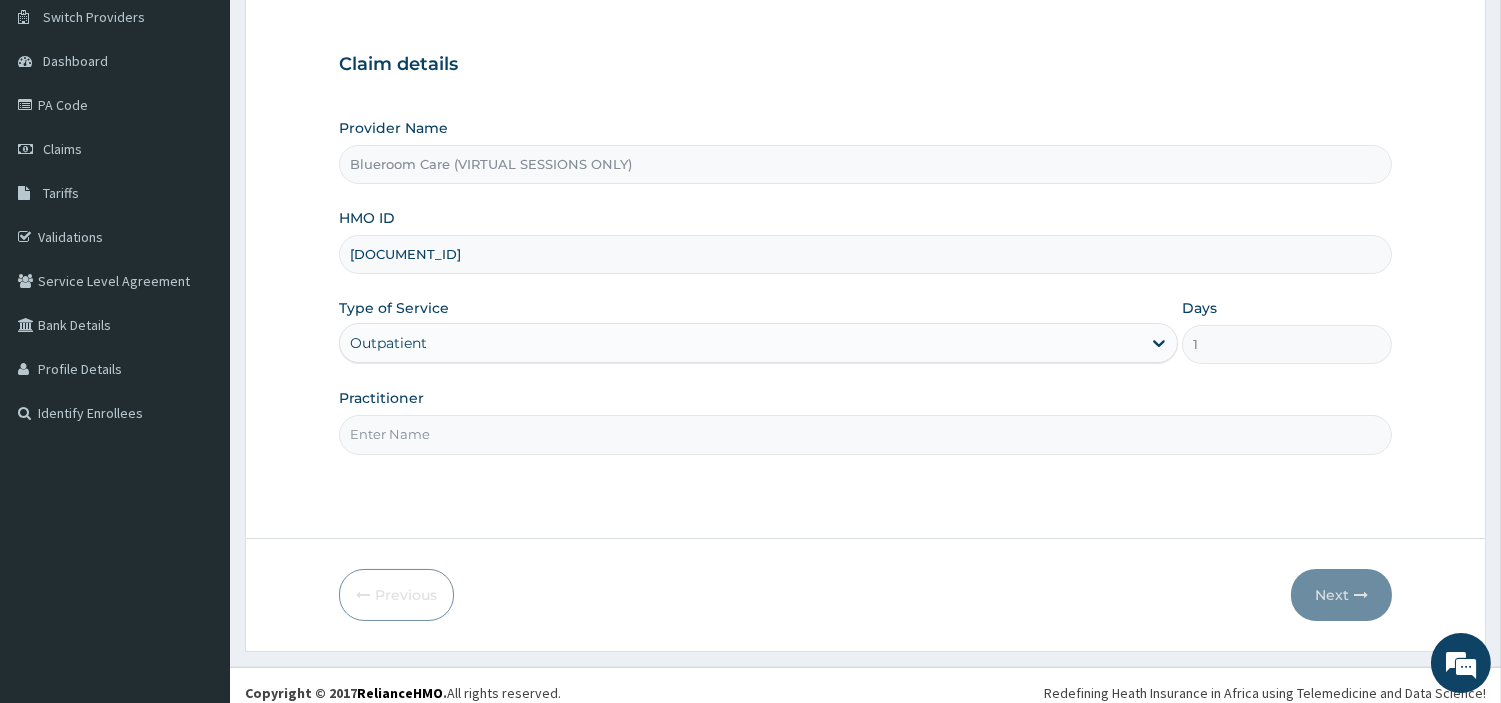 scroll, scrollTop: 172, scrollLeft: 0, axis: vertical 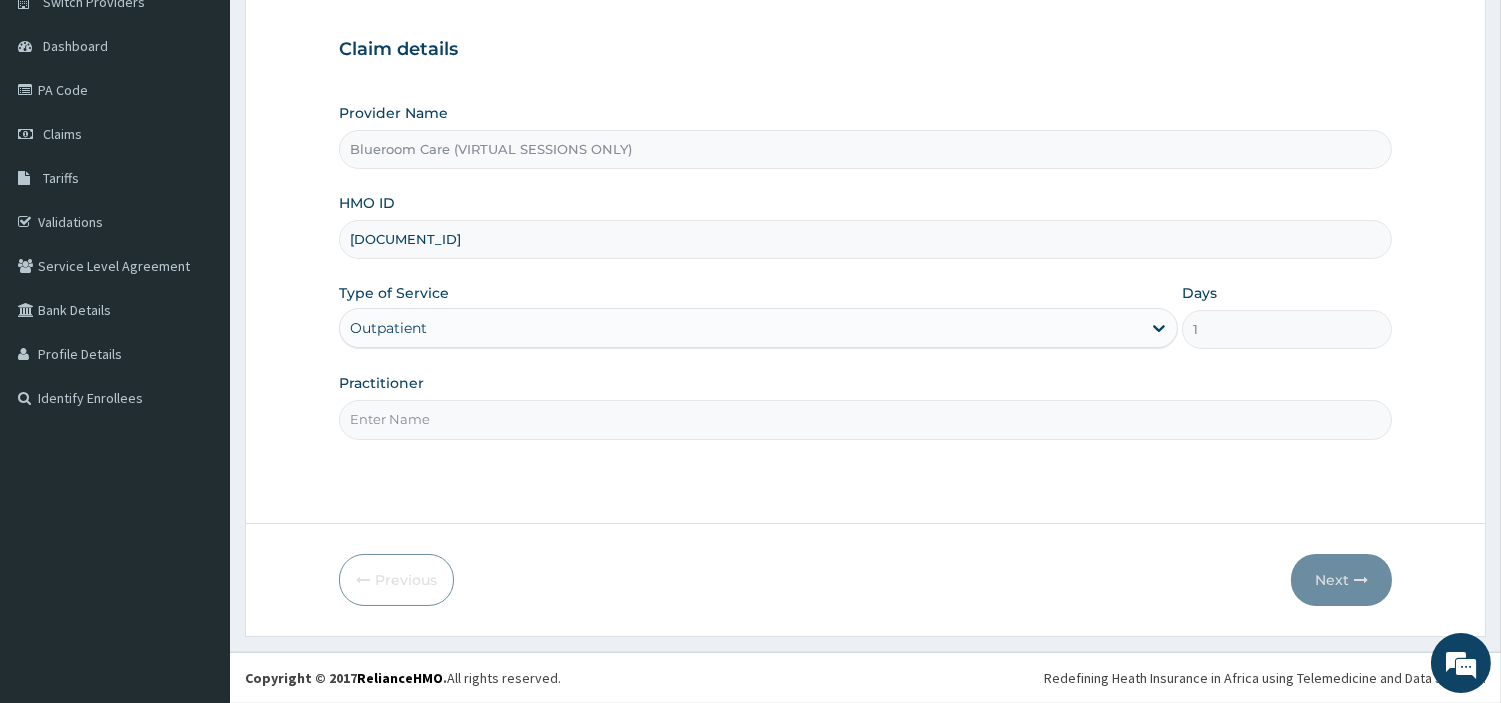 click on "Practitioner" at bounding box center (865, 419) 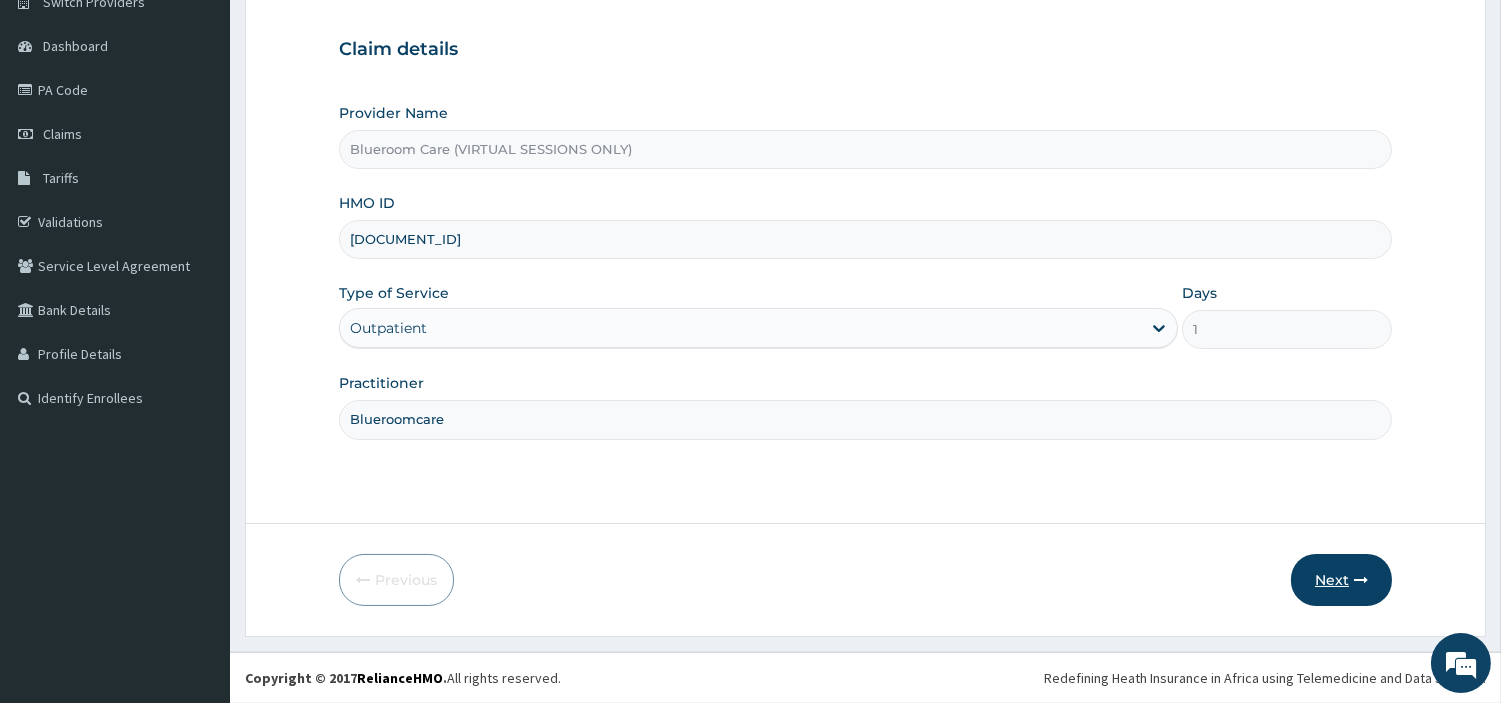 type on "Blueroomcare" 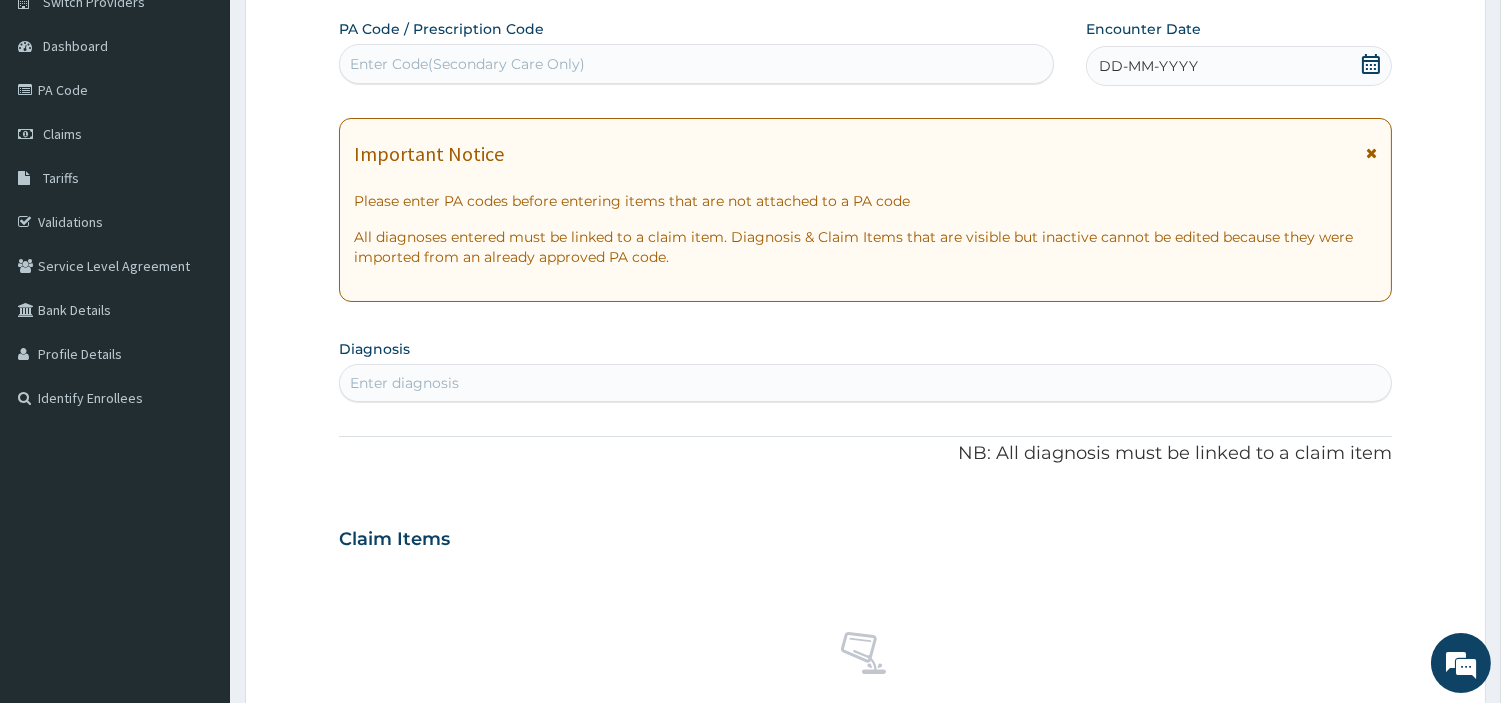 click on "Enter Code(Secondary Care Only)" at bounding box center [467, 64] 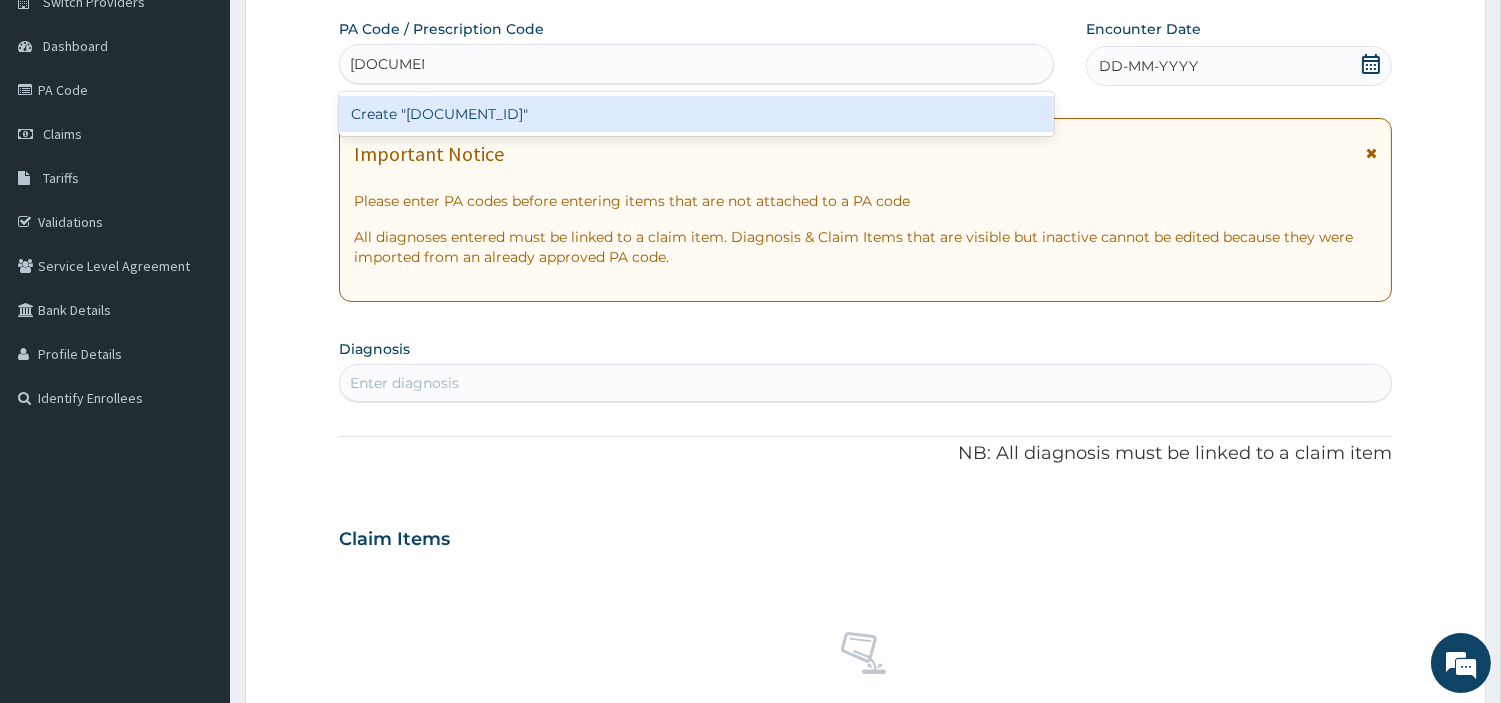 click on "Create "PA/601342"" at bounding box center (696, 114) 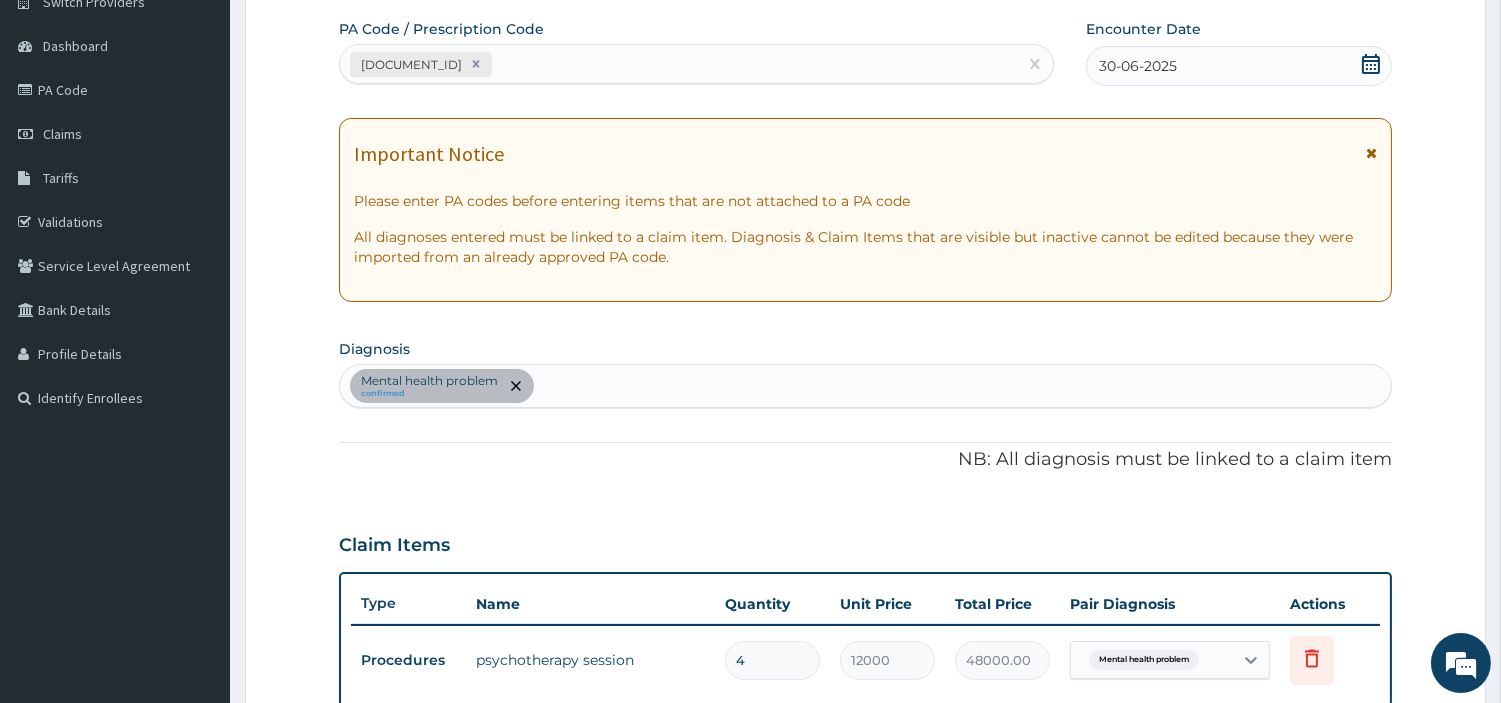 scroll, scrollTop: 642, scrollLeft: 0, axis: vertical 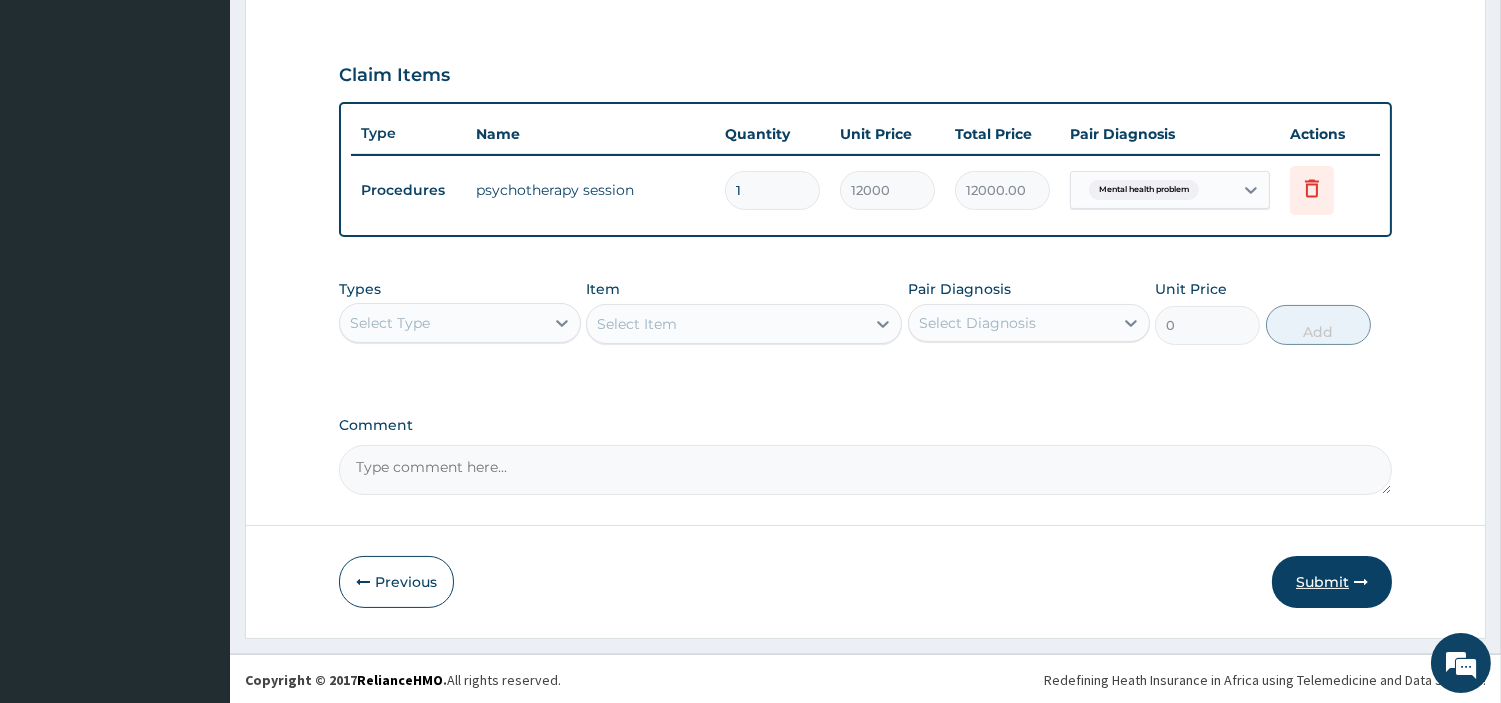 type on "1" 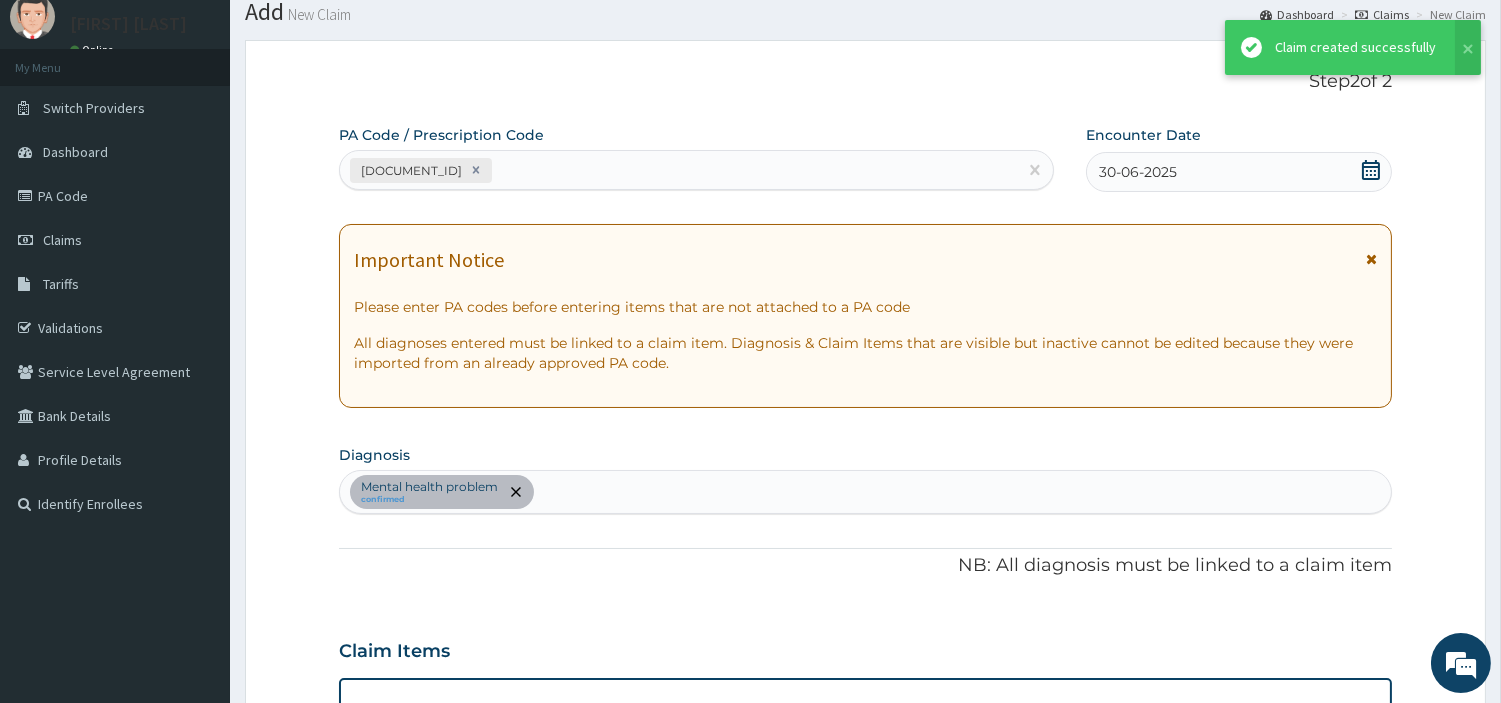 scroll, scrollTop: 642, scrollLeft: 0, axis: vertical 